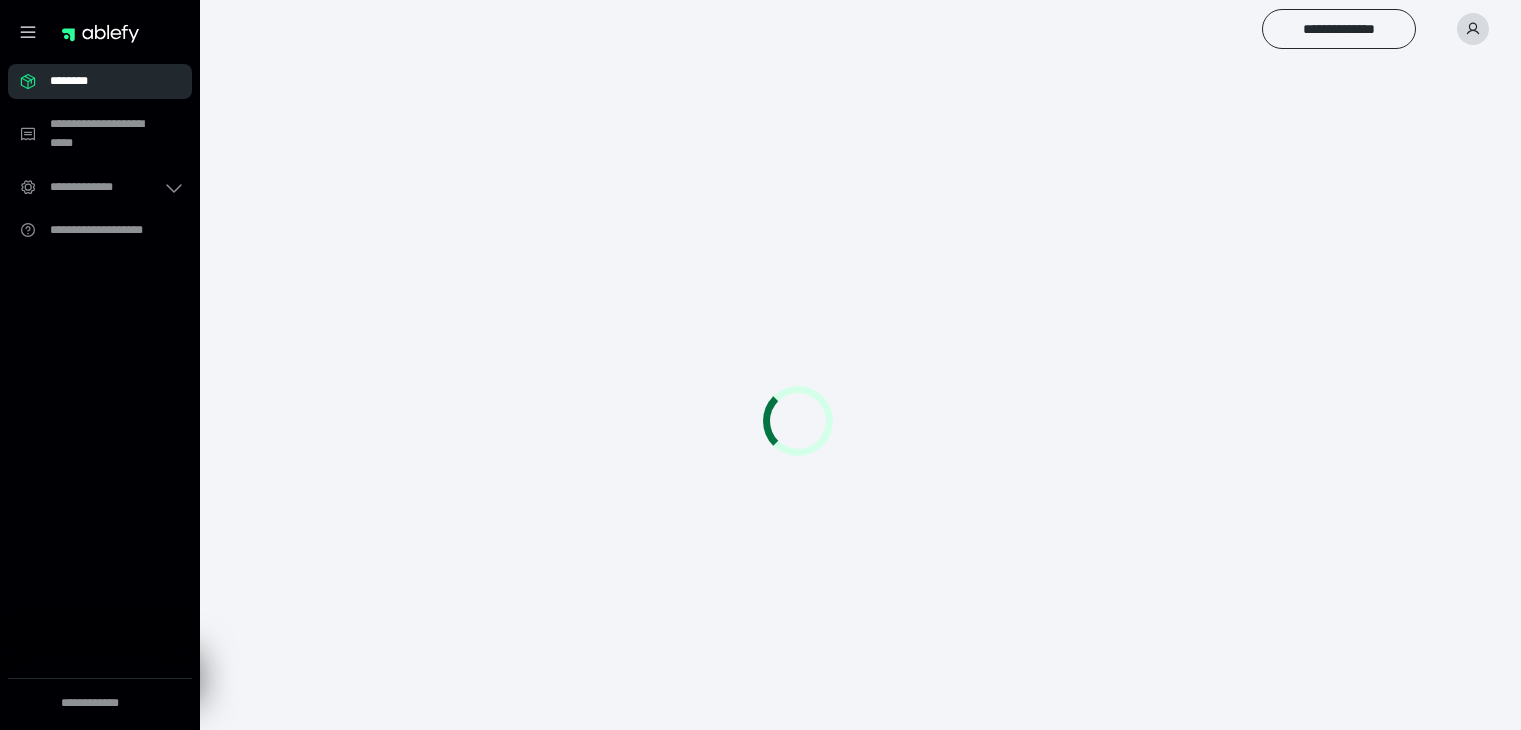 scroll, scrollTop: 0, scrollLeft: 0, axis: both 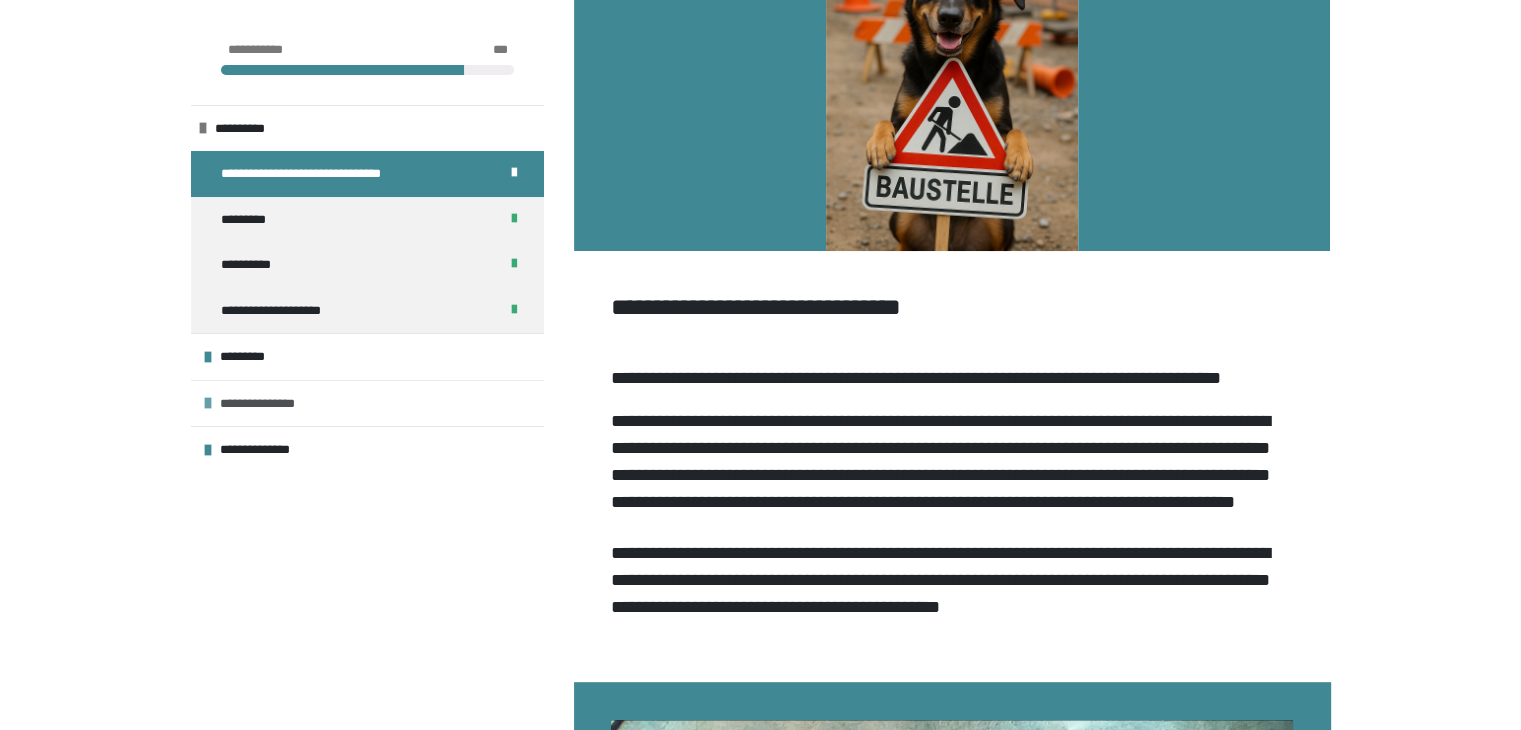 click on "**********" at bounding box center (283, 404) 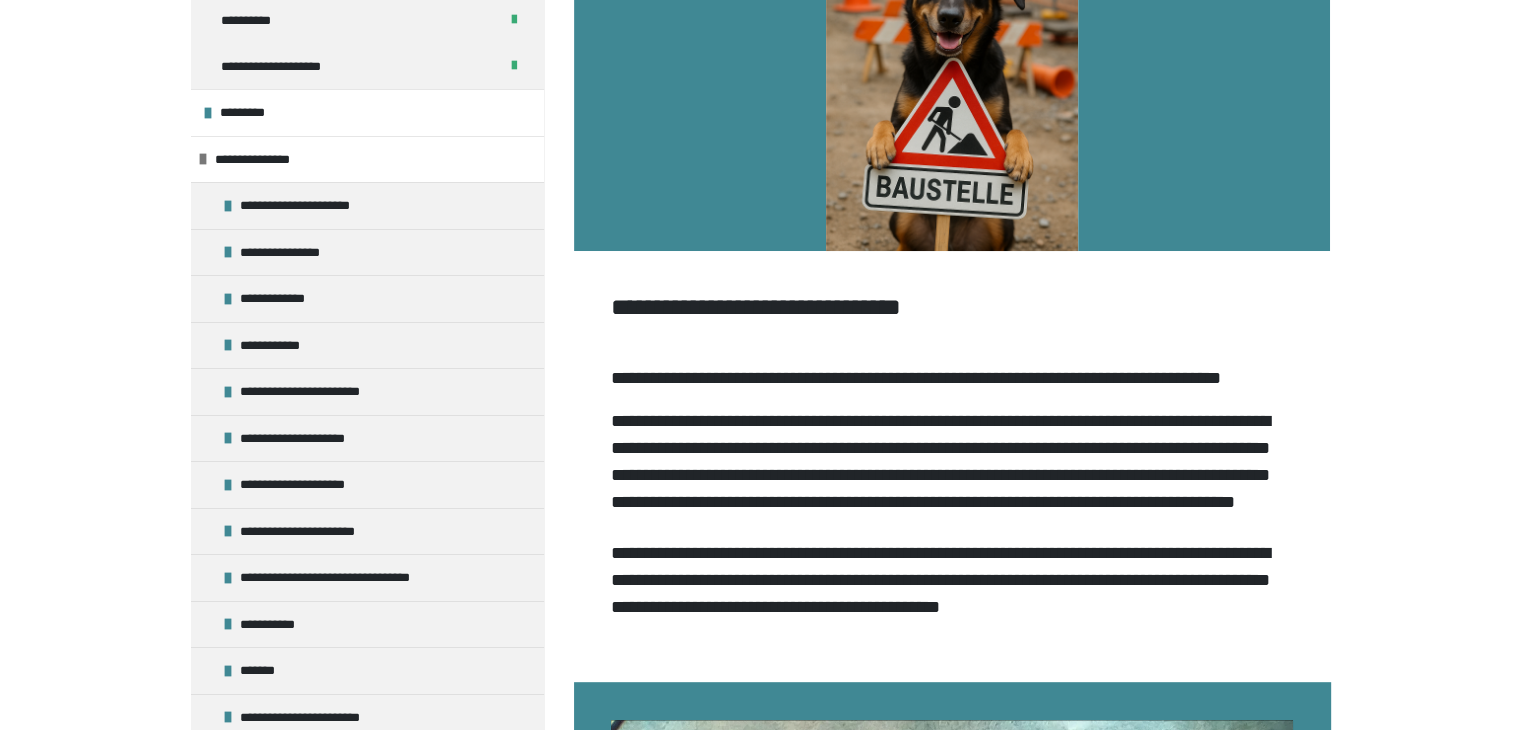 scroll, scrollTop: 292, scrollLeft: 0, axis: vertical 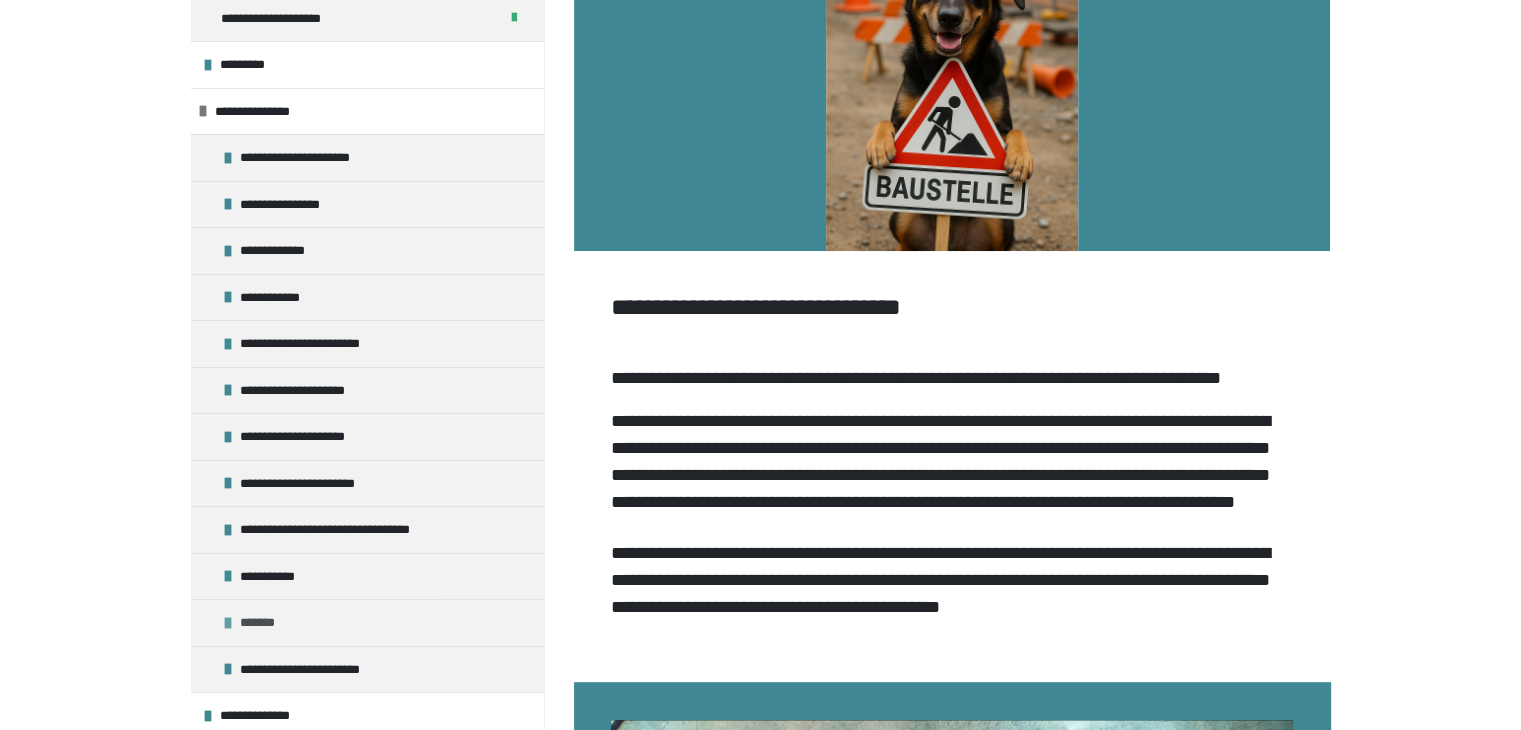click on "*******" at bounding box center (264, 623) 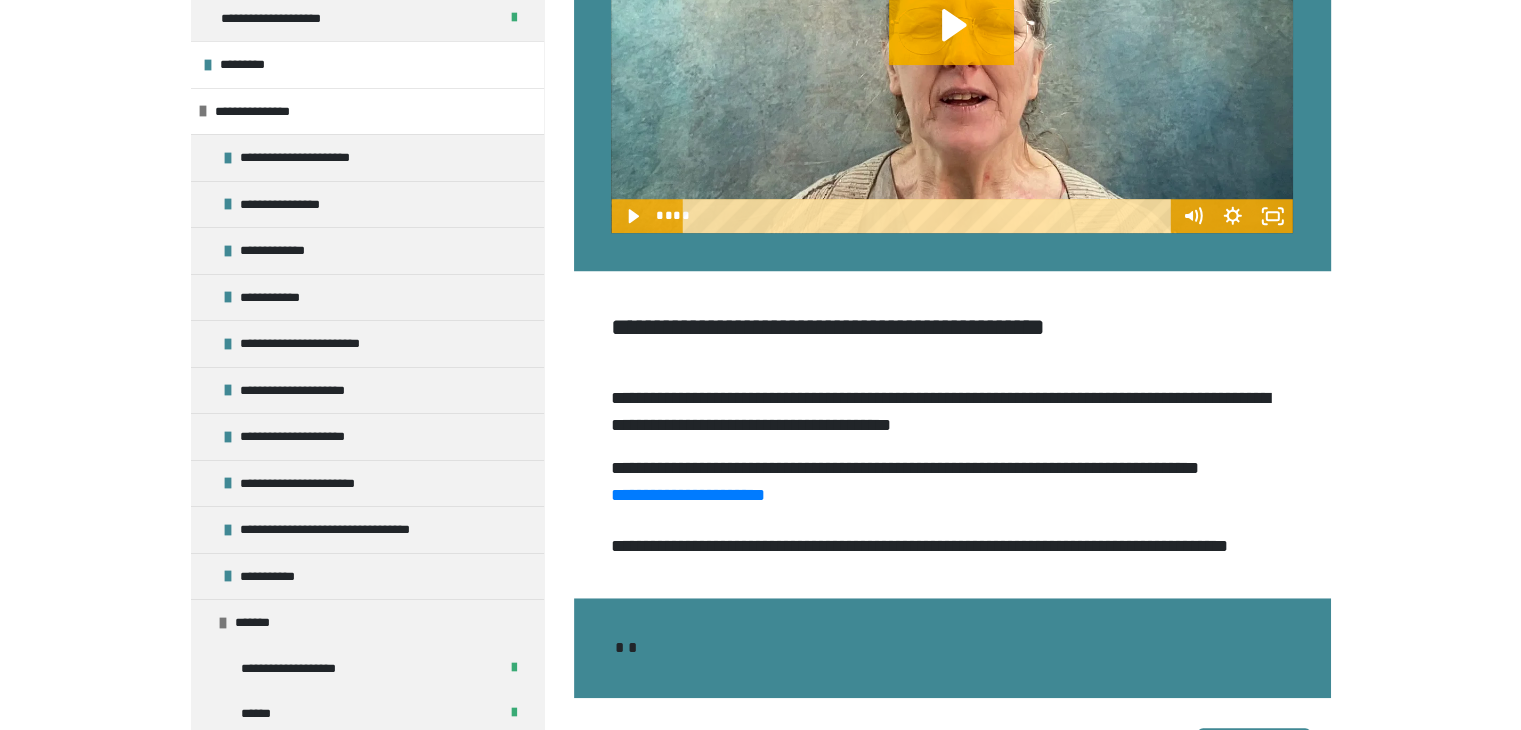scroll, scrollTop: 1781, scrollLeft: 0, axis: vertical 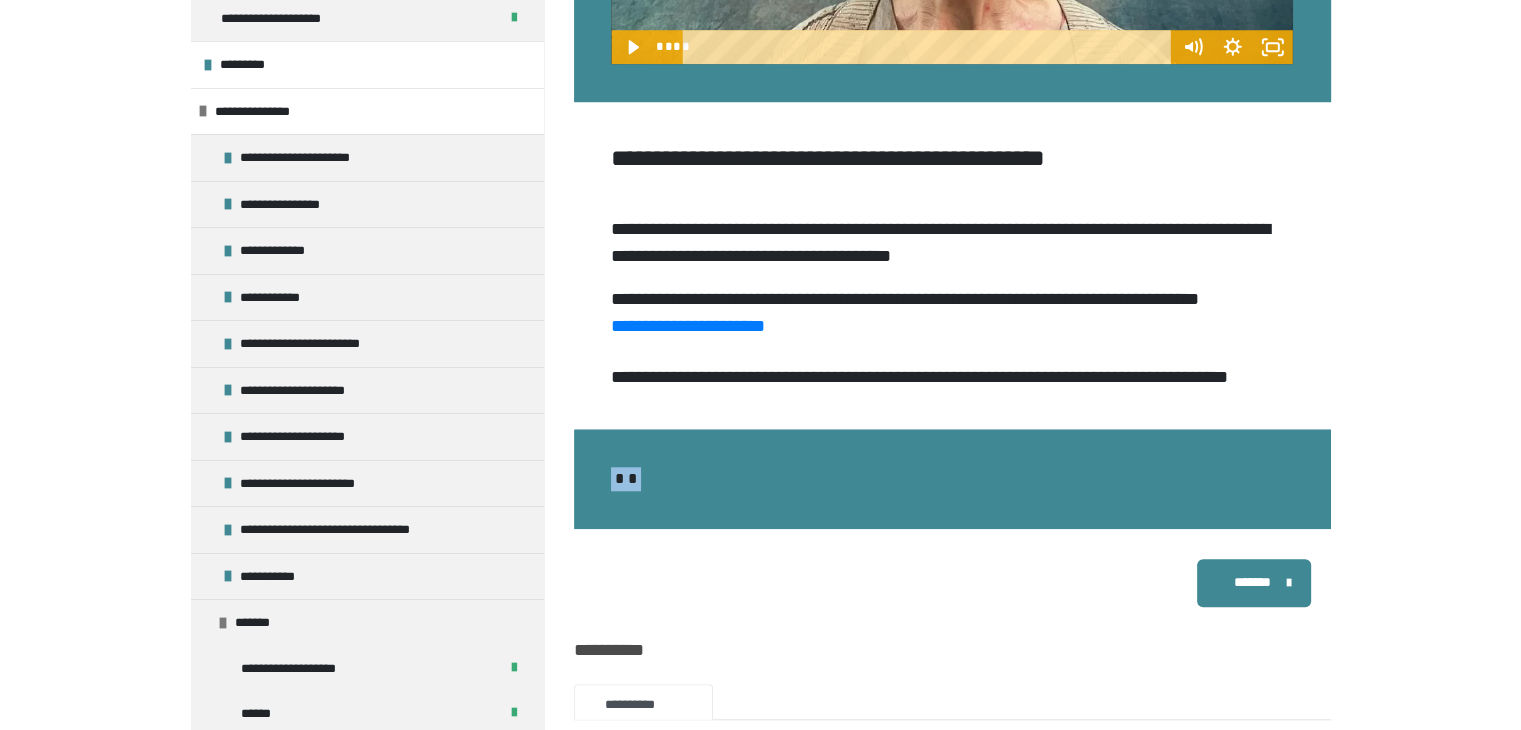 drag, startPoint x: 1515, startPoint y: 530, endPoint x: 1506, endPoint y: 625, distance: 95.42536 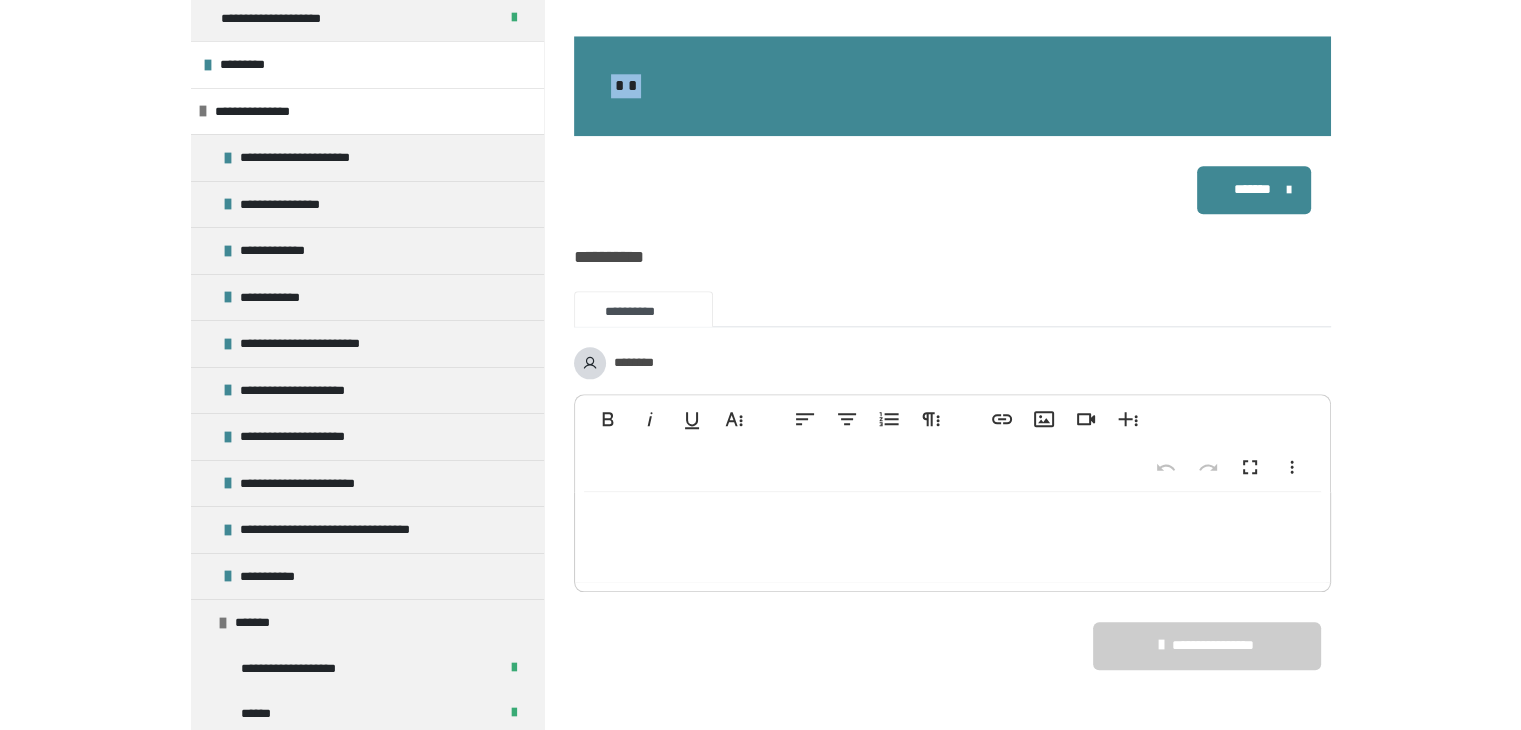 scroll, scrollTop: 2336, scrollLeft: 0, axis: vertical 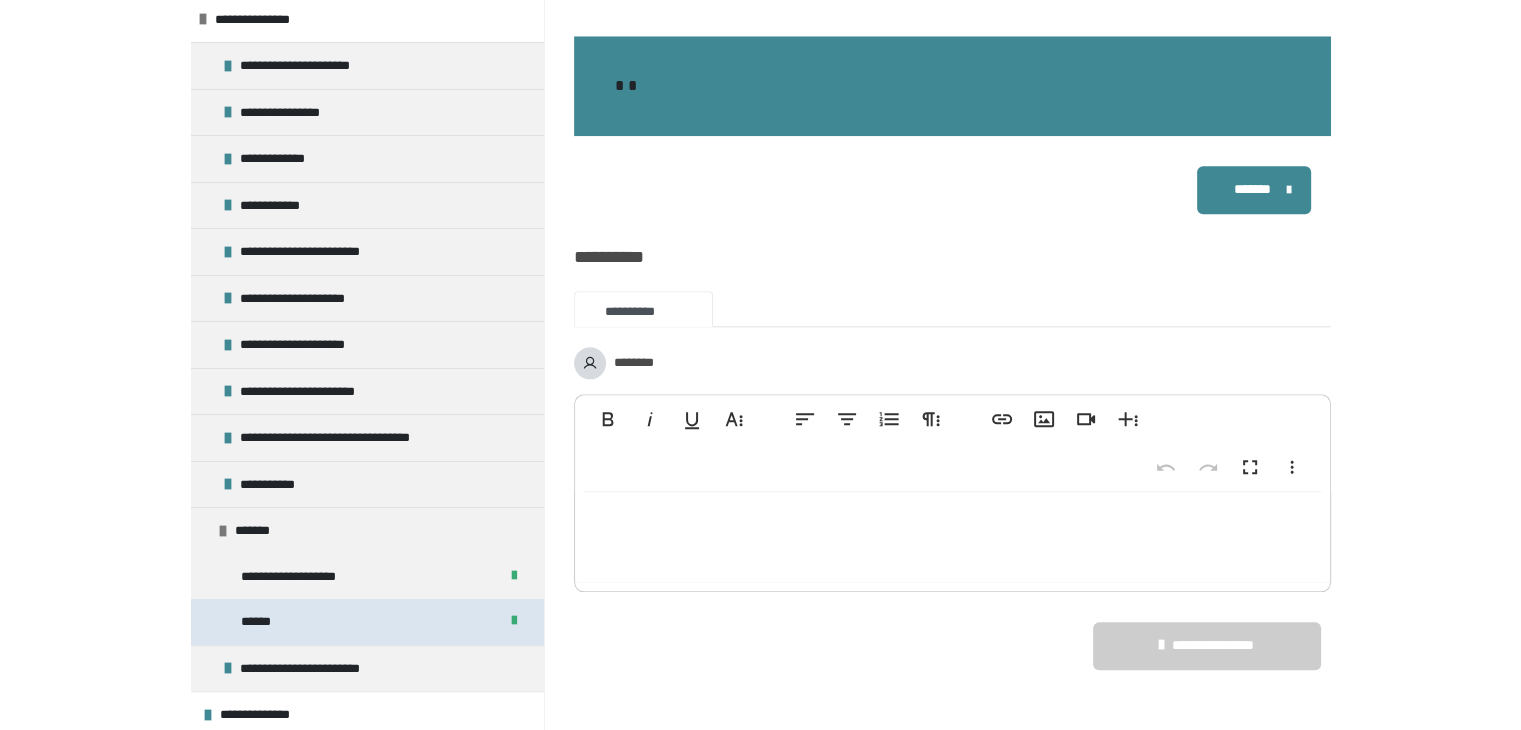 click on "******" at bounding box center [367, 622] 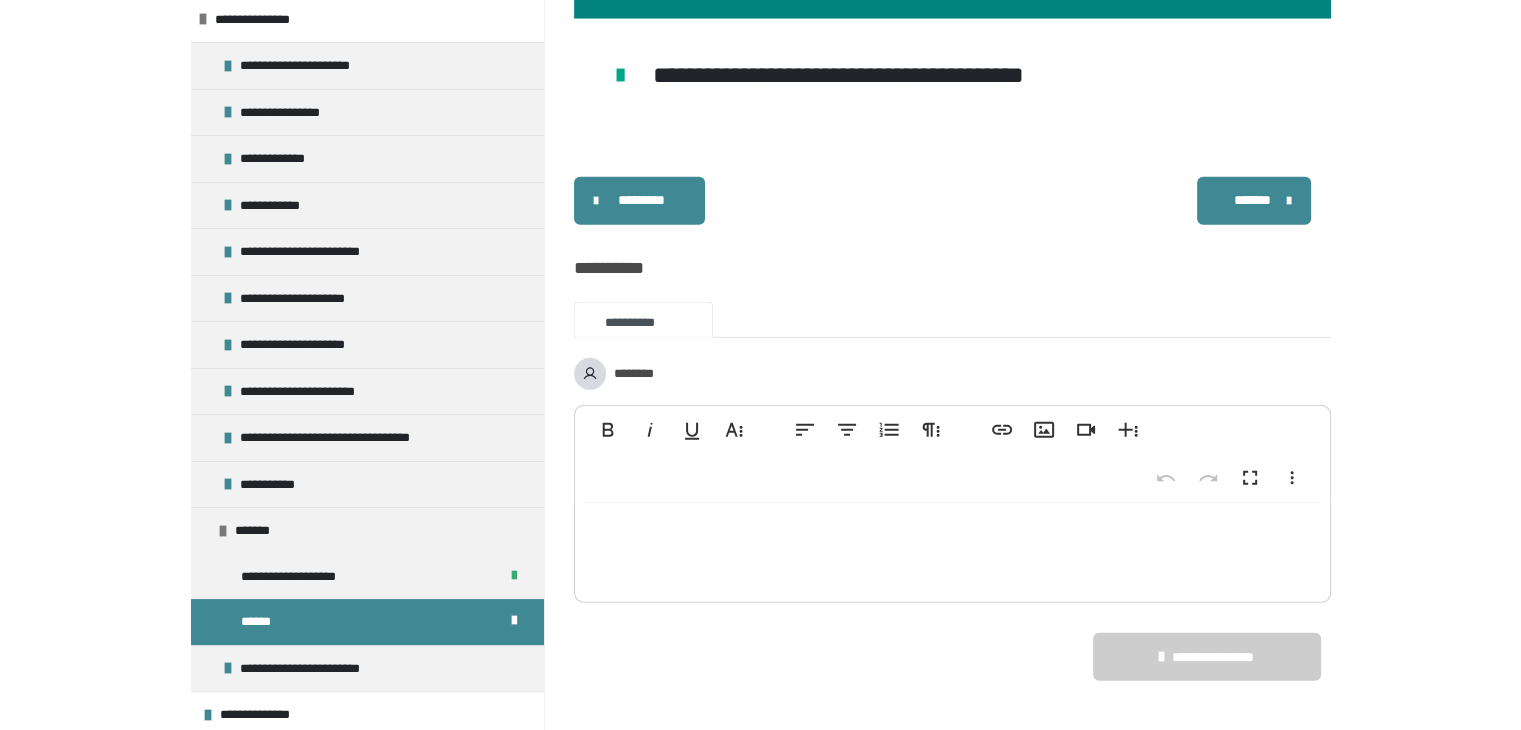scroll, scrollTop: 5988, scrollLeft: 0, axis: vertical 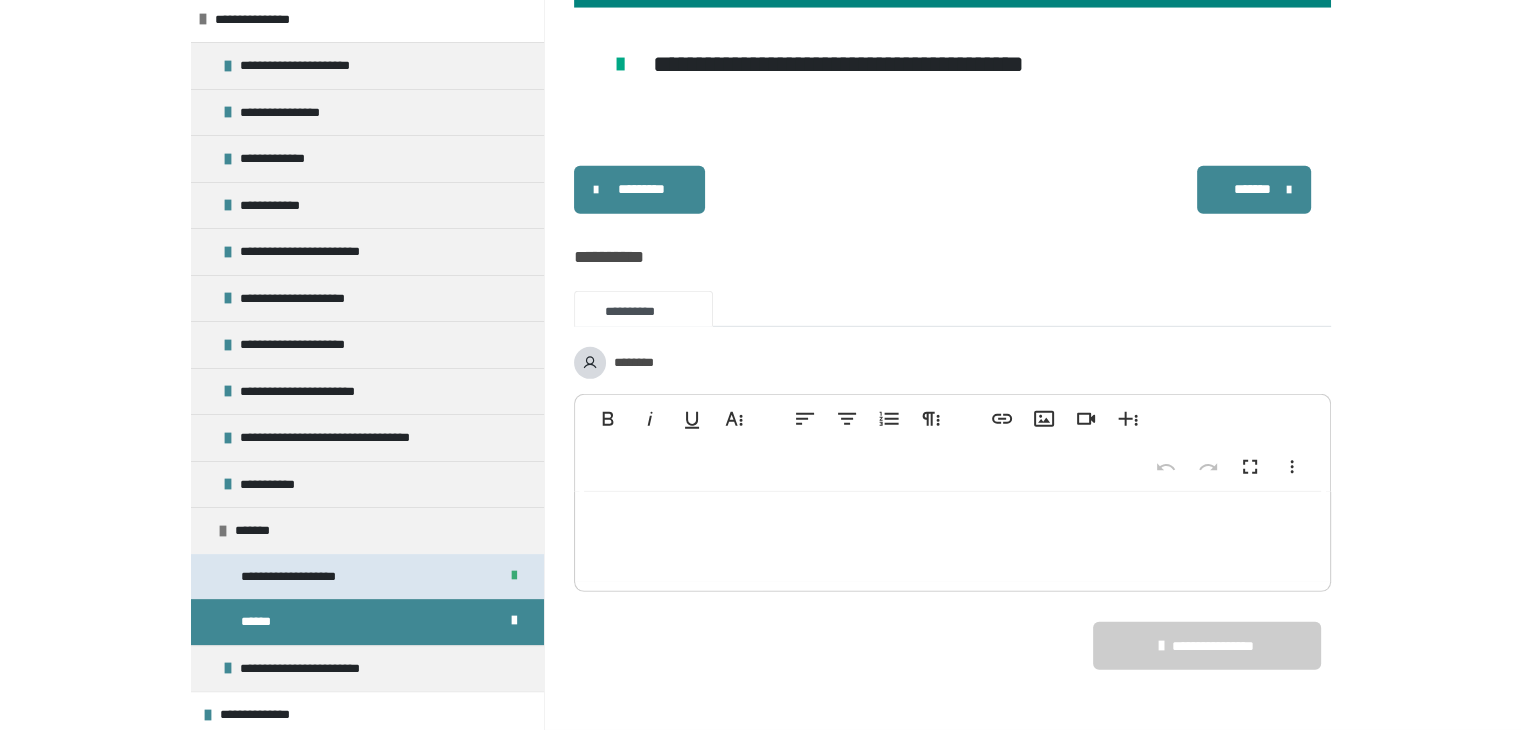 click on "**********" at bounding box center [304, 577] 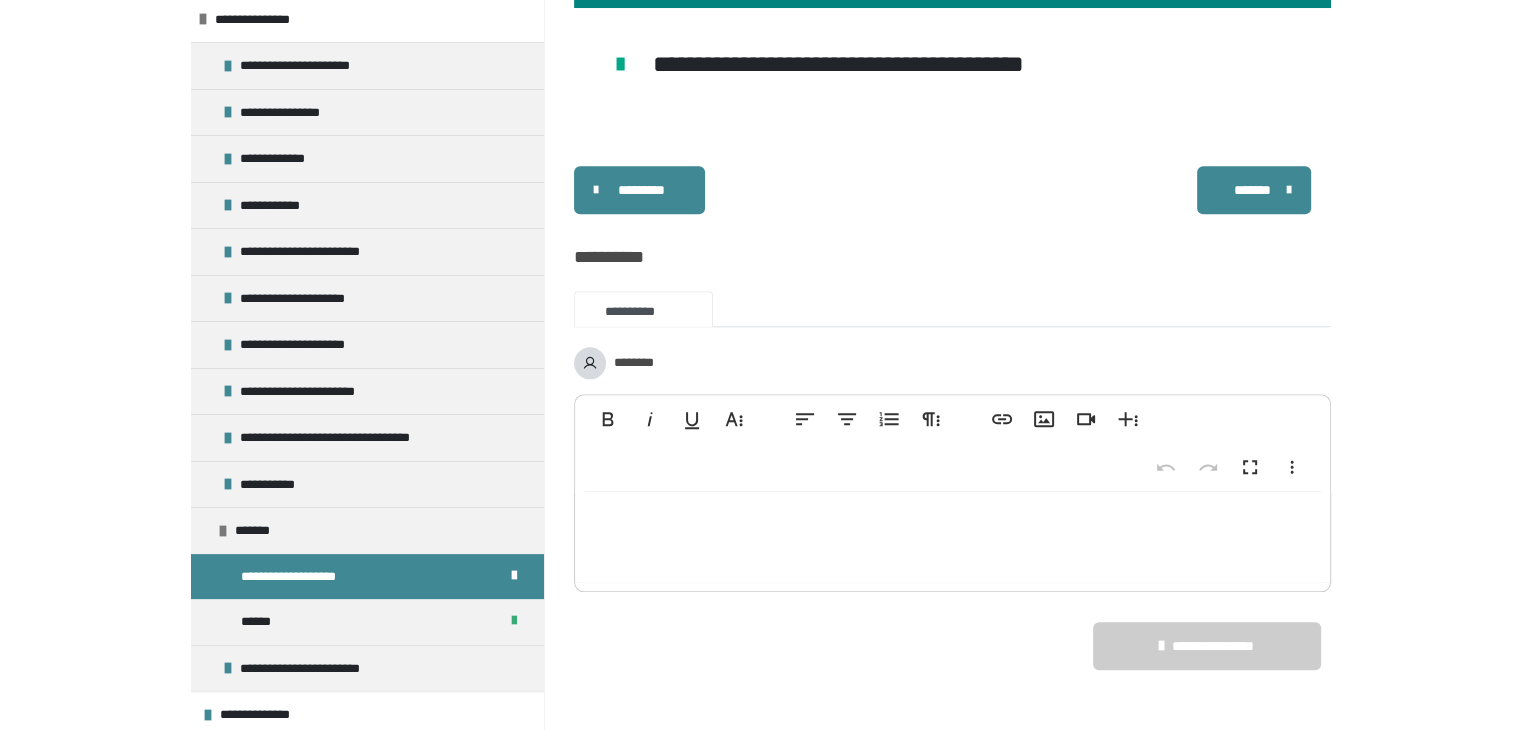 scroll, scrollTop: 2136, scrollLeft: 0, axis: vertical 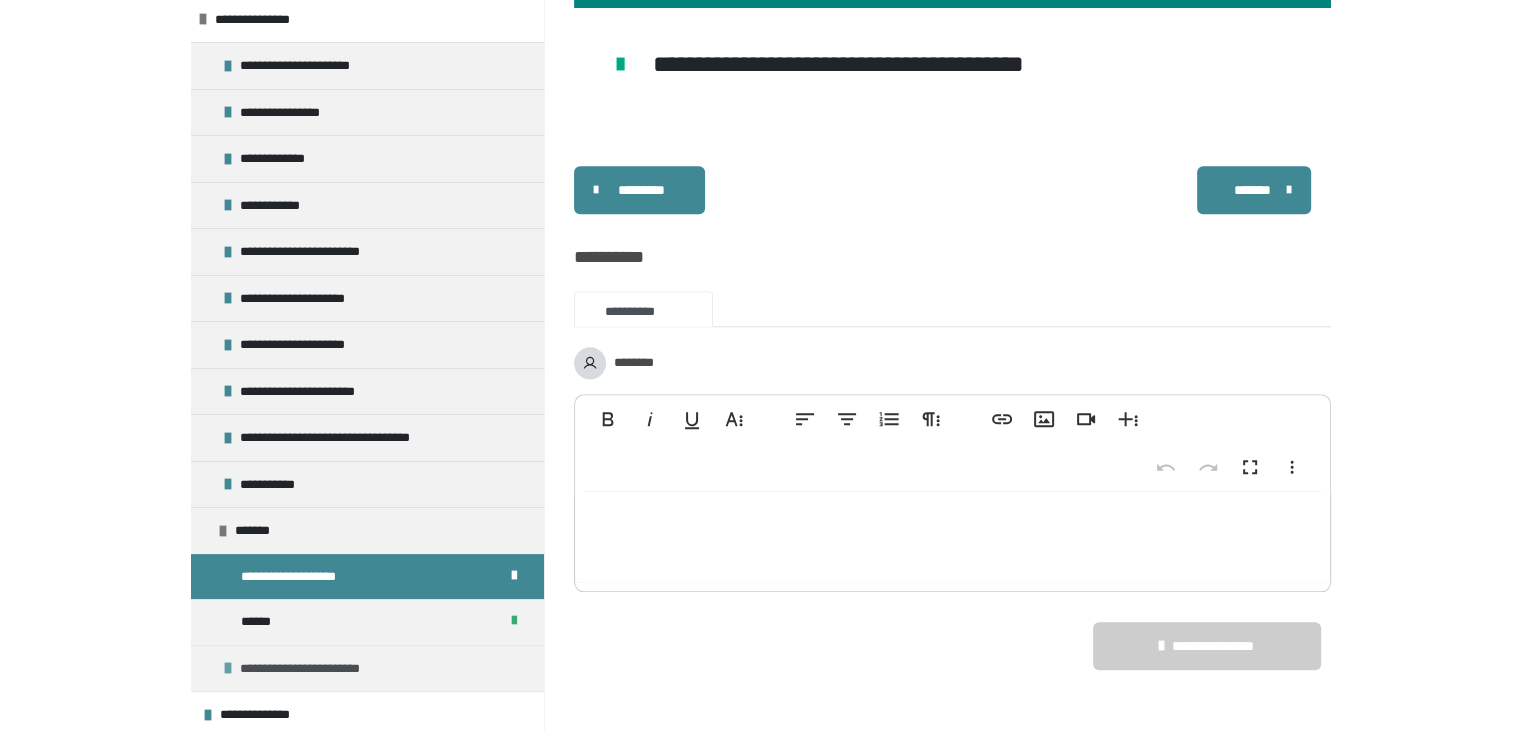 click on "**********" at bounding box center (335, 669) 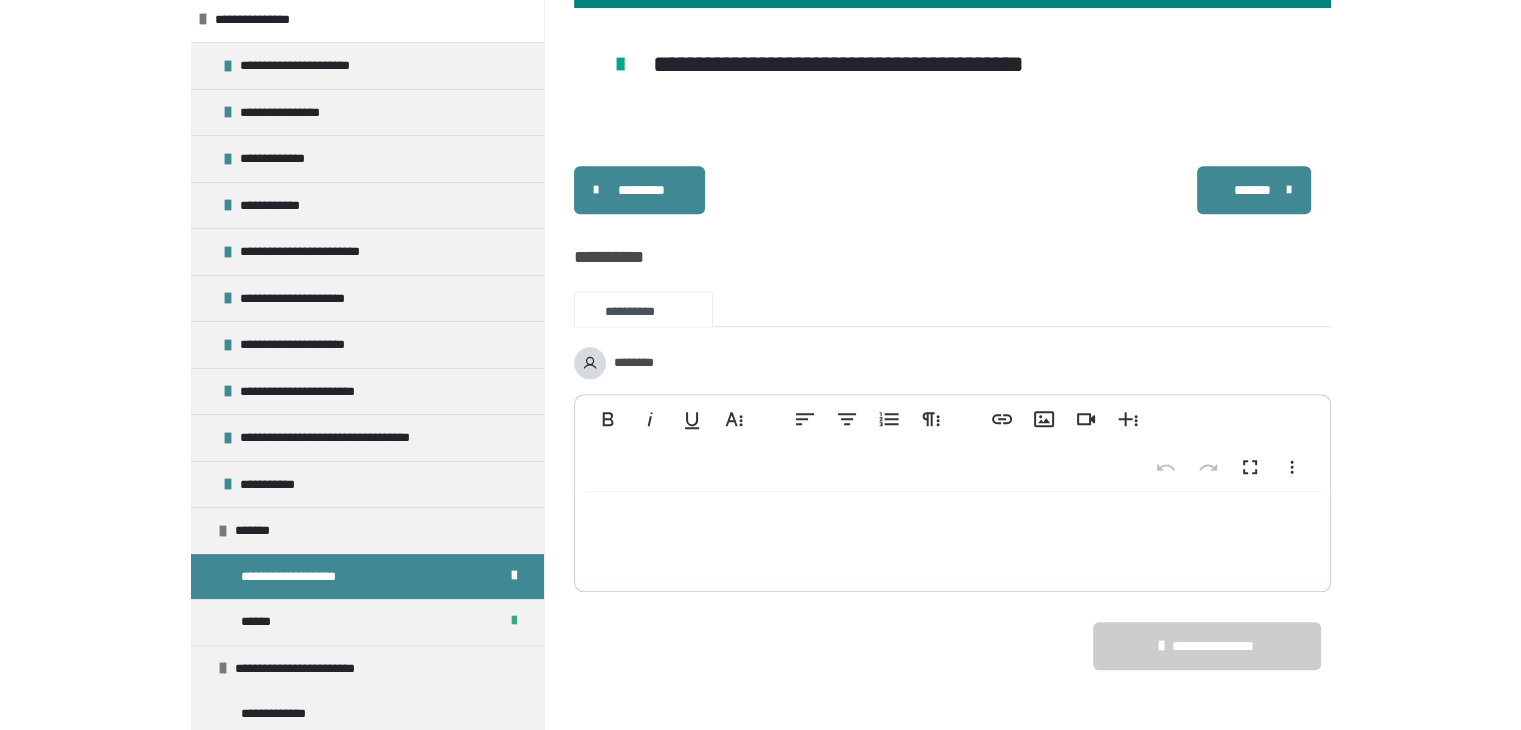 scroll, scrollTop: 429, scrollLeft: 0, axis: vertical 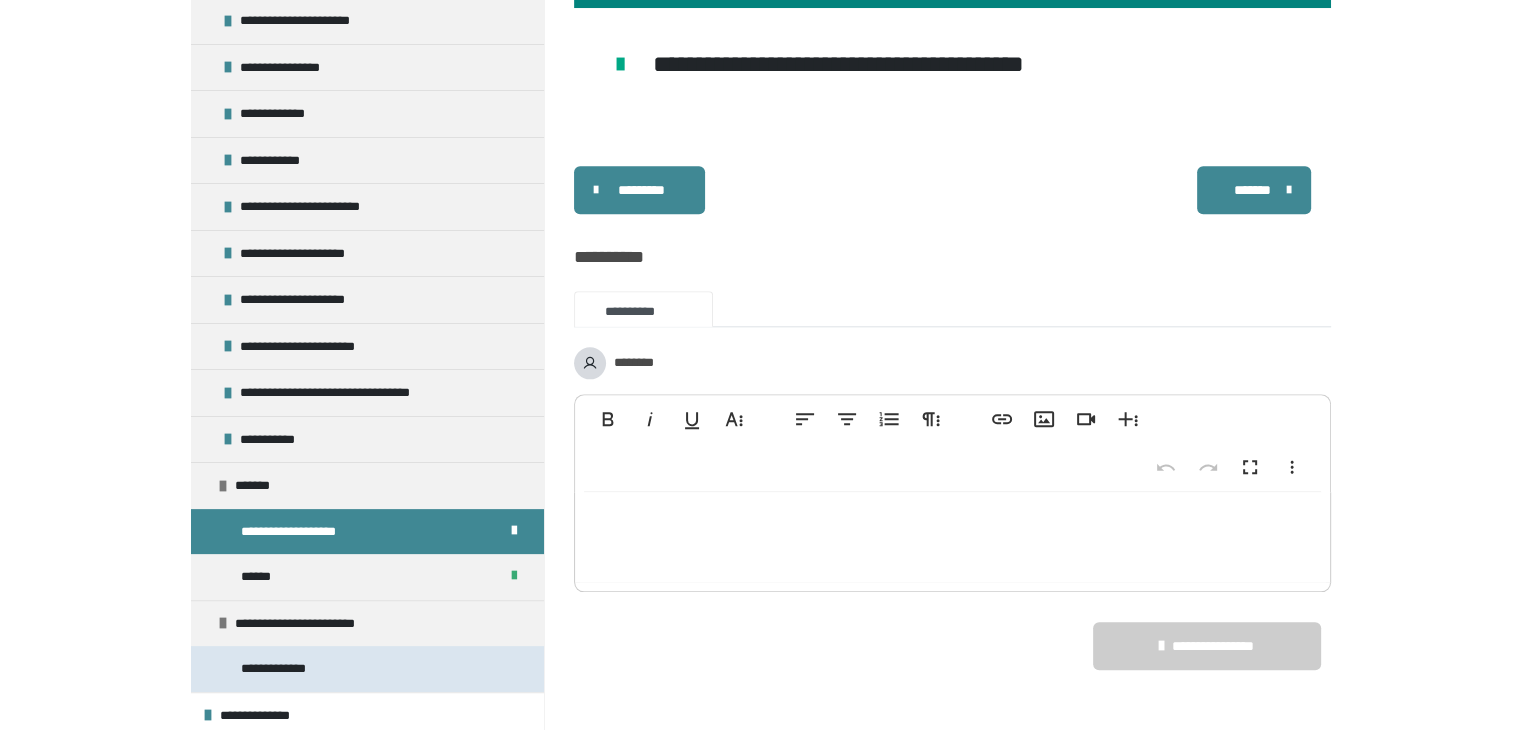 click on "**********" at bounding box center [367, 669] 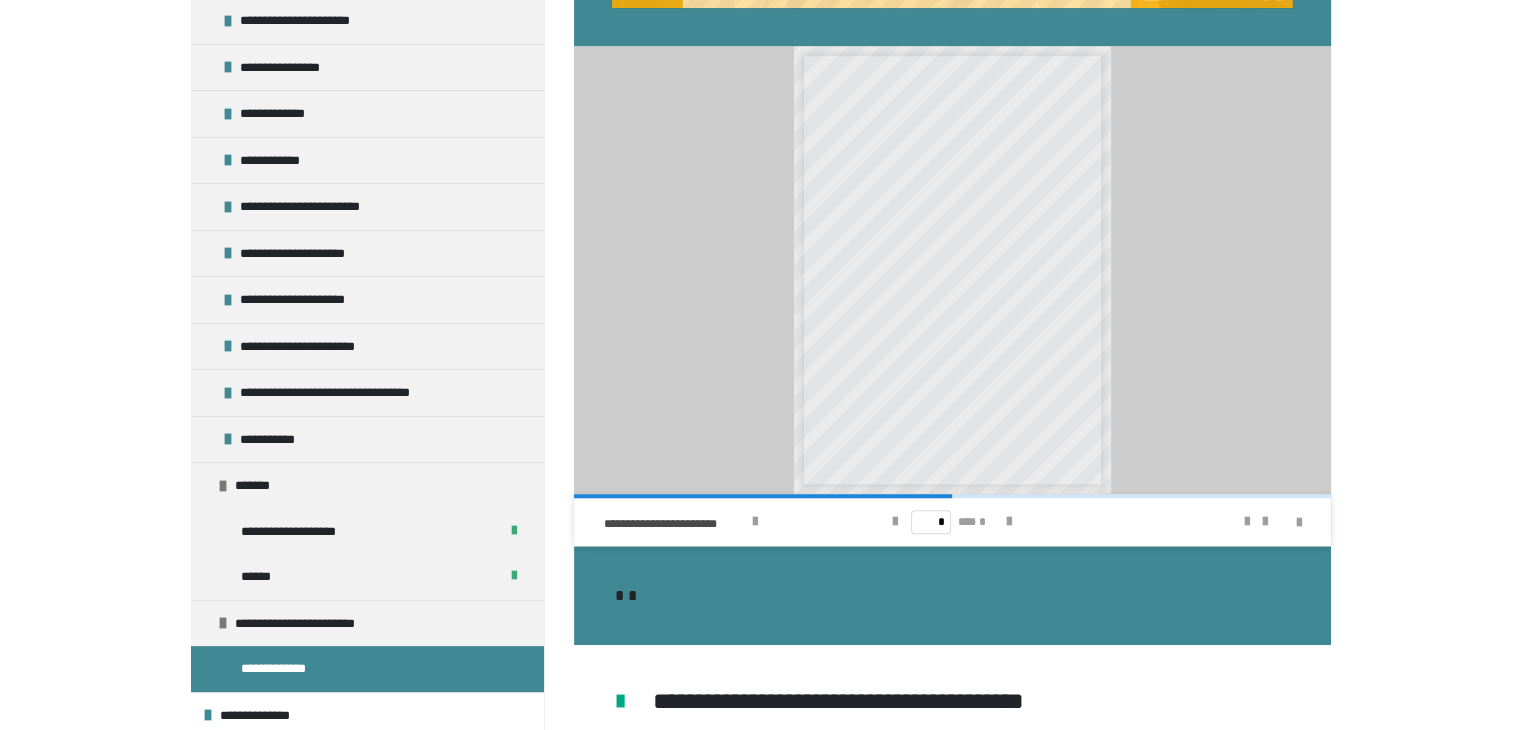 scroll, scrollTop: 1376, scrollLeft: 0, axis: vertical 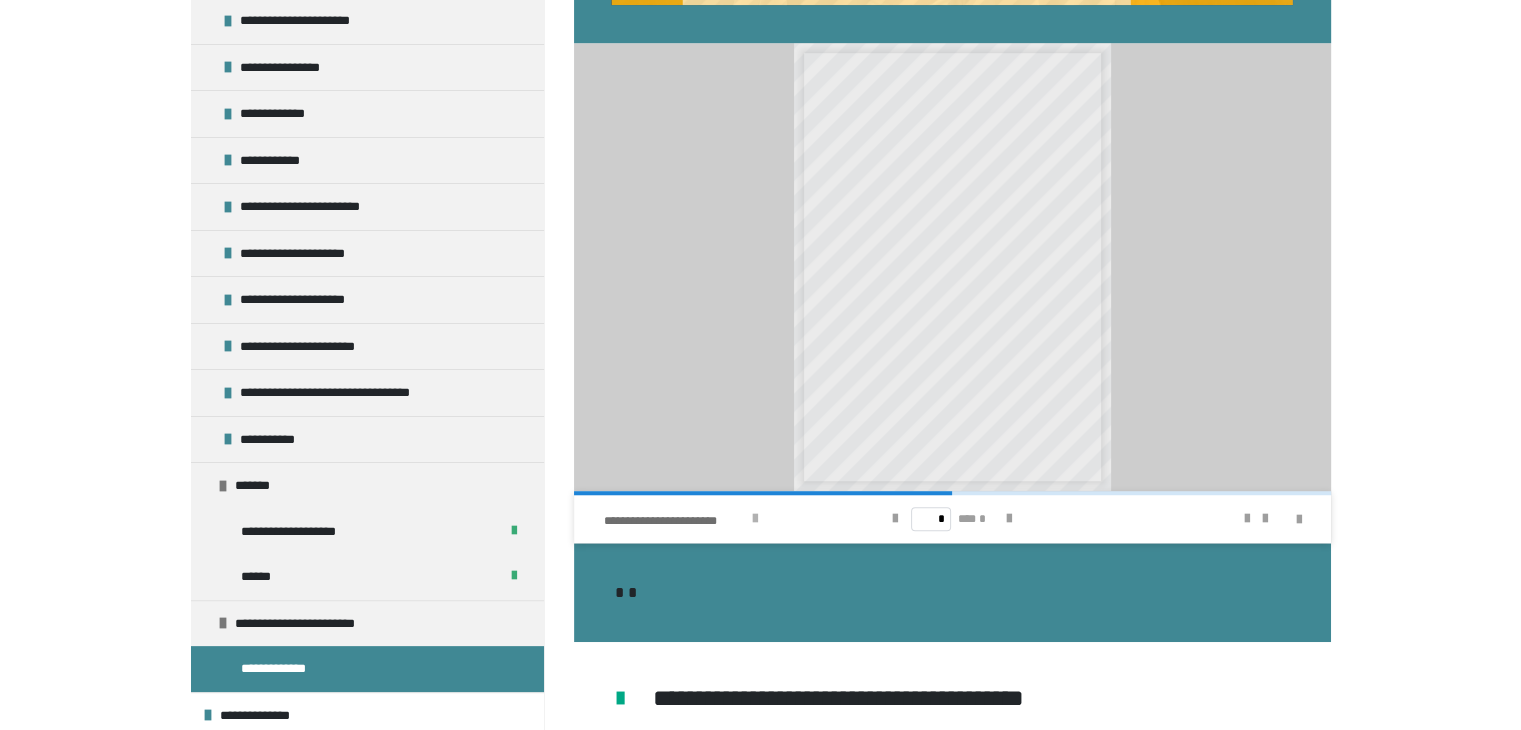 click on "**********" at bounding box center (723, 519) 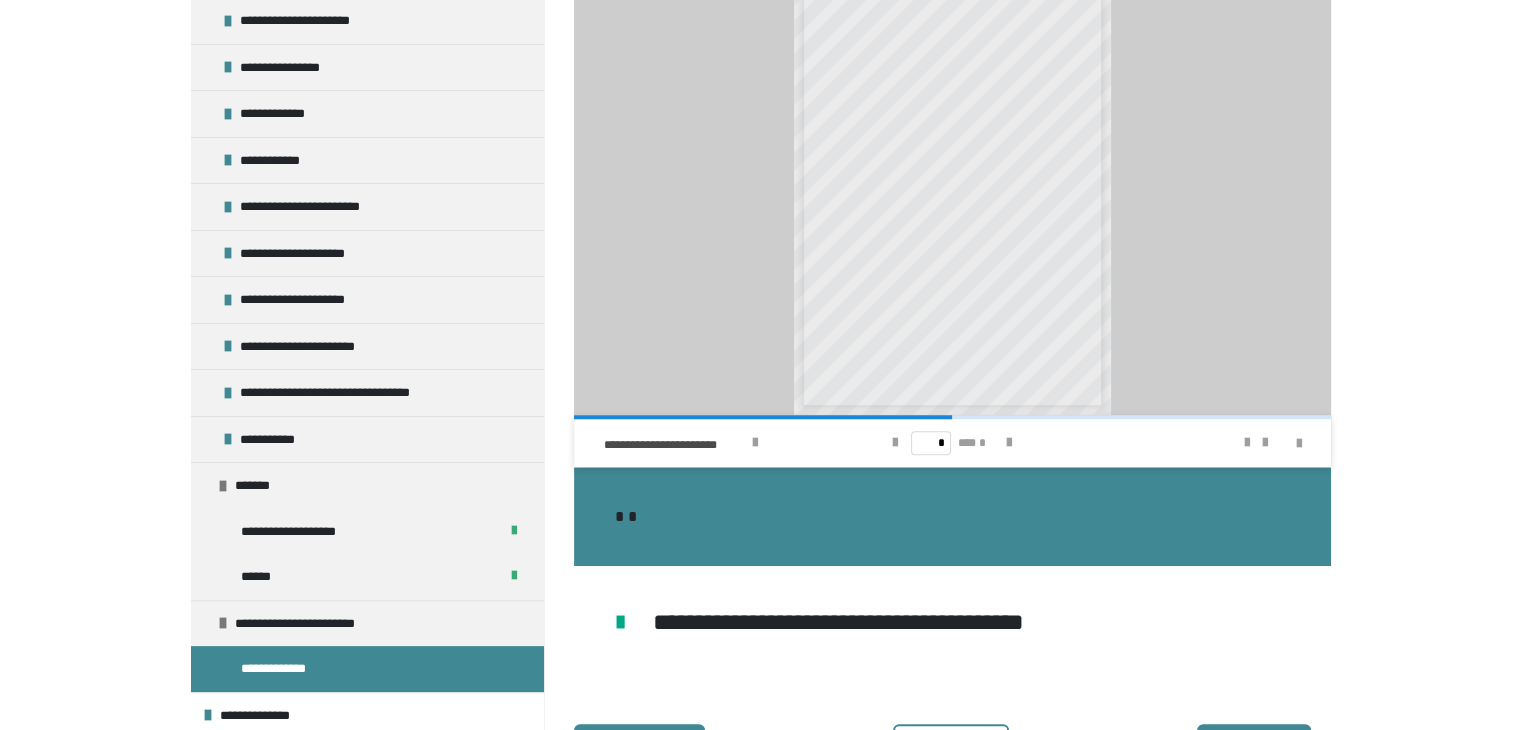 scroll, scrollTop: 1484, scrollLeft: 0, axis: vertical 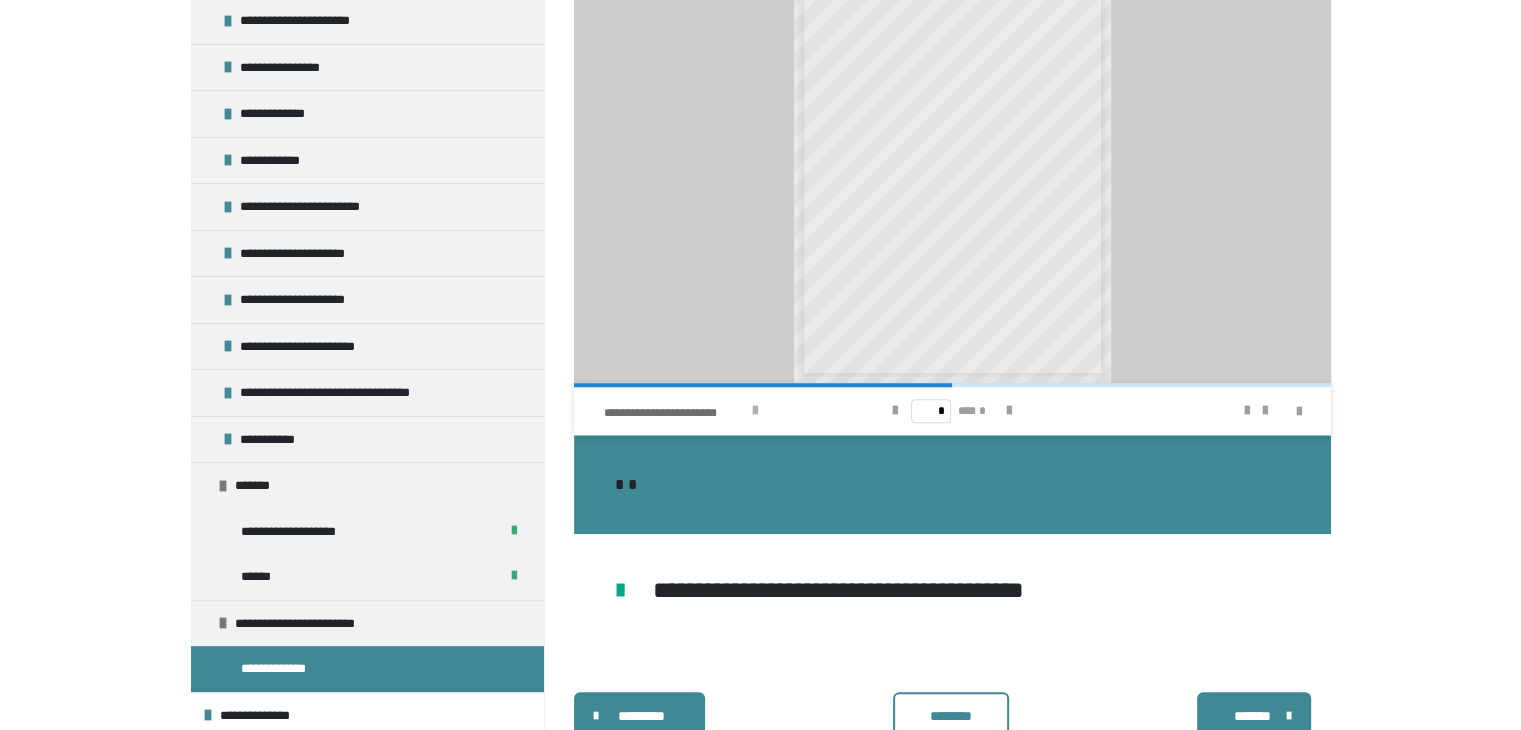 click on "**********" at bounding box center [675, 413] 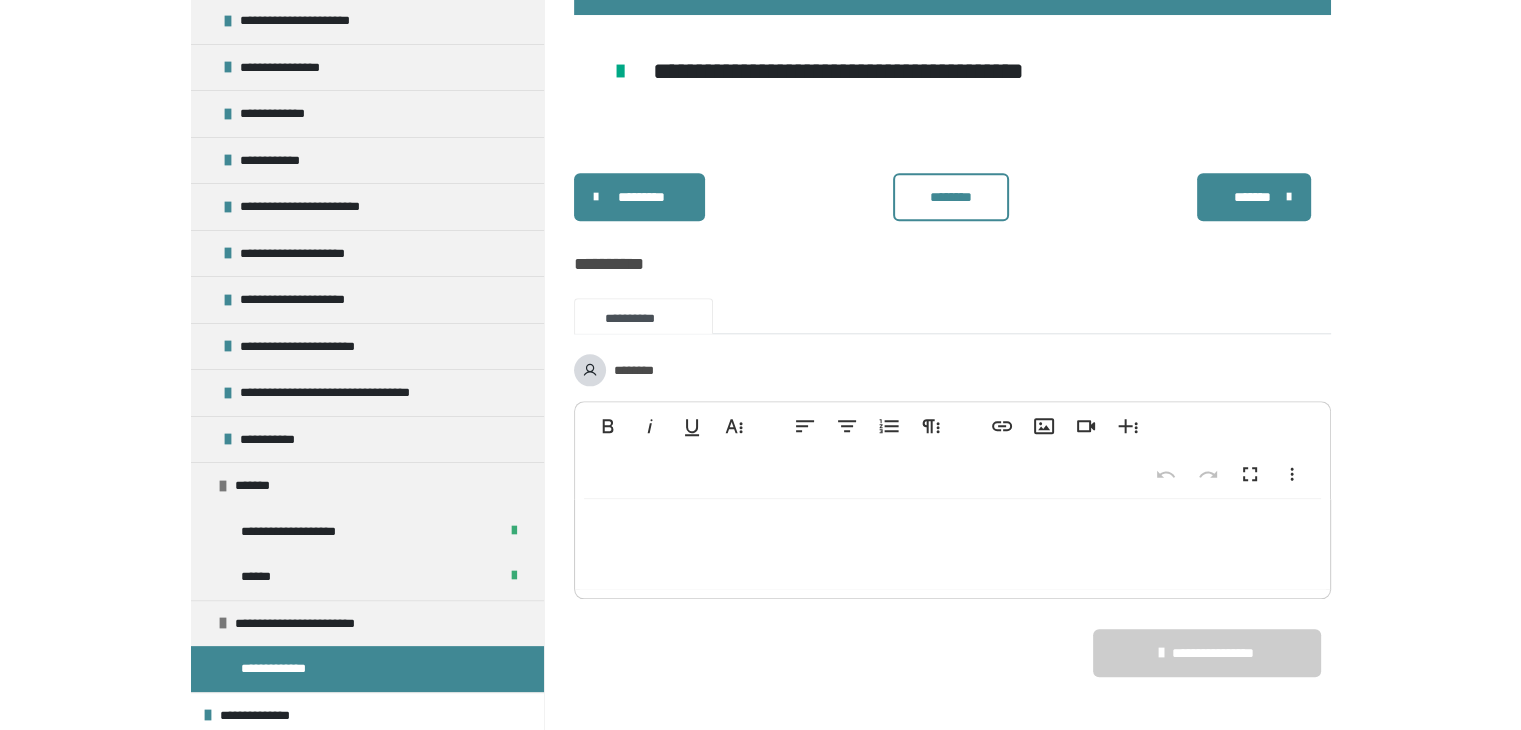 scroll, scrollTop: 2037, scrollLeft: 0, axis: vertical 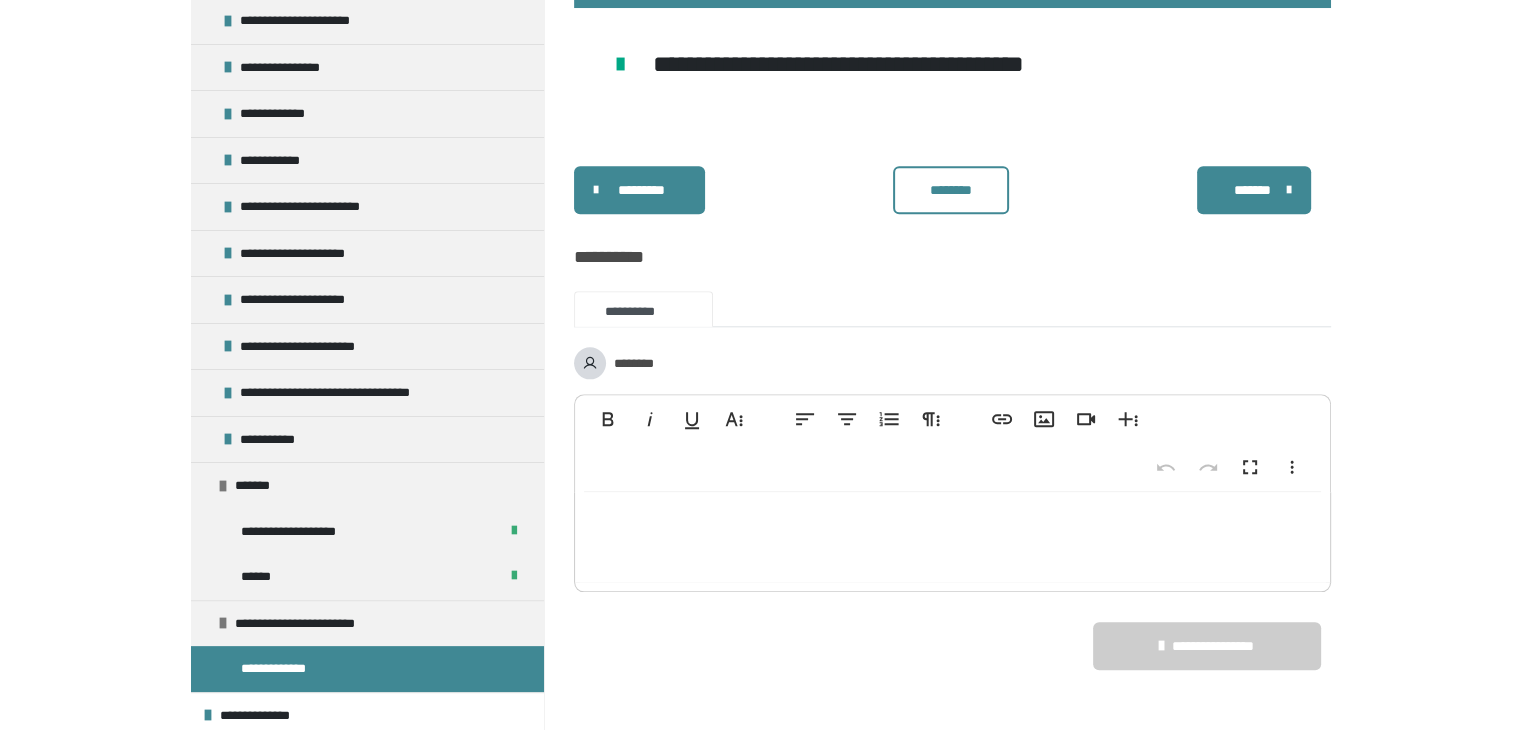 click on "********" at bounding box center [951, 190] 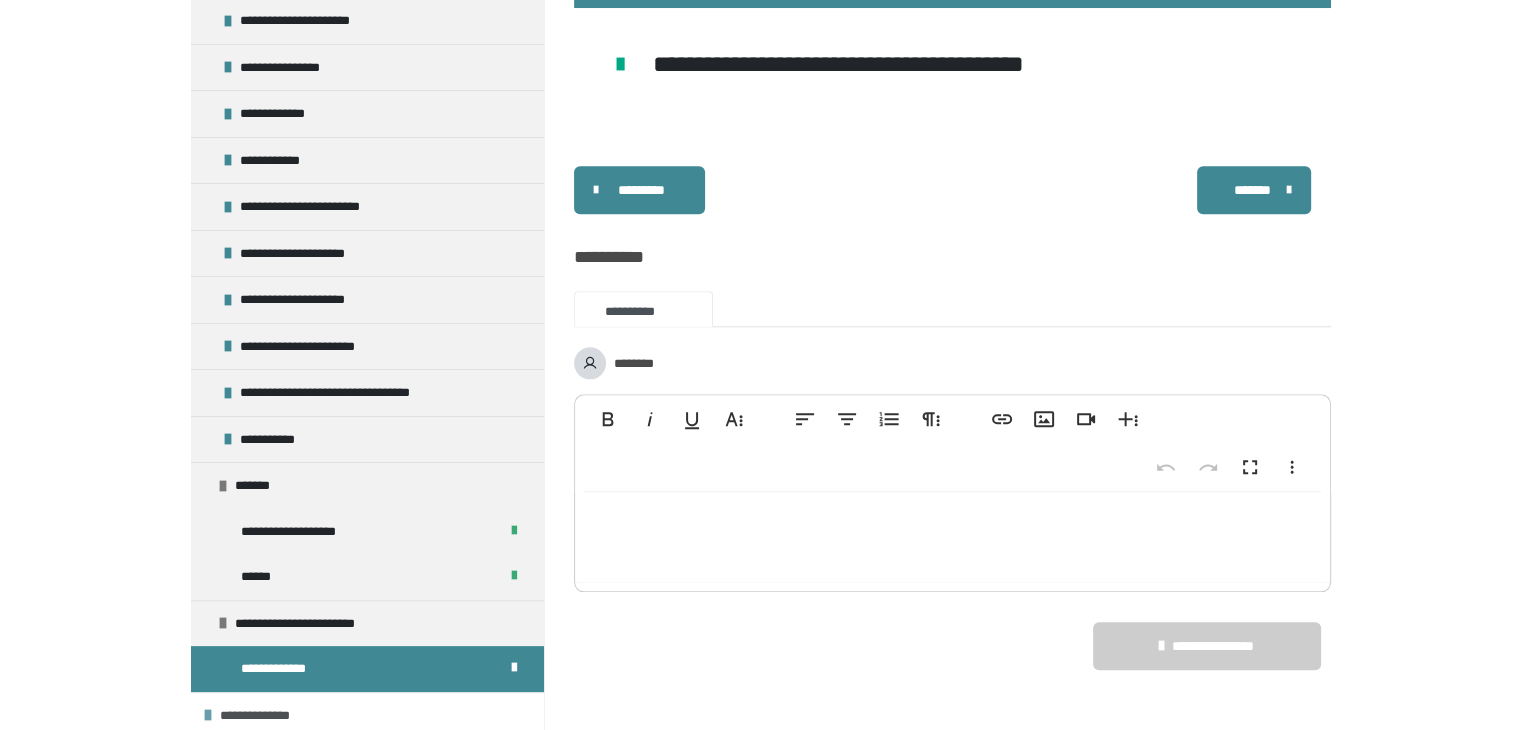 click on "**********" at bounding box center (367, 715) 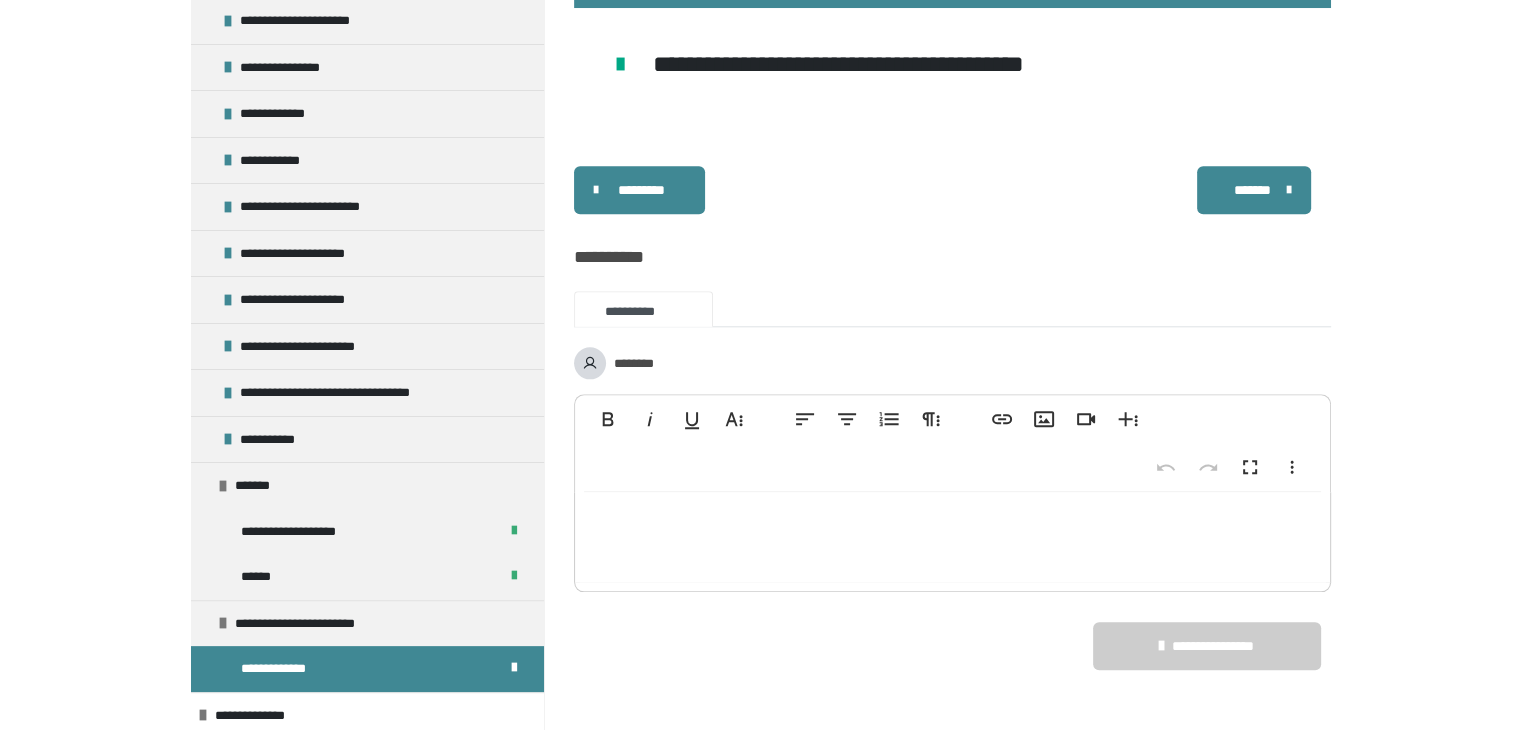 scroll, scrollTop: 522, scrollLeft: 0, axis: vertical 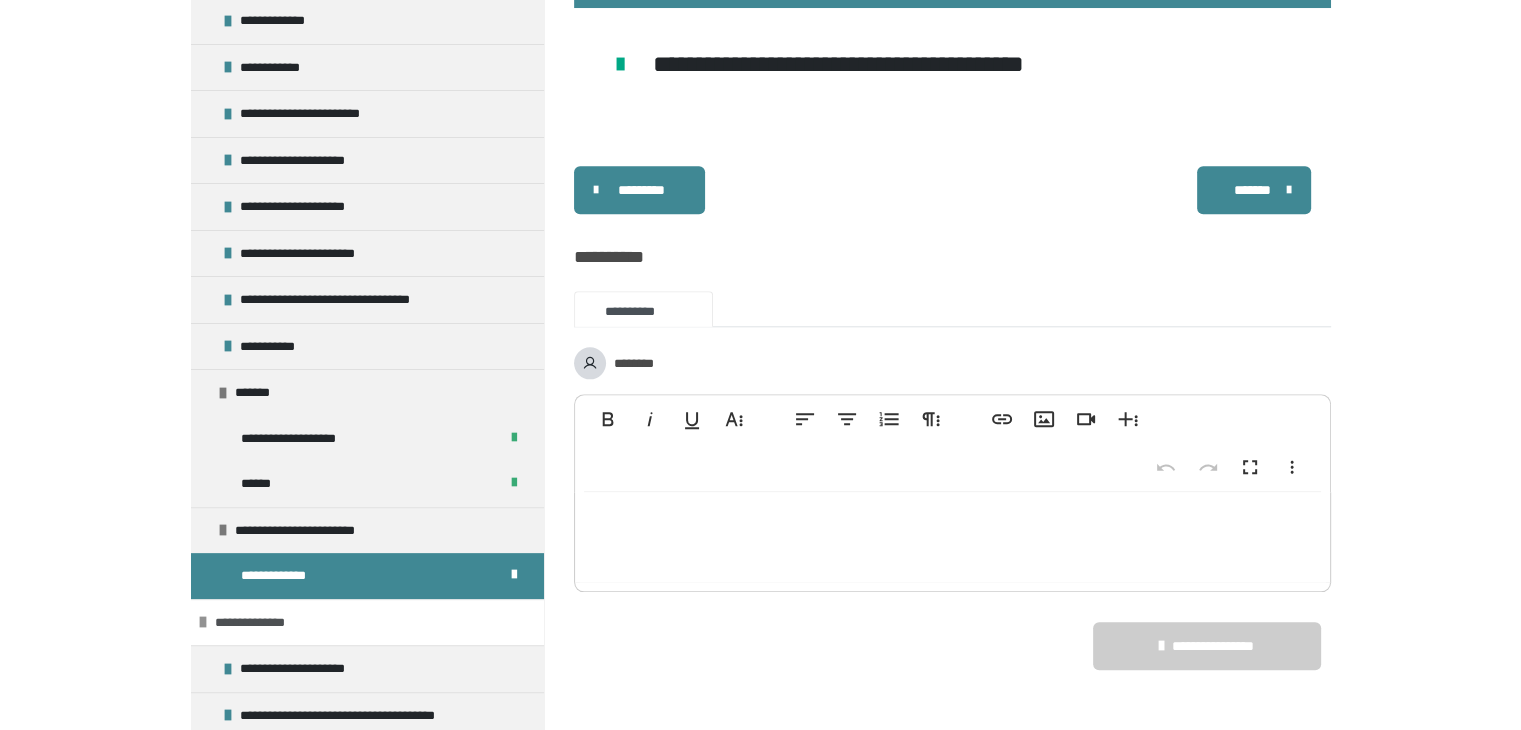 click on "**********" at bounding box center (269, 623) 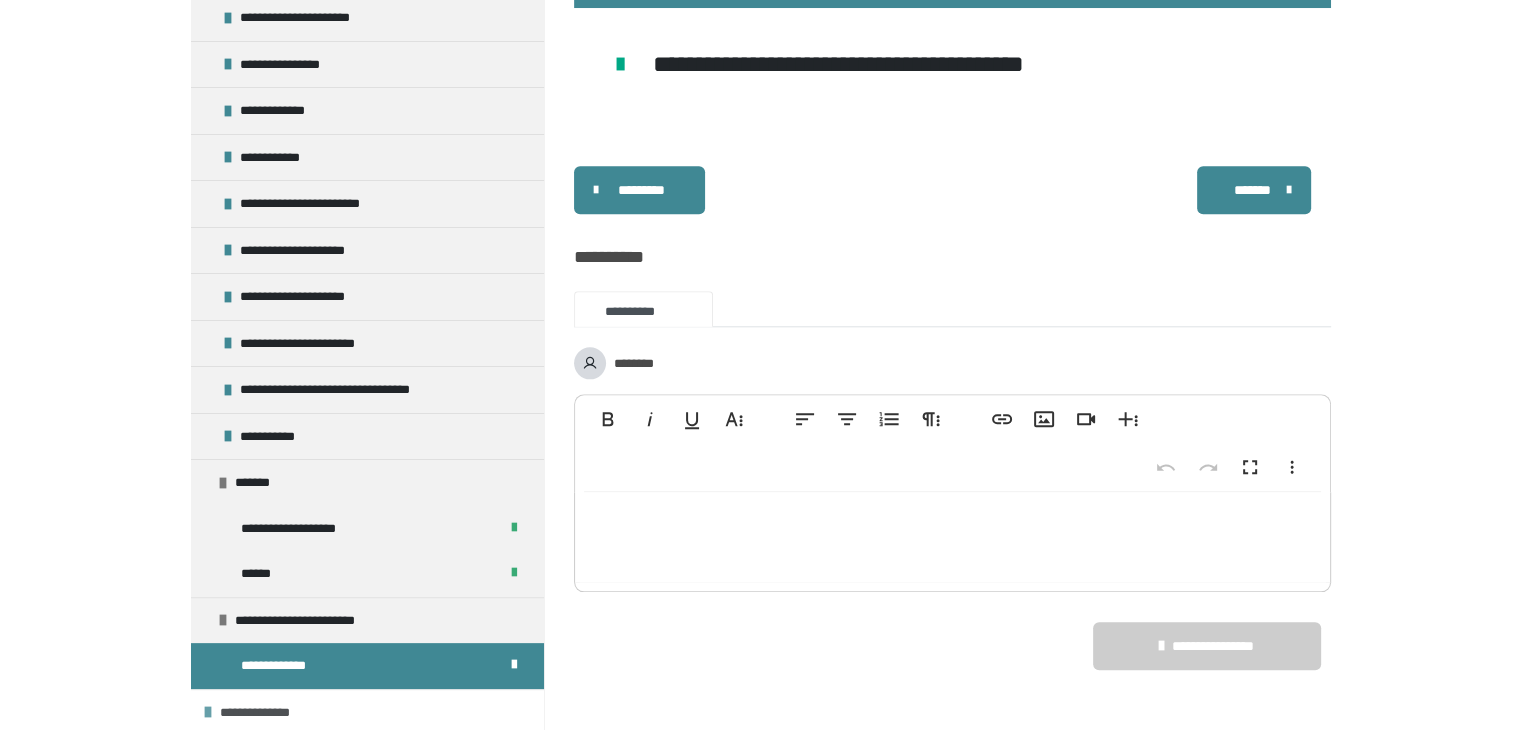 scroll, scrollTop: 429, scrollLeft: 0, axis: vertical 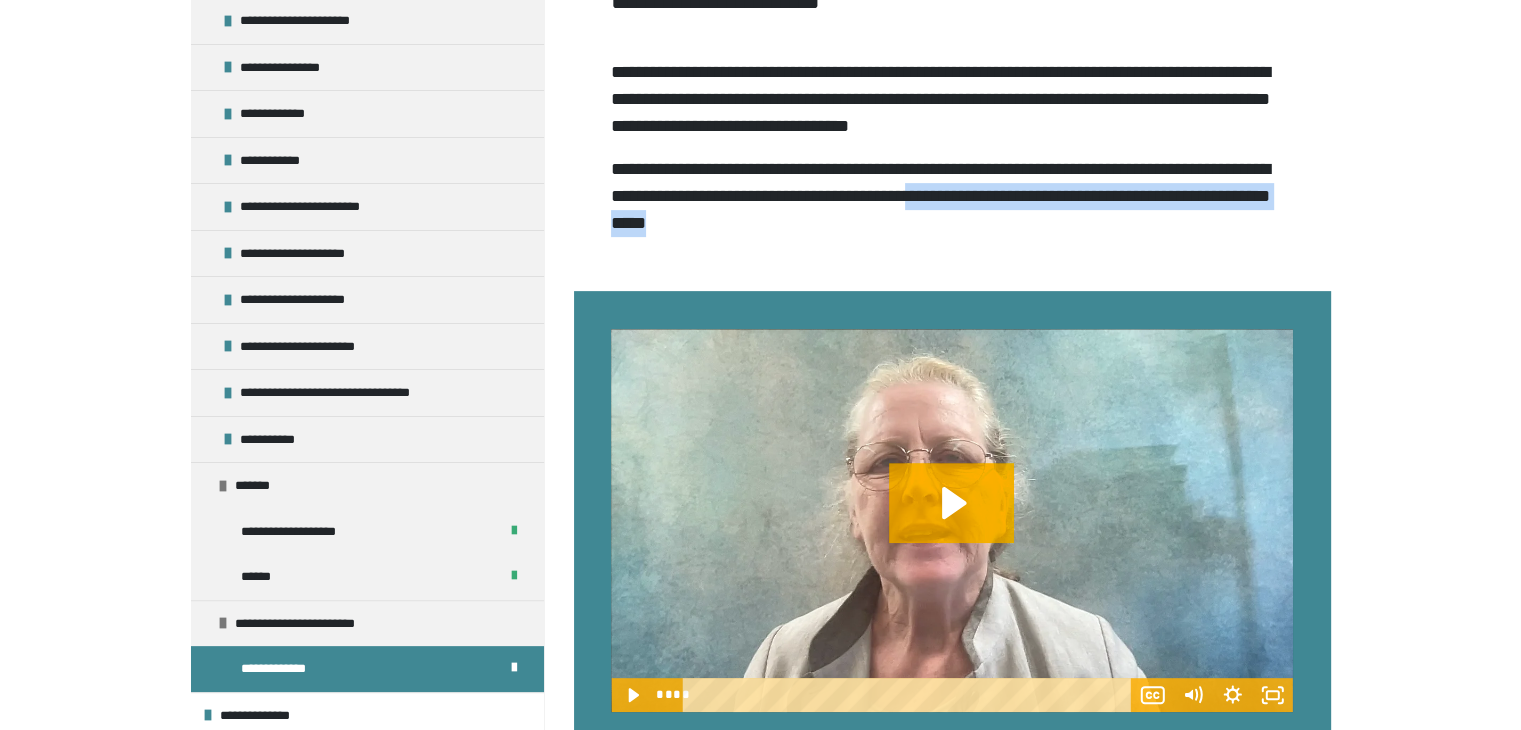 drag, startPoint x: 1509, startPoint y: 221, endPoint x: 1512, endPoint y: 268, distance: 47.095646 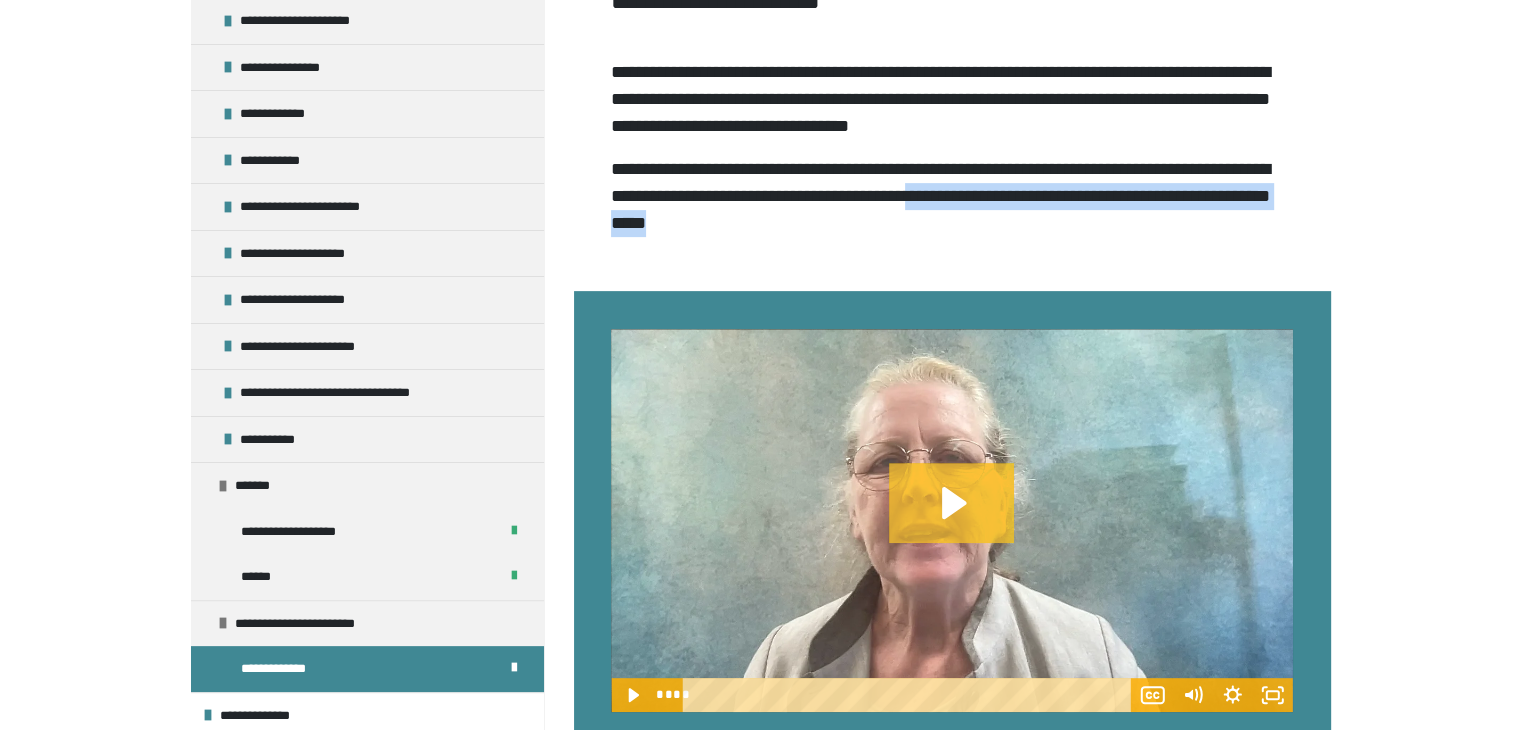 click 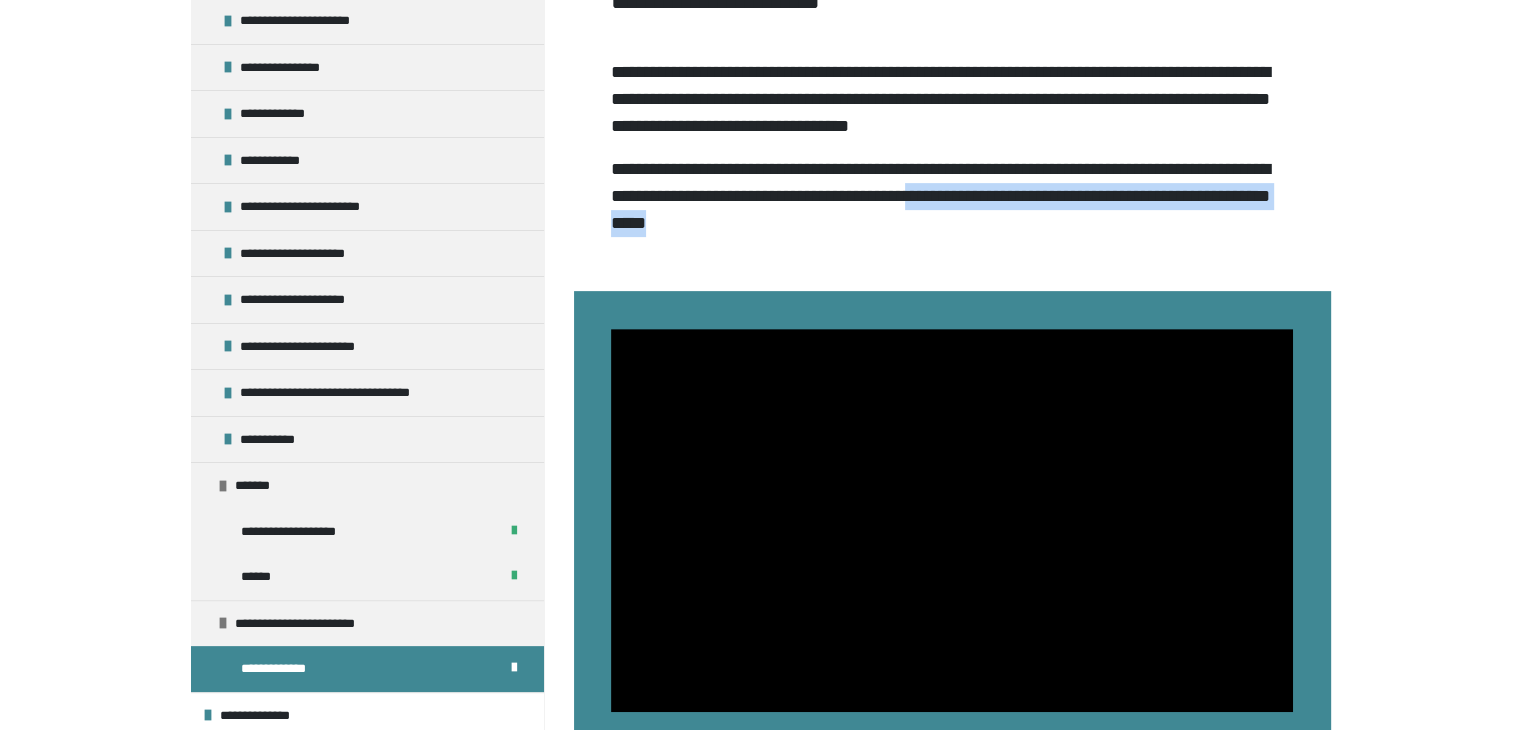 type 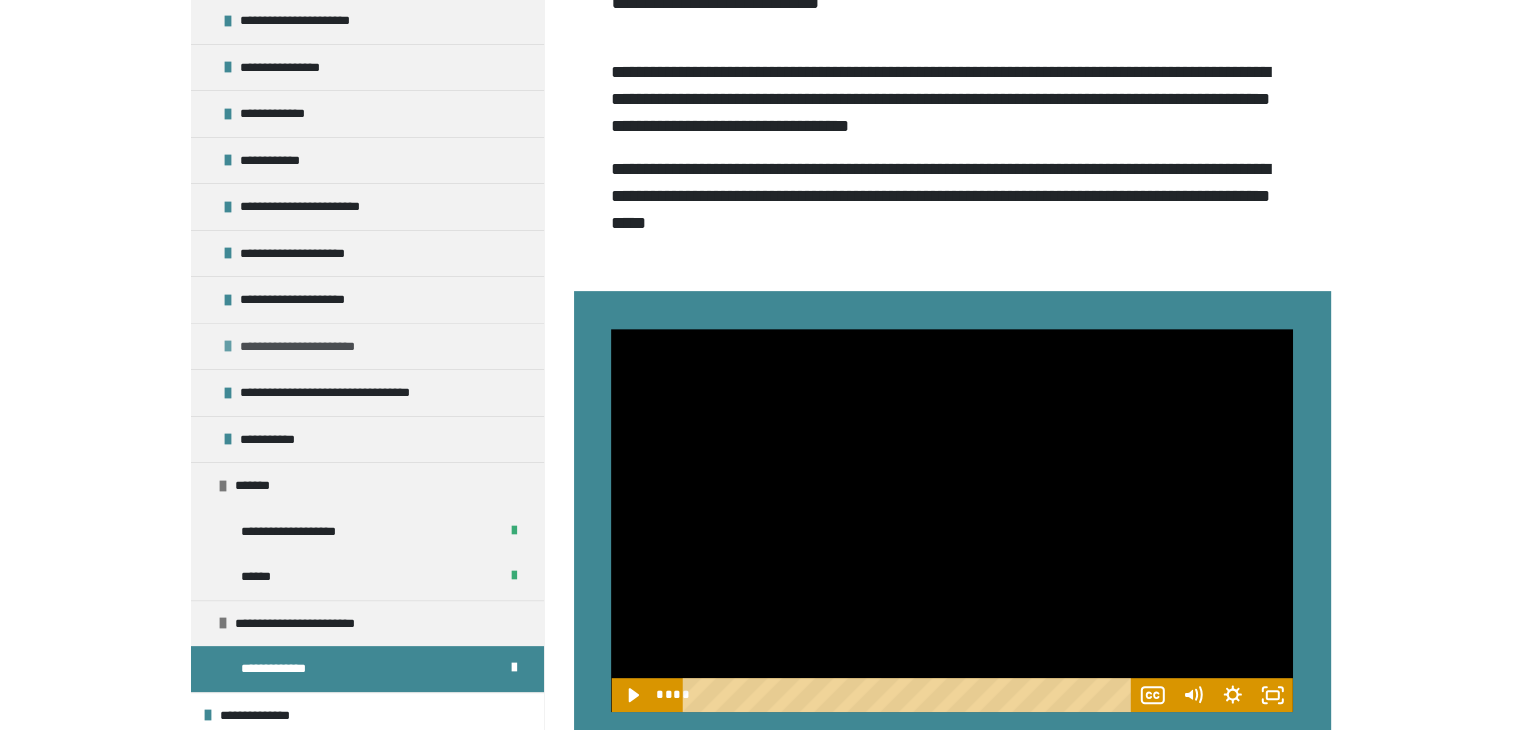 click on "**********" at bounding box center [319, 347] 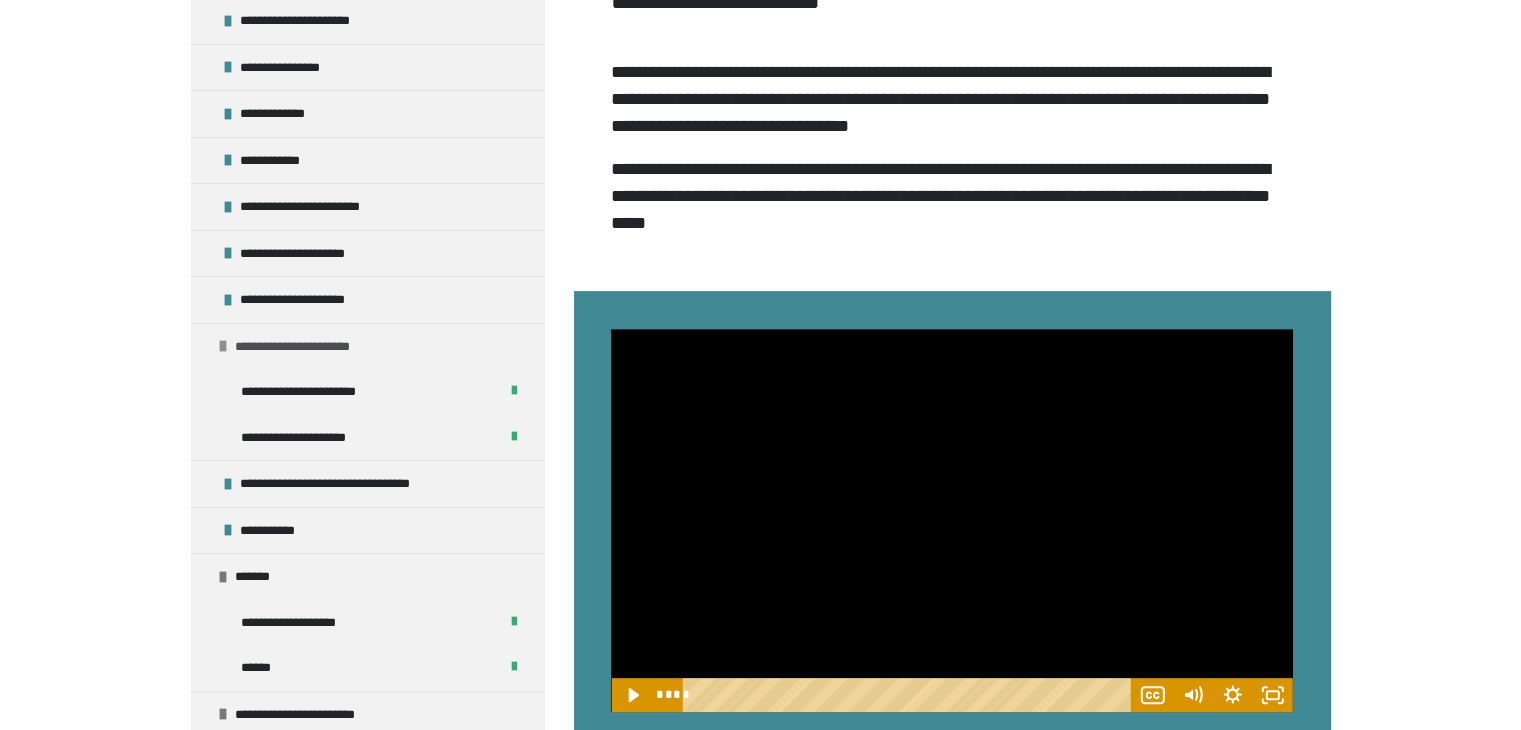 scroll, scrollTop: 520, scrollLeft: 0, axis: vertical 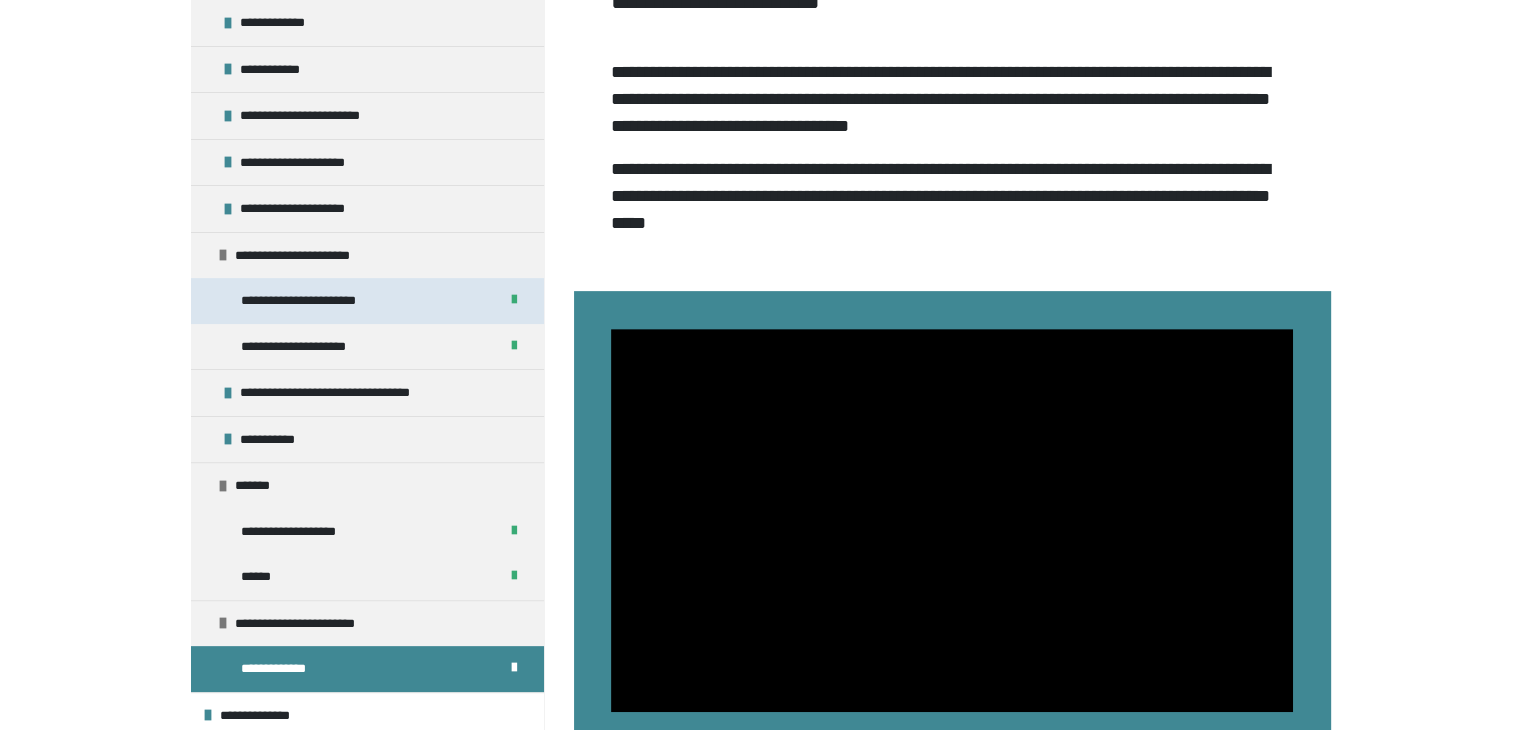 click on "**********" at bounding box center (327, 301) 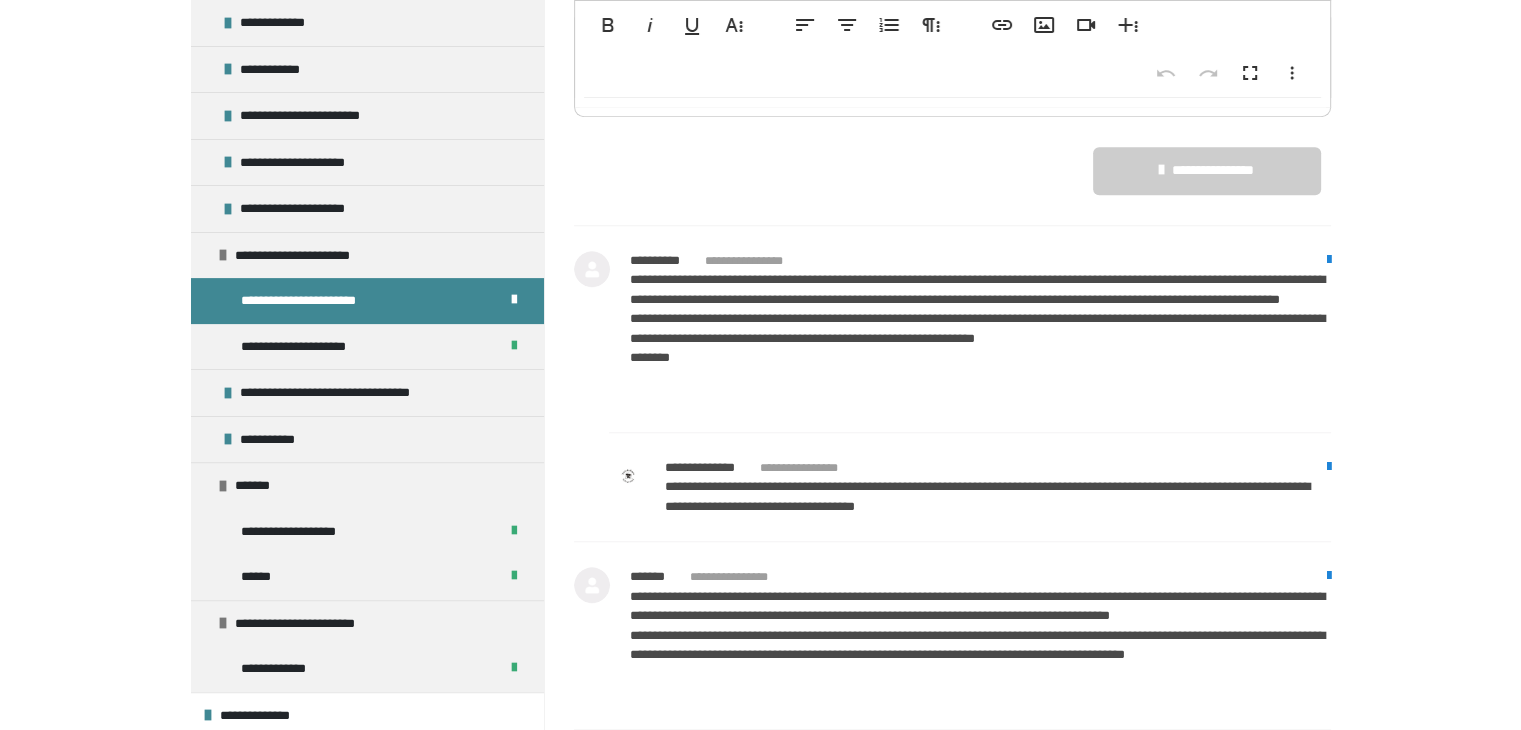 scroll, scrollTop: 1692, scrollLeft: 0, axis: vertical 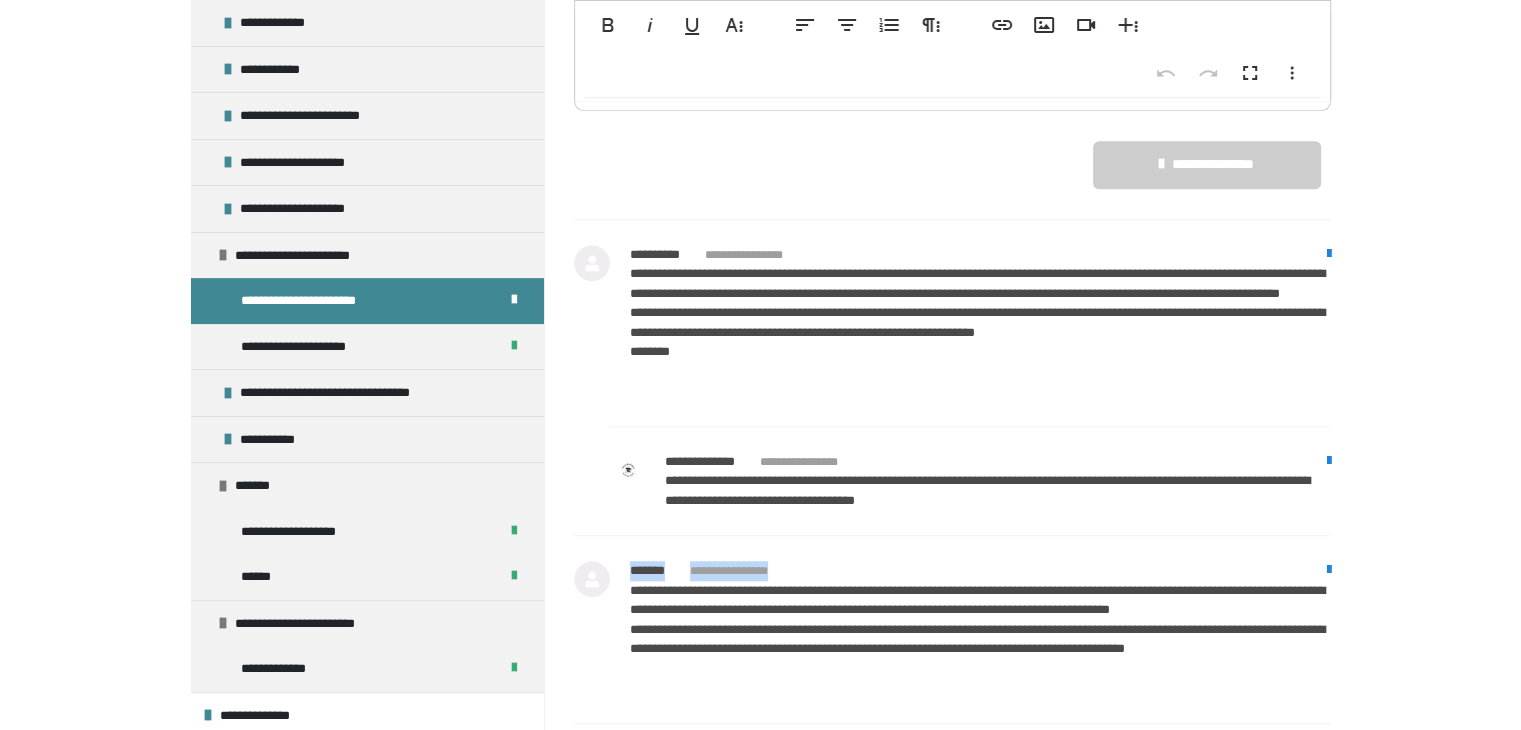 drag, startPoint x: 1497, startPoint y: 537, endPoint x: 1496, endPoint y: 591, distance: 54.00926 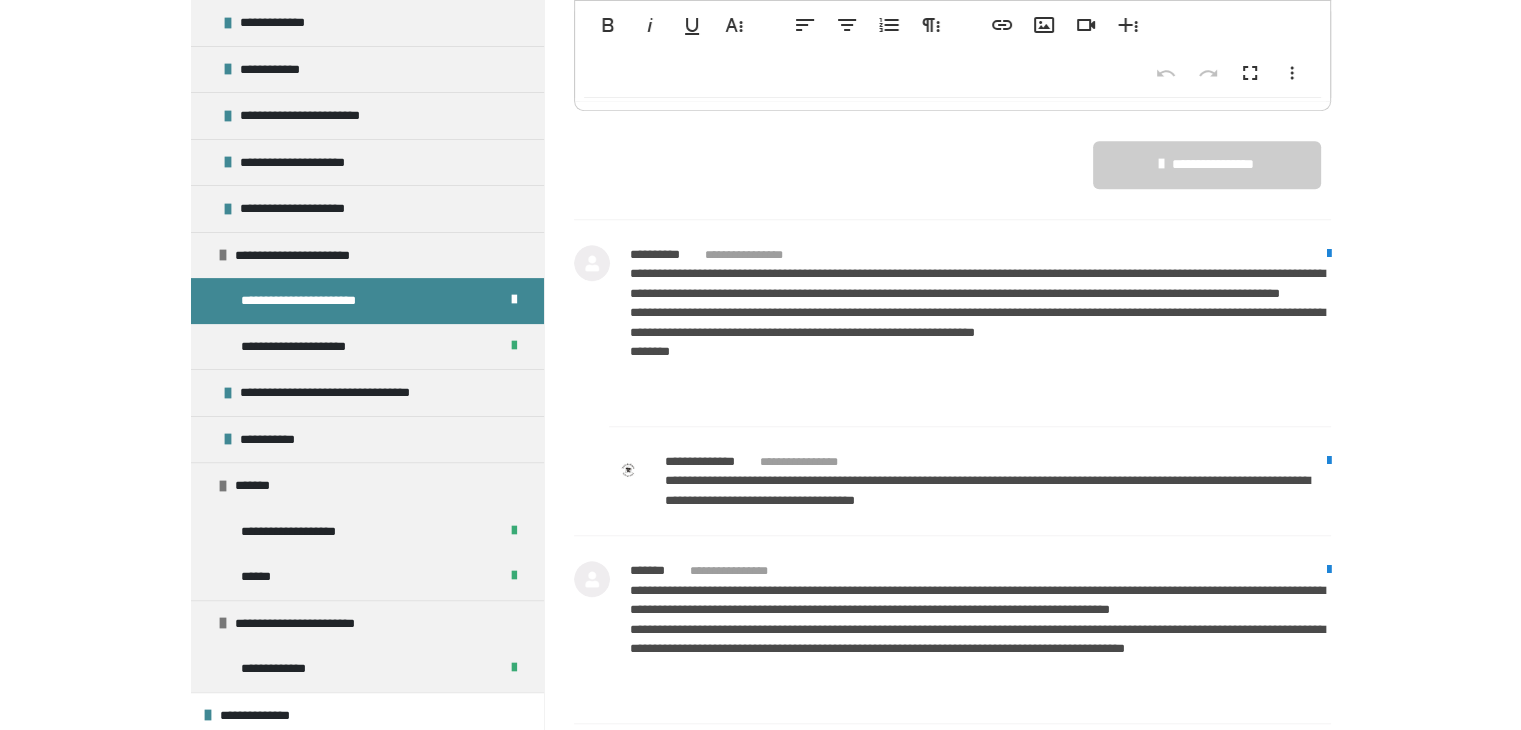 click on "**********" at bounding box center [760, -305] 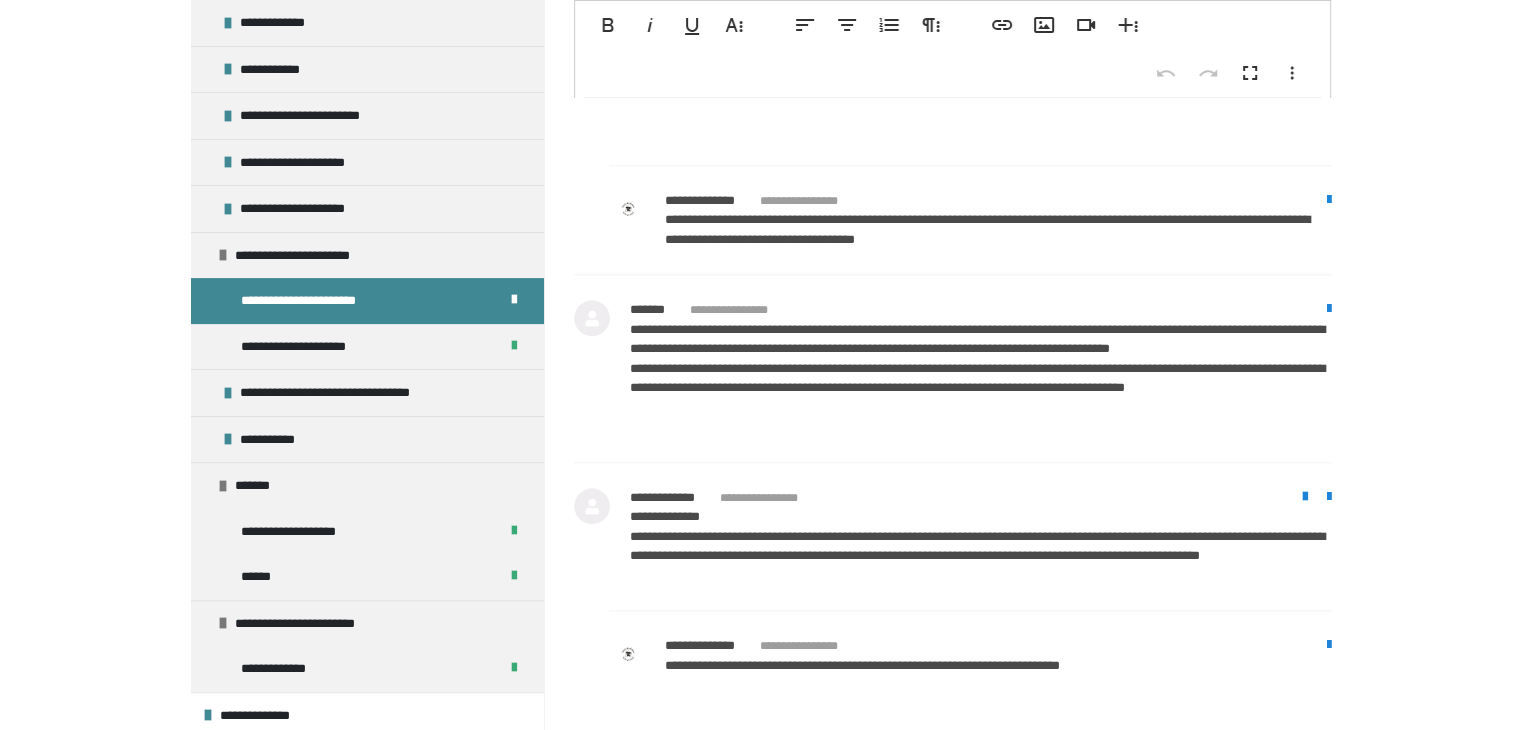 scroll, scrollTop: 1980, scrollLeft: 0, axis: vertical 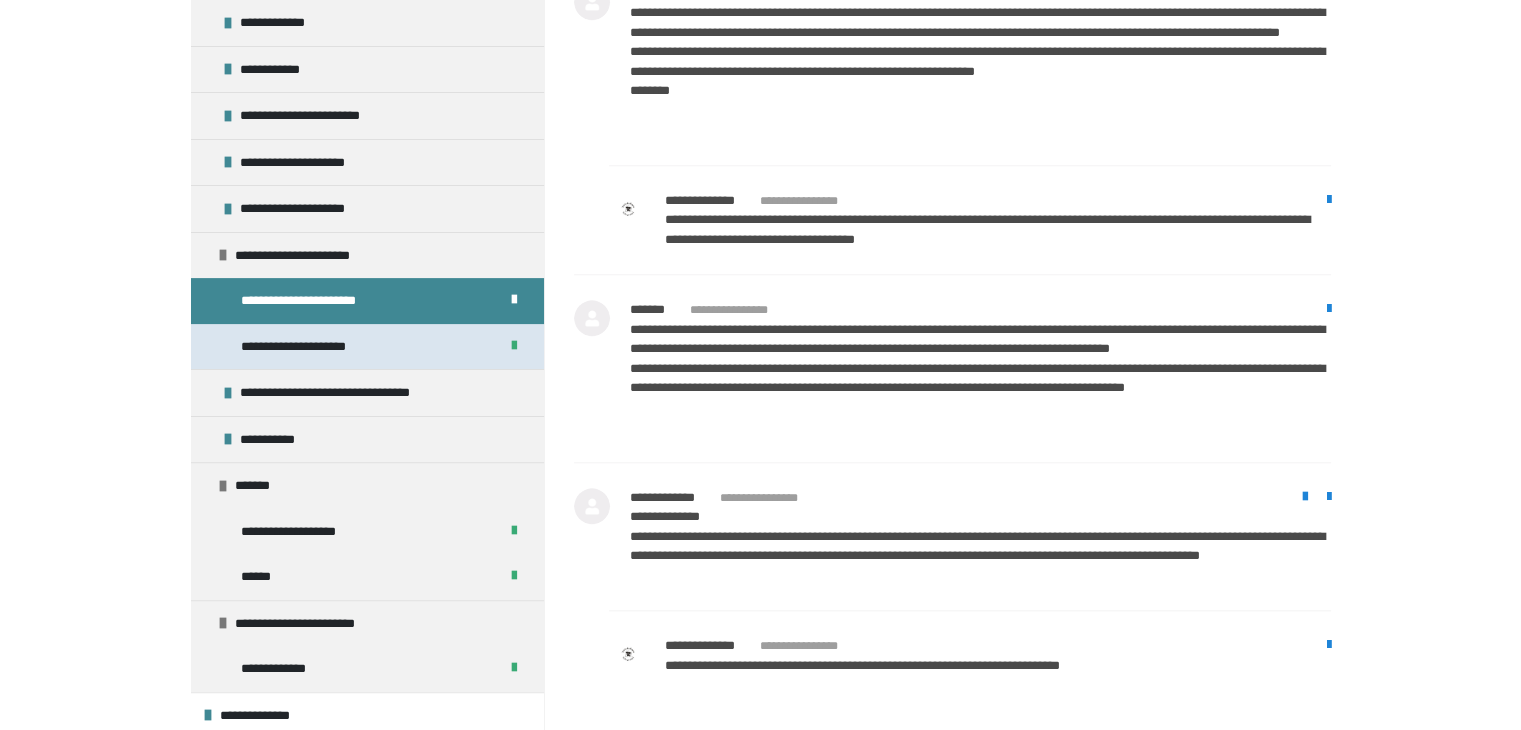 click on "**********" at bounding box center [314, 347] 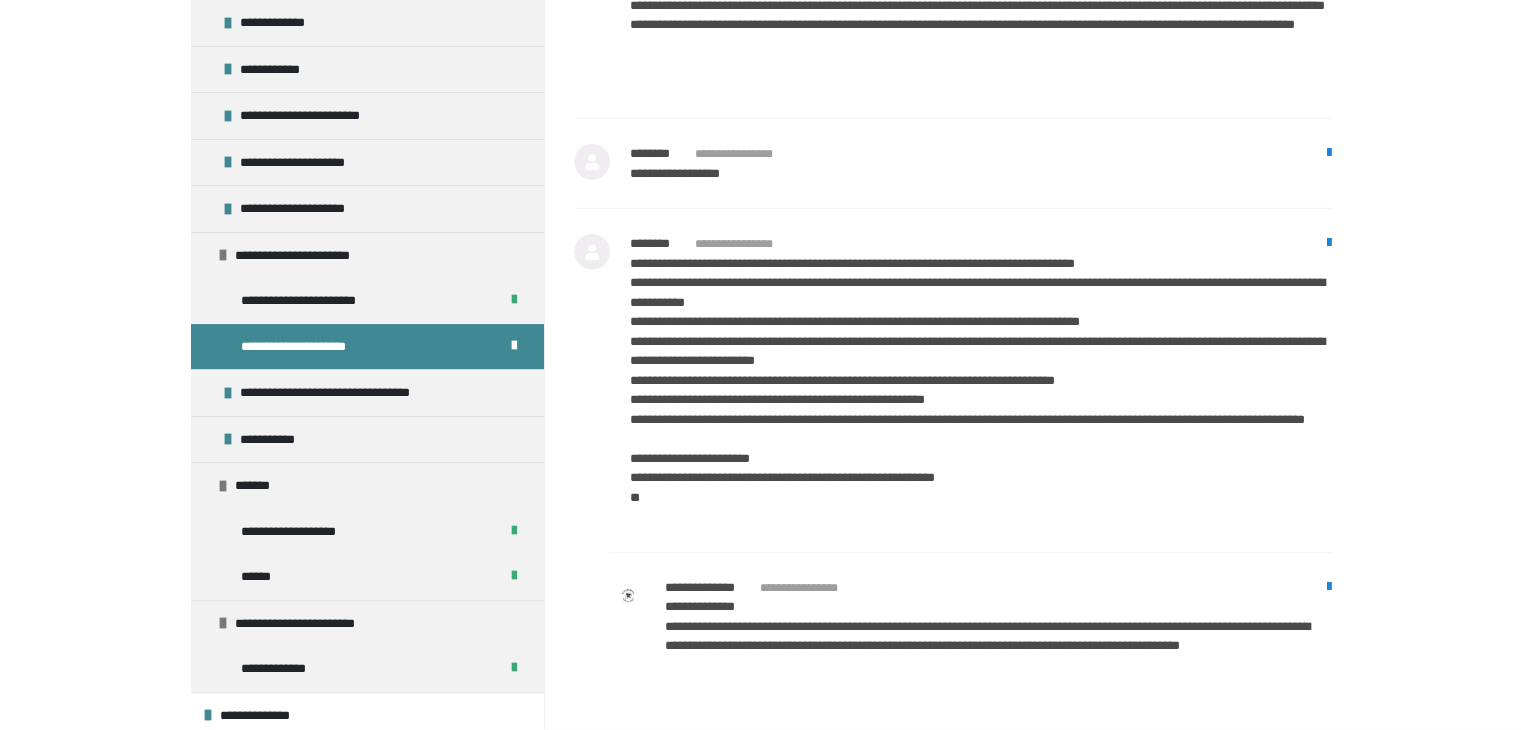 scroll, scrollTop: 5617, scrollLeft: 0, axis: vertical 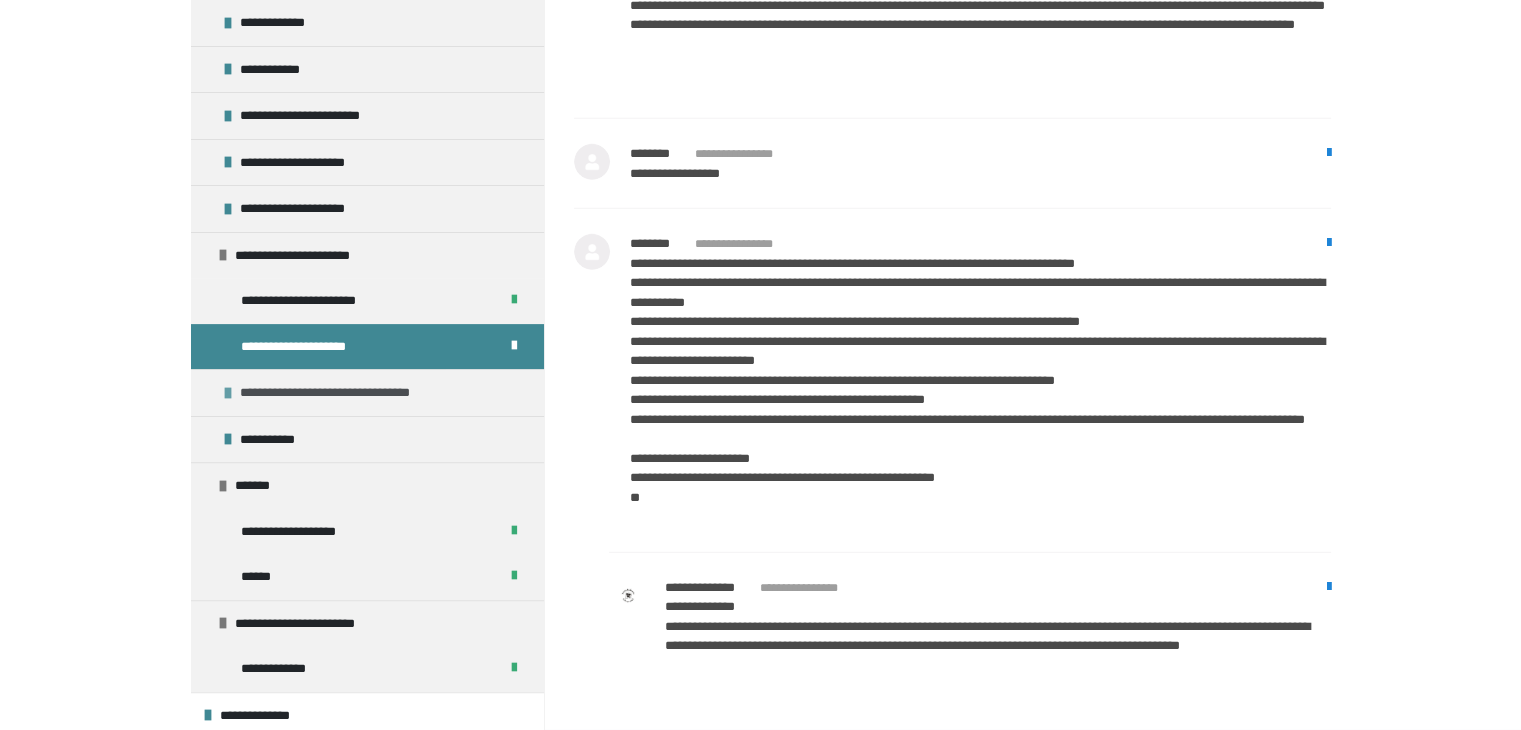 click on "**********" at bounding box center (363, 393) 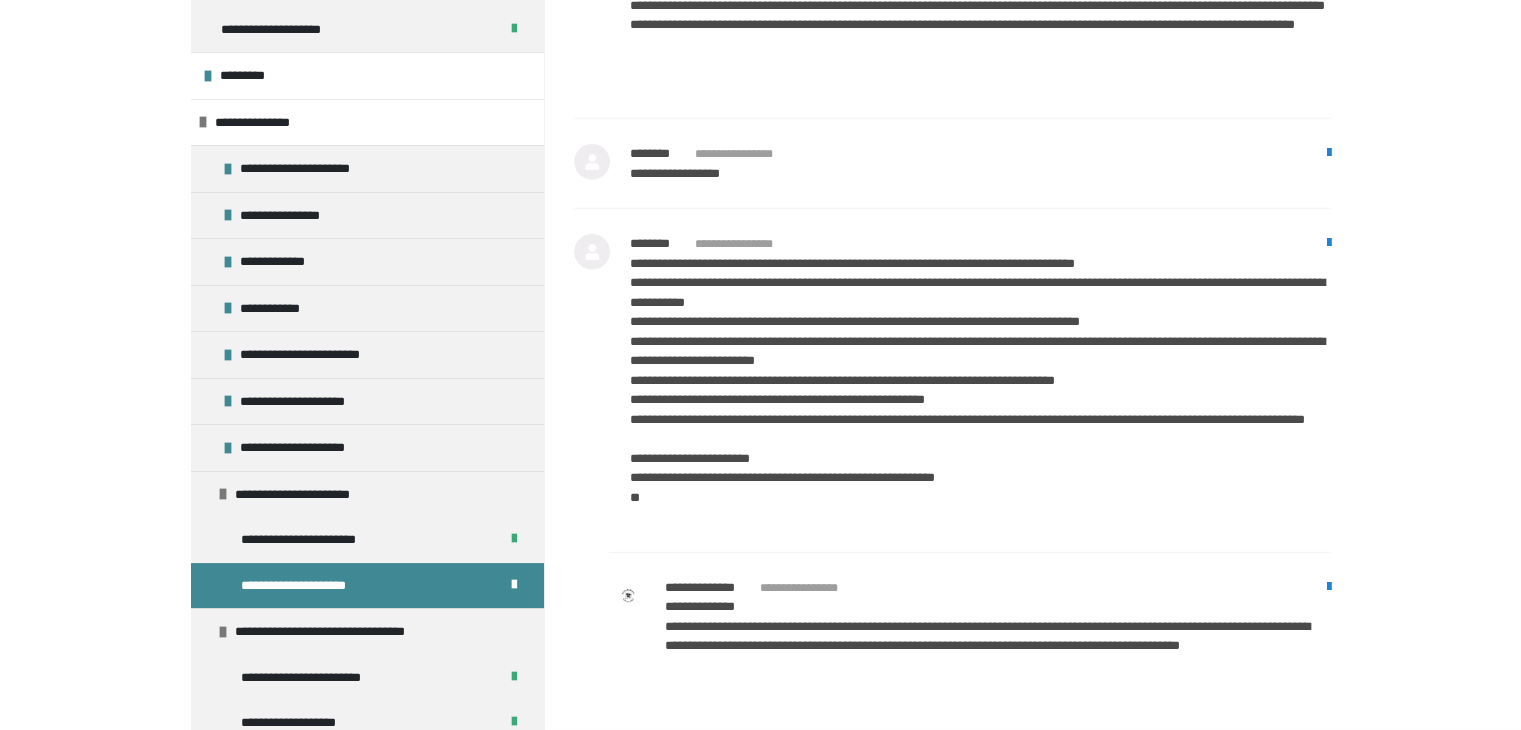scroll, scrollTop: 278, scrollLeft: 0, axis: vertical 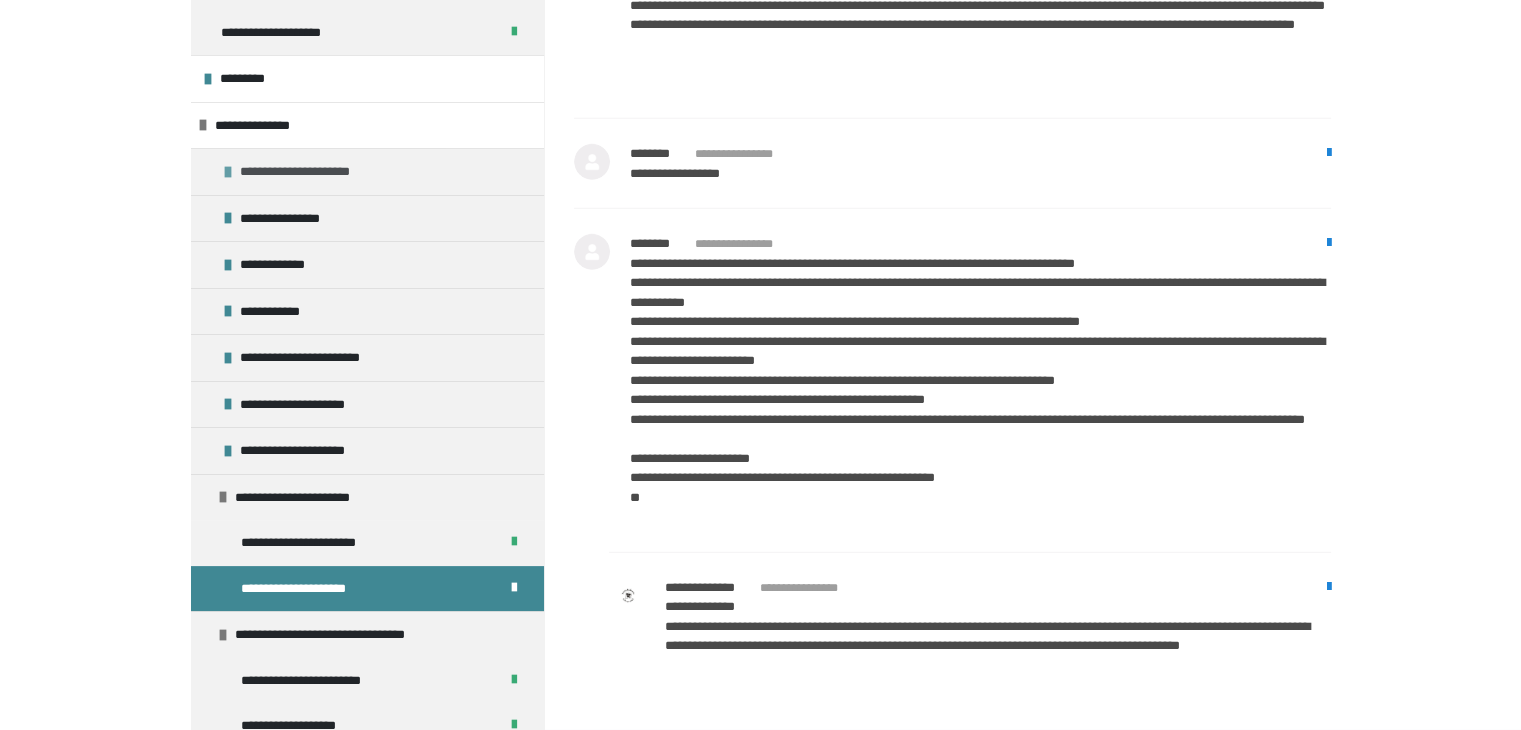 click on "**********" at bounding box center (313, 172) 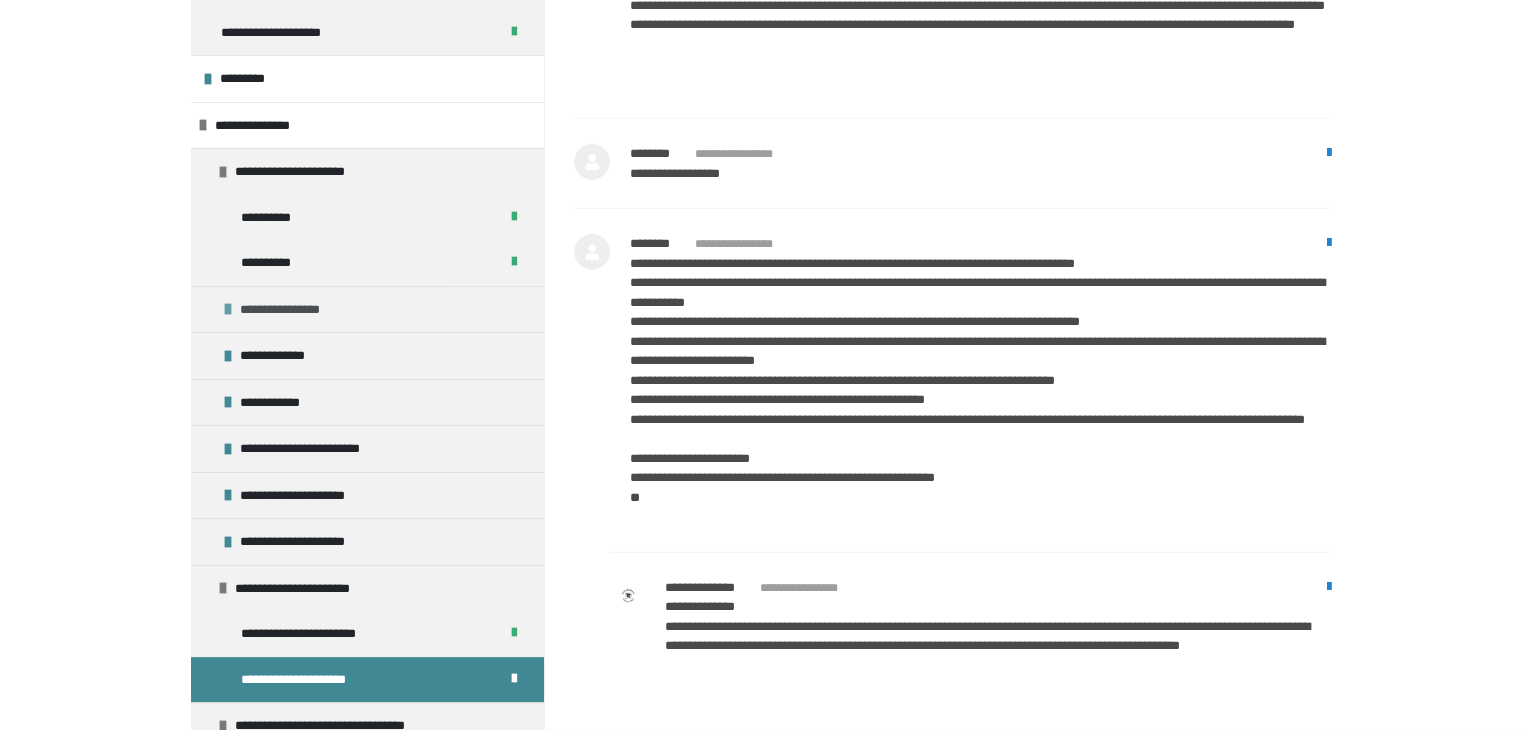 click on "**********" at bounding box center [294, 310] 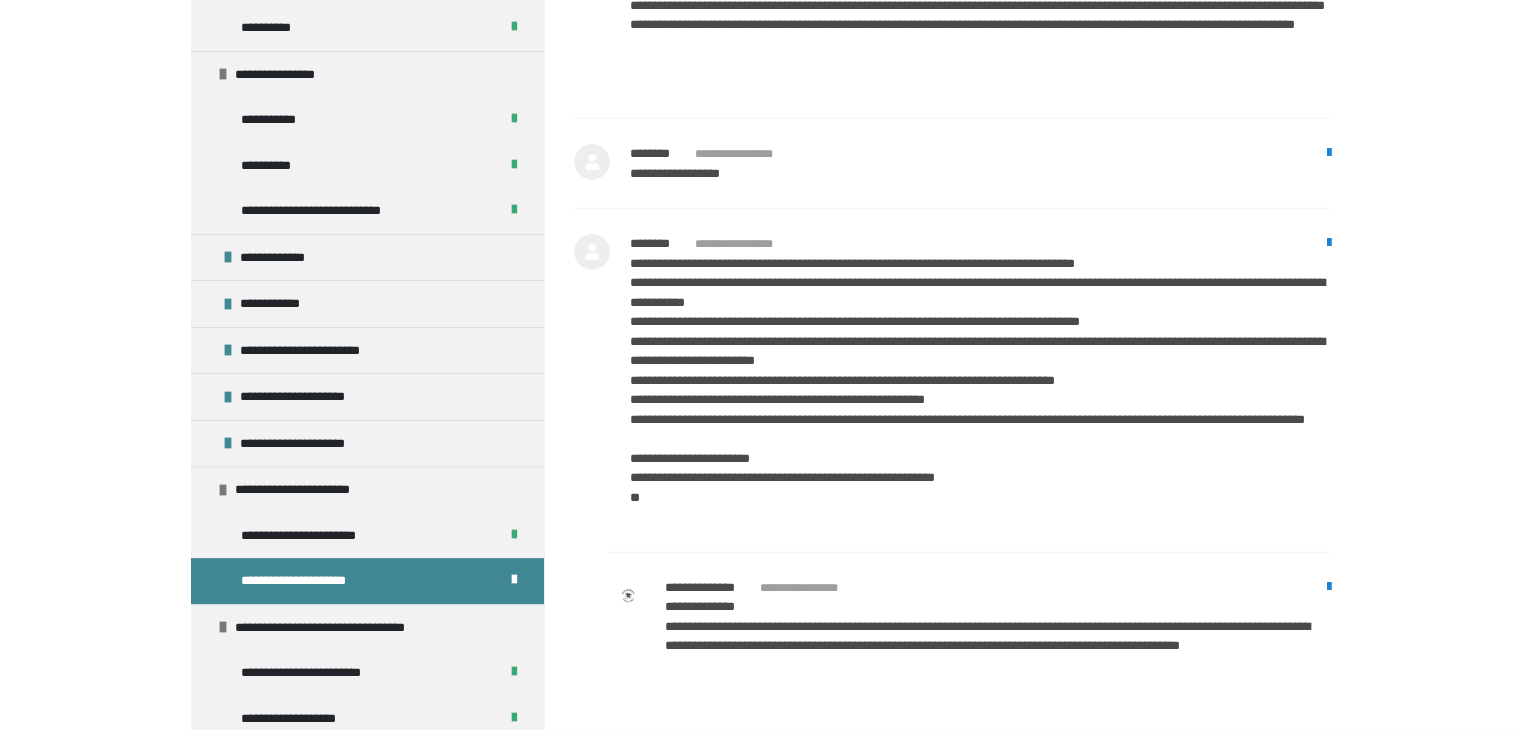 scroll, scrollTop: 550, scrollLeft: 0, axis: vertical 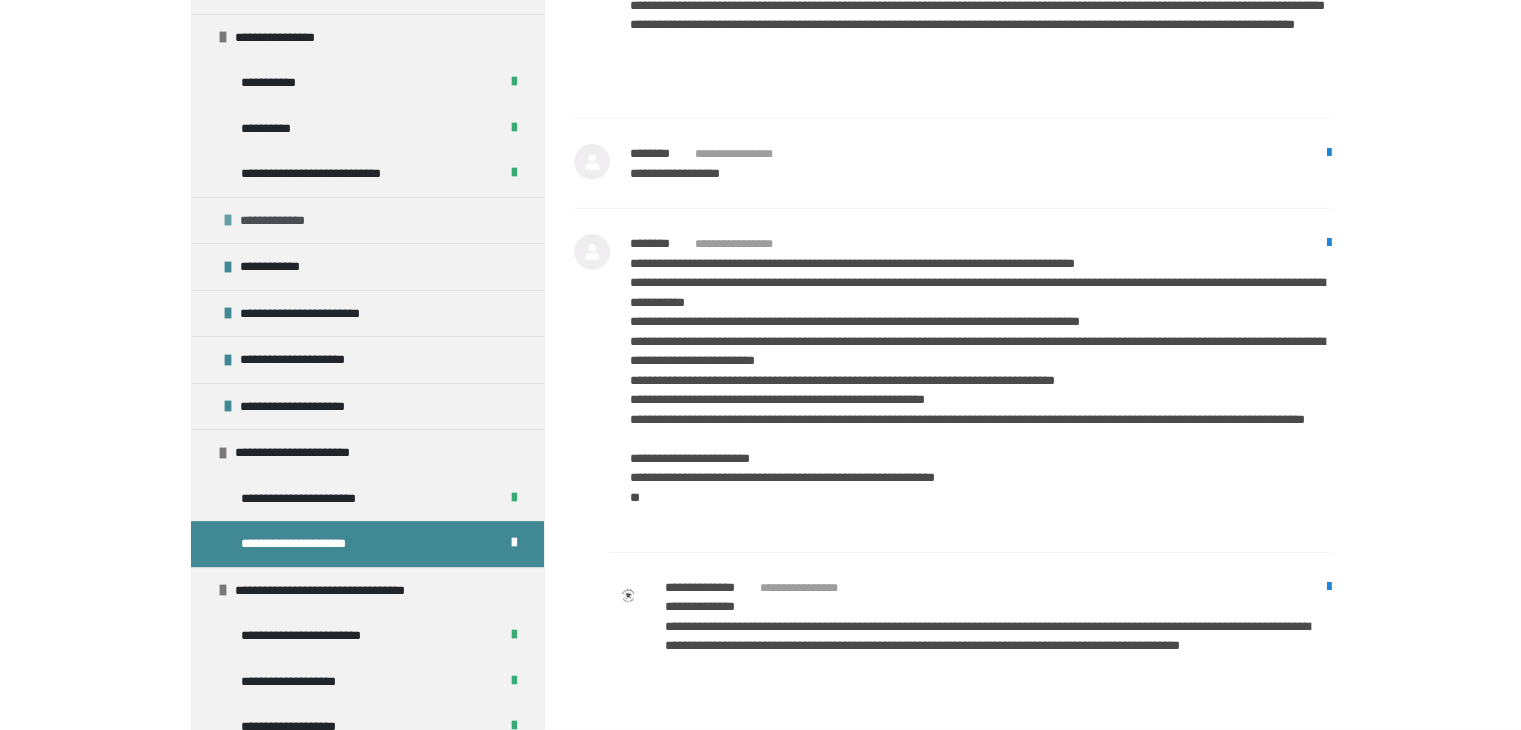 click on "**********" at bounding box center [367, 220] 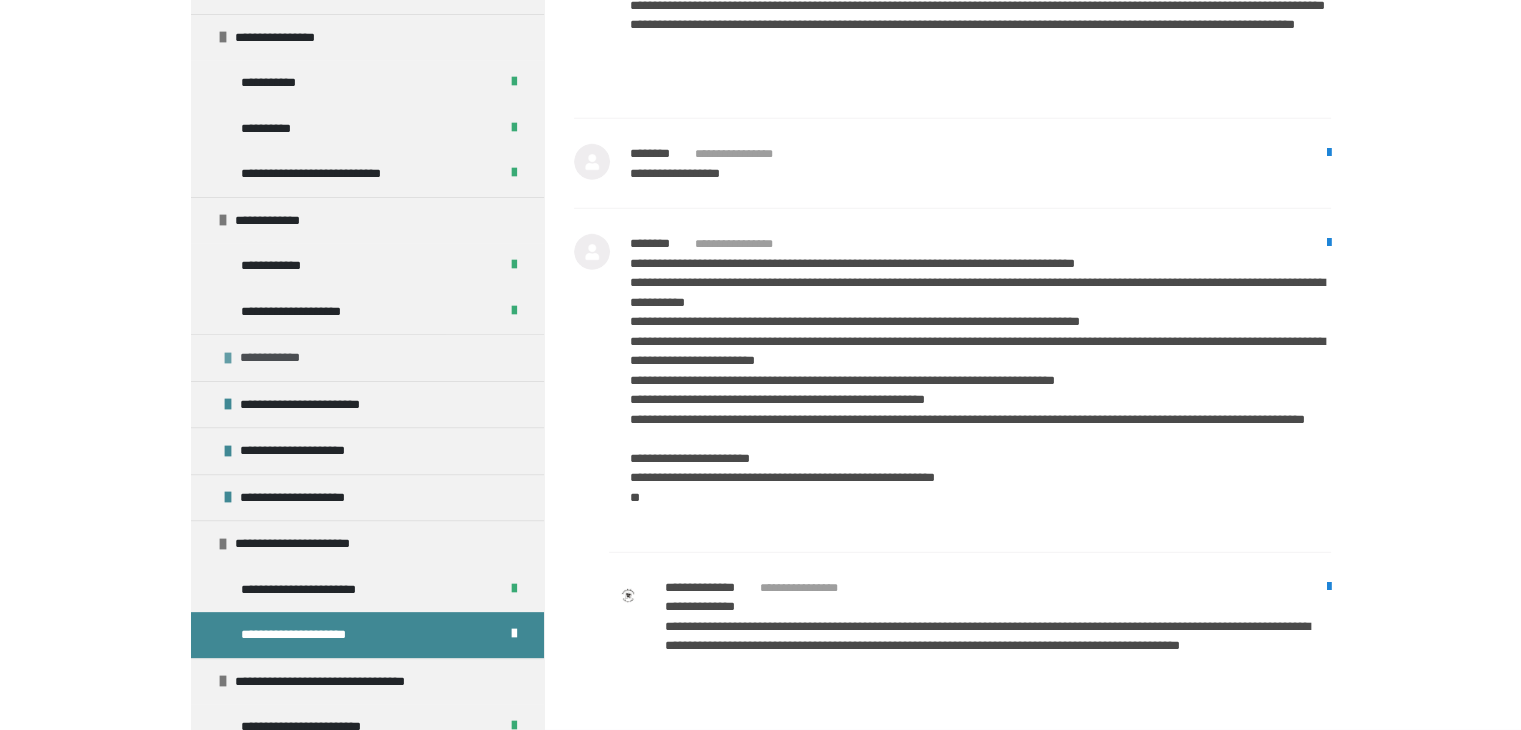 click on "**********" at bounding box center (367, 357) 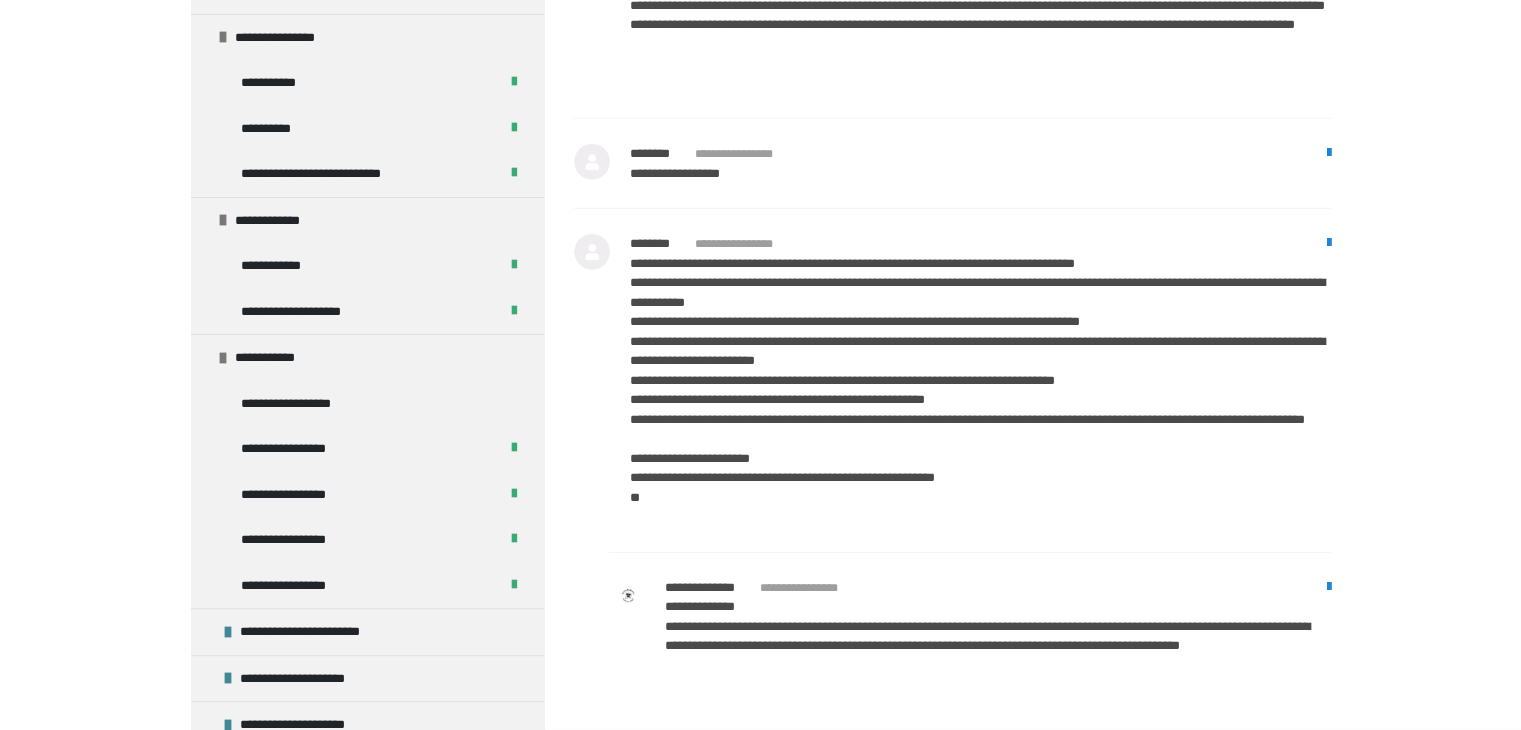 scroll, scrollTop: 680, scrollLeft: 0, axis: vertical 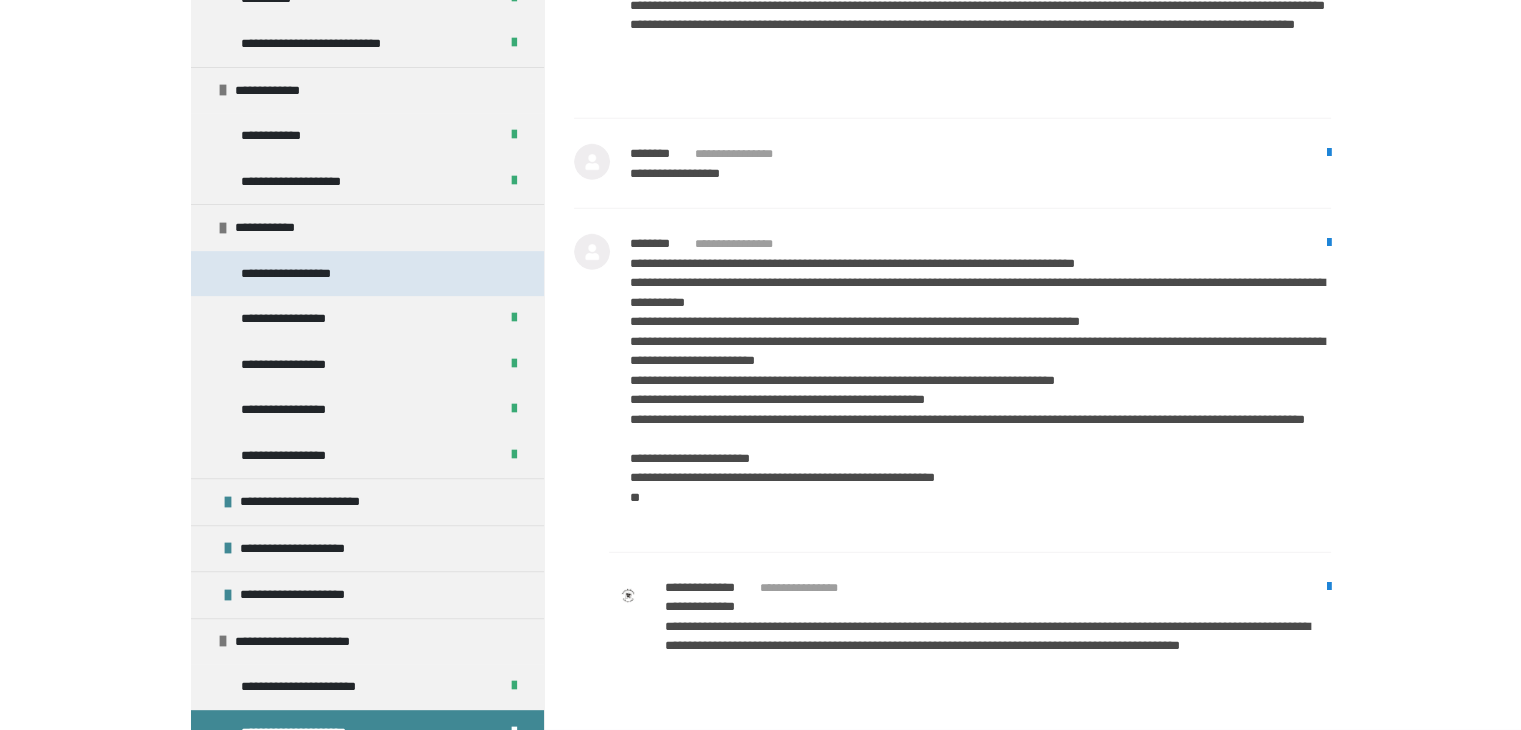 click on "**********" at bounding box center [299, 274] 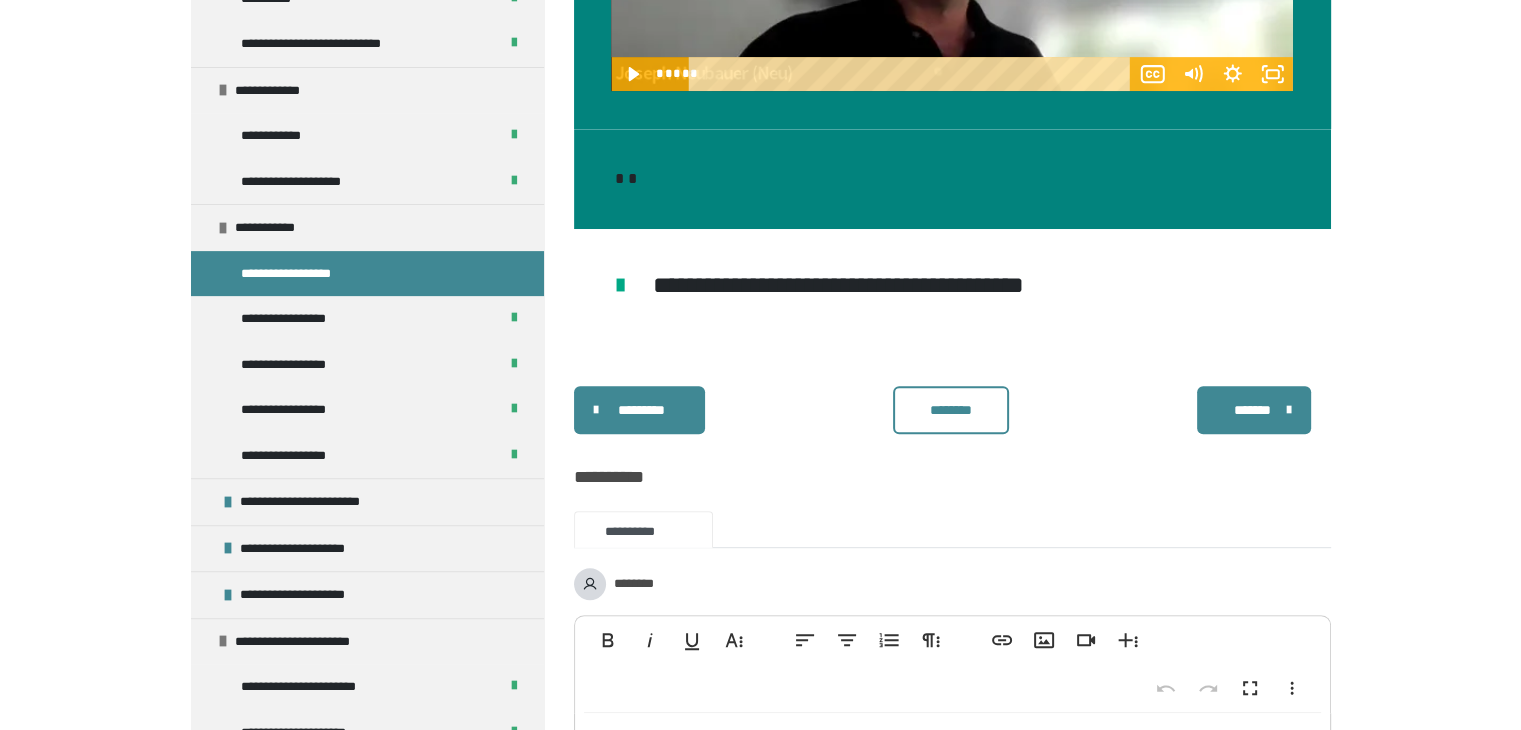 scroll, scrollTop: 972, scrollLeft: 0, axis: vertical 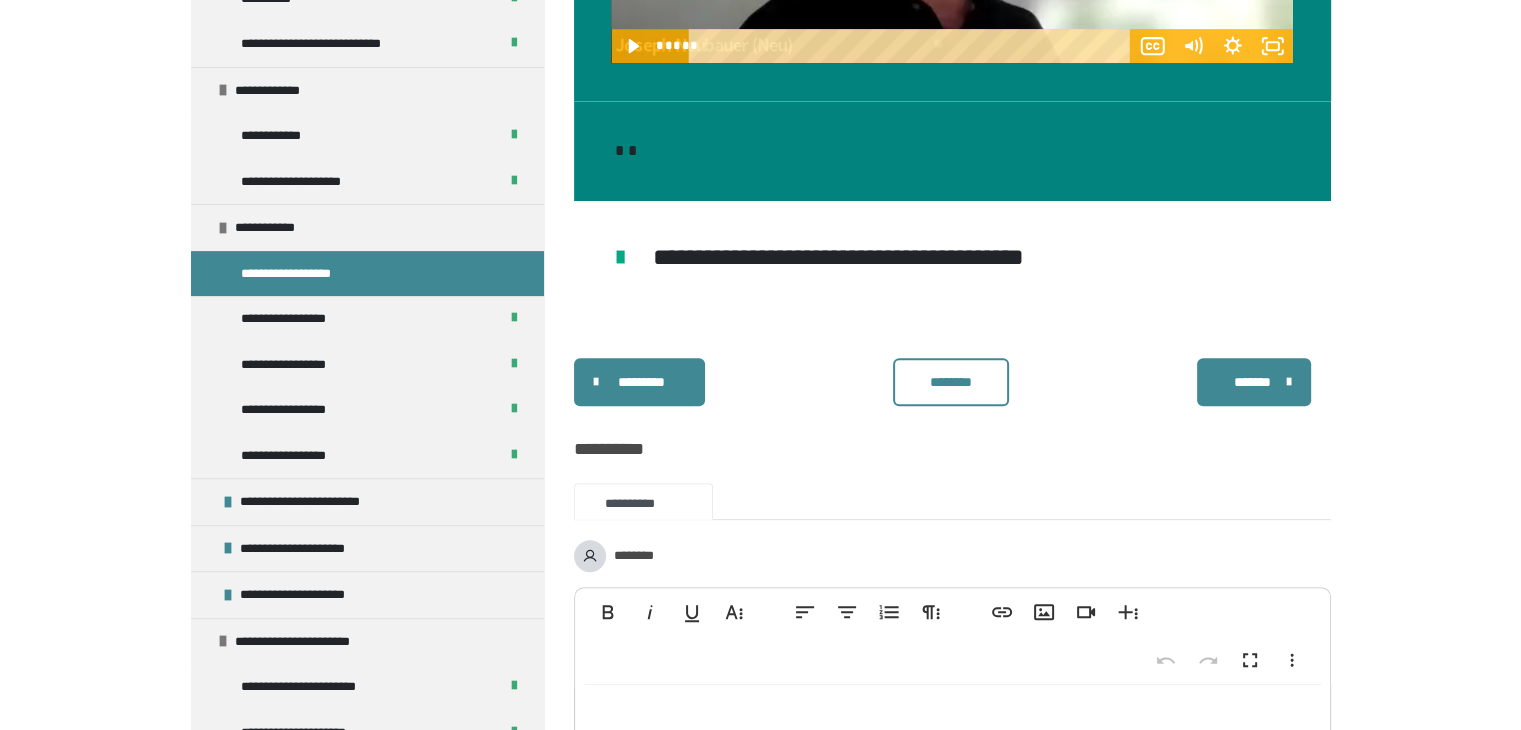 click on "********" at bounding box center [951, 382] 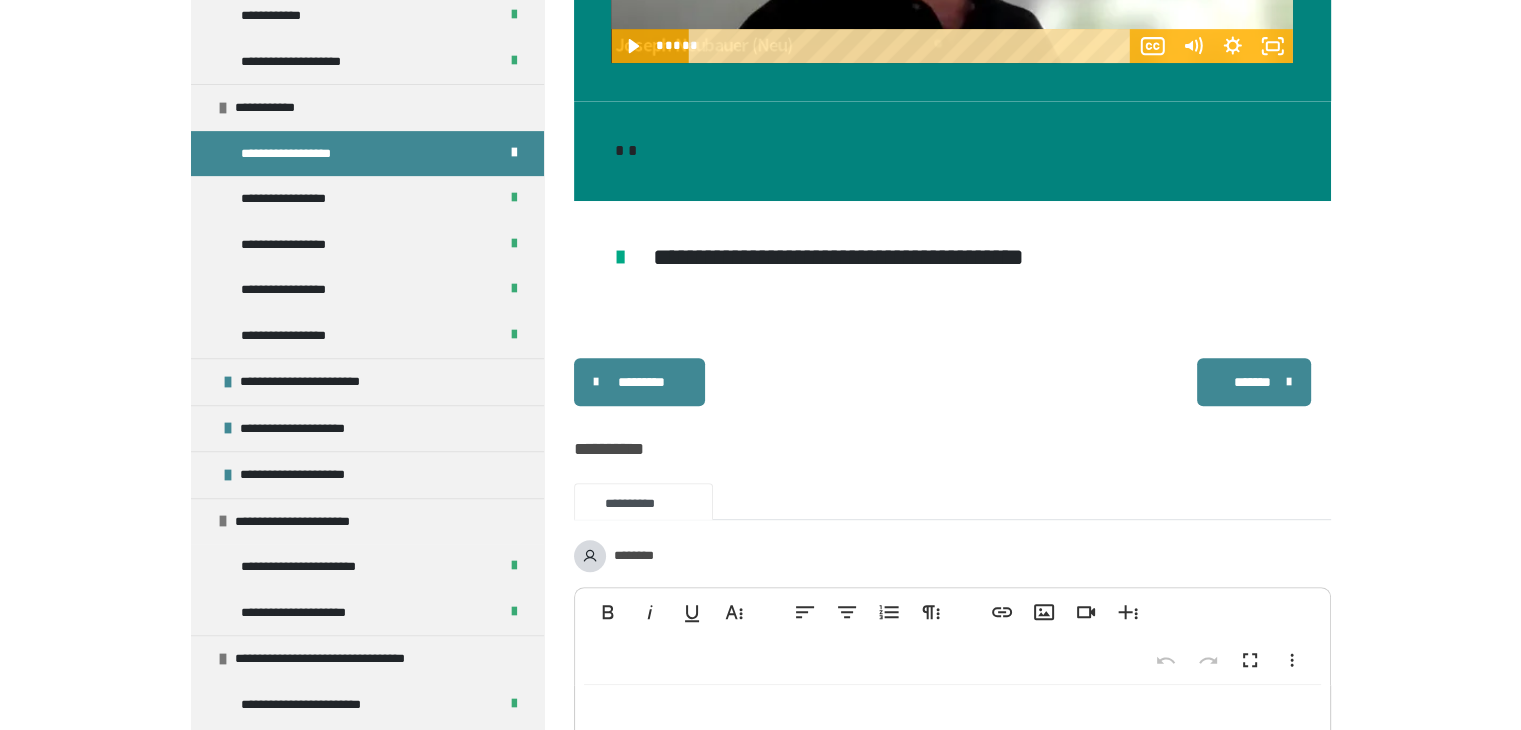 scroll, scrollTop: 850, scrollLeft: 0, axis: vertical 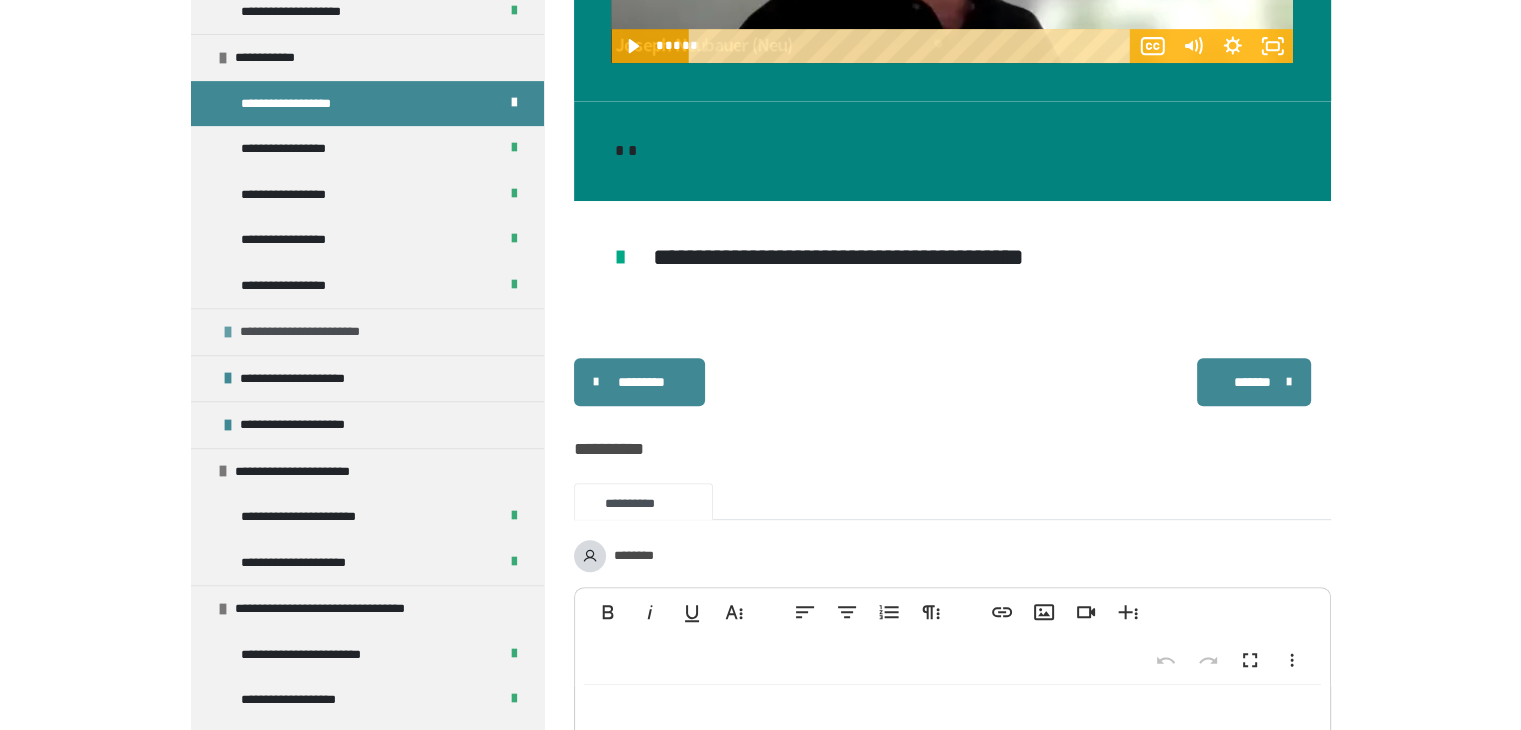 click on "**********" at bounding box center [367, 331] 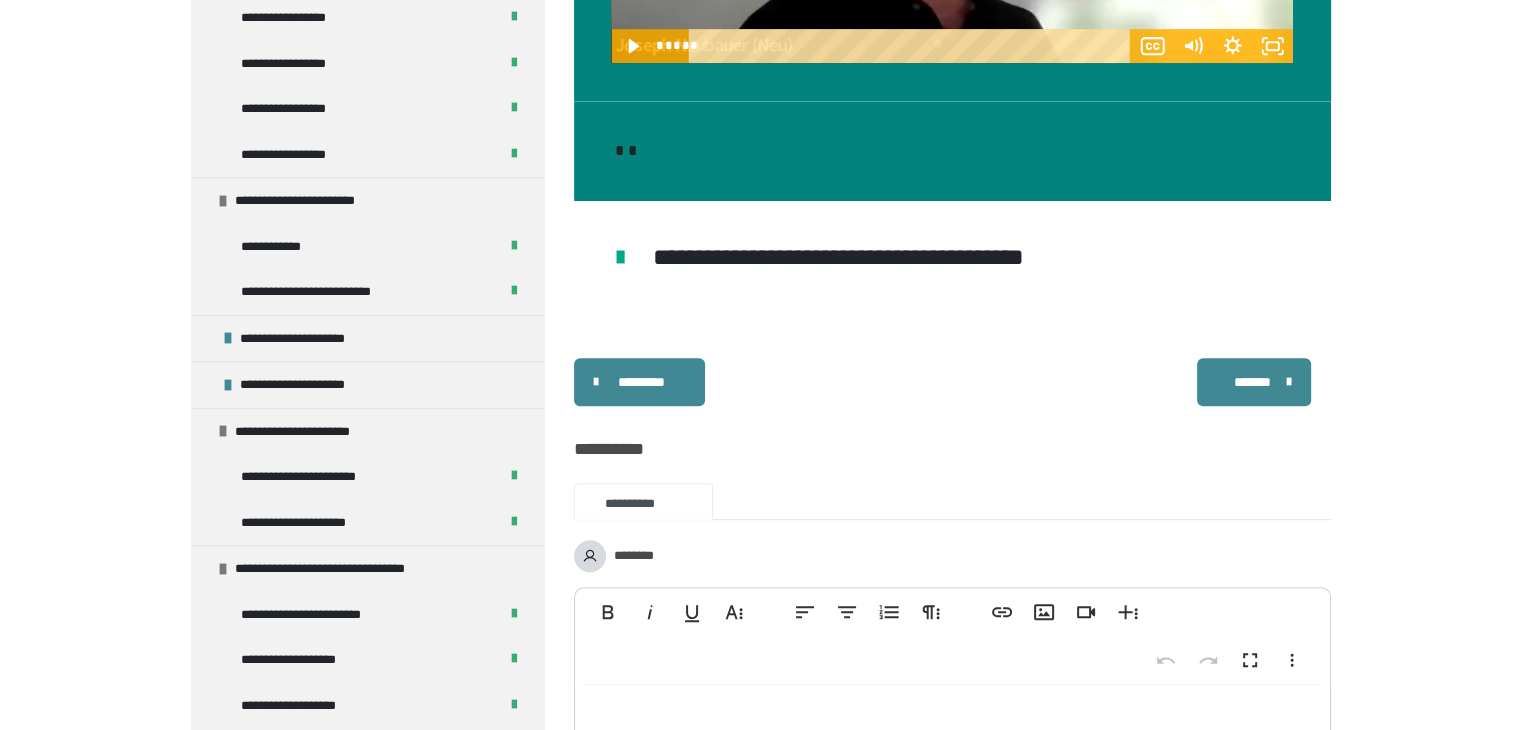 scroll, scrollTop: 987, scrollLeft: 0, axis: vertical 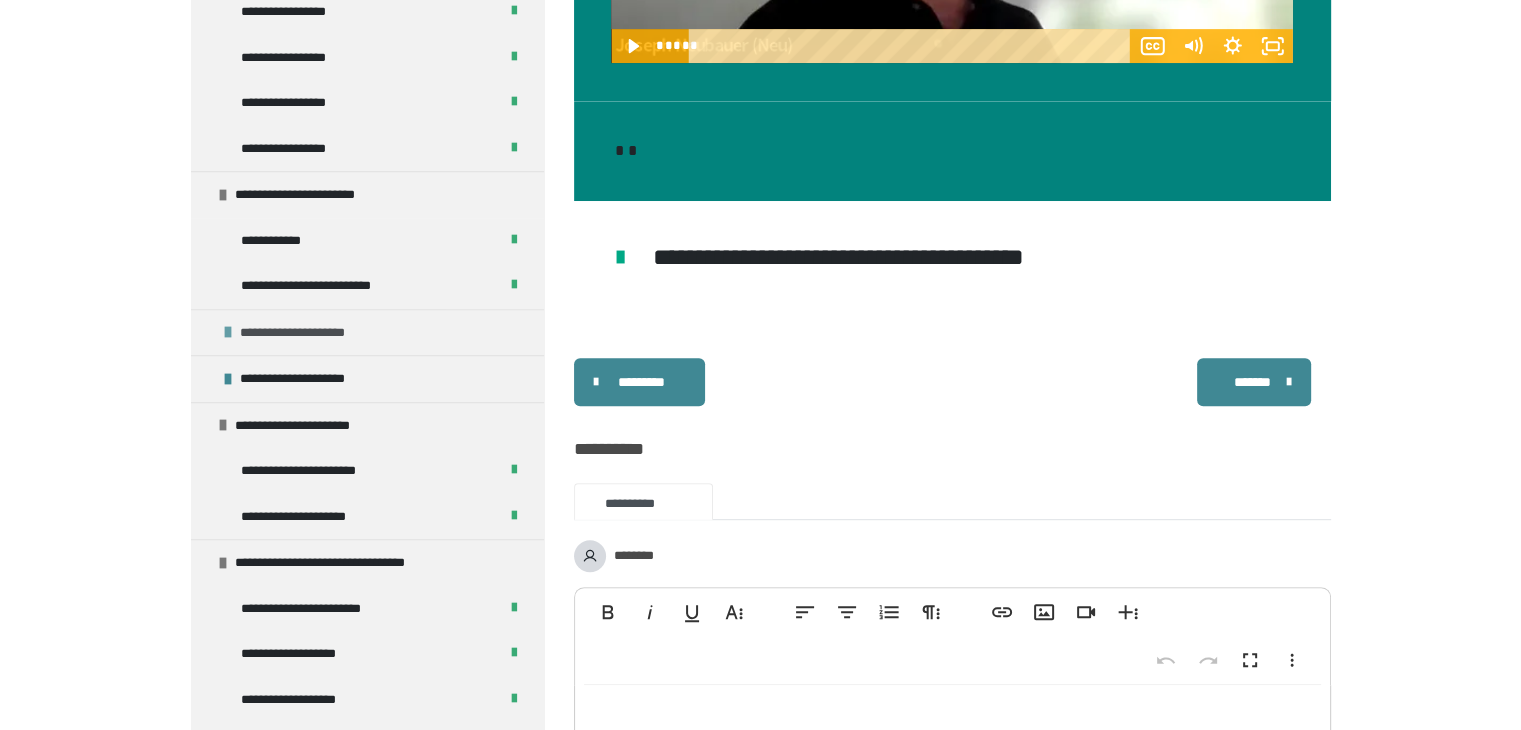 click on "**********" at bounding box center (306, 333) 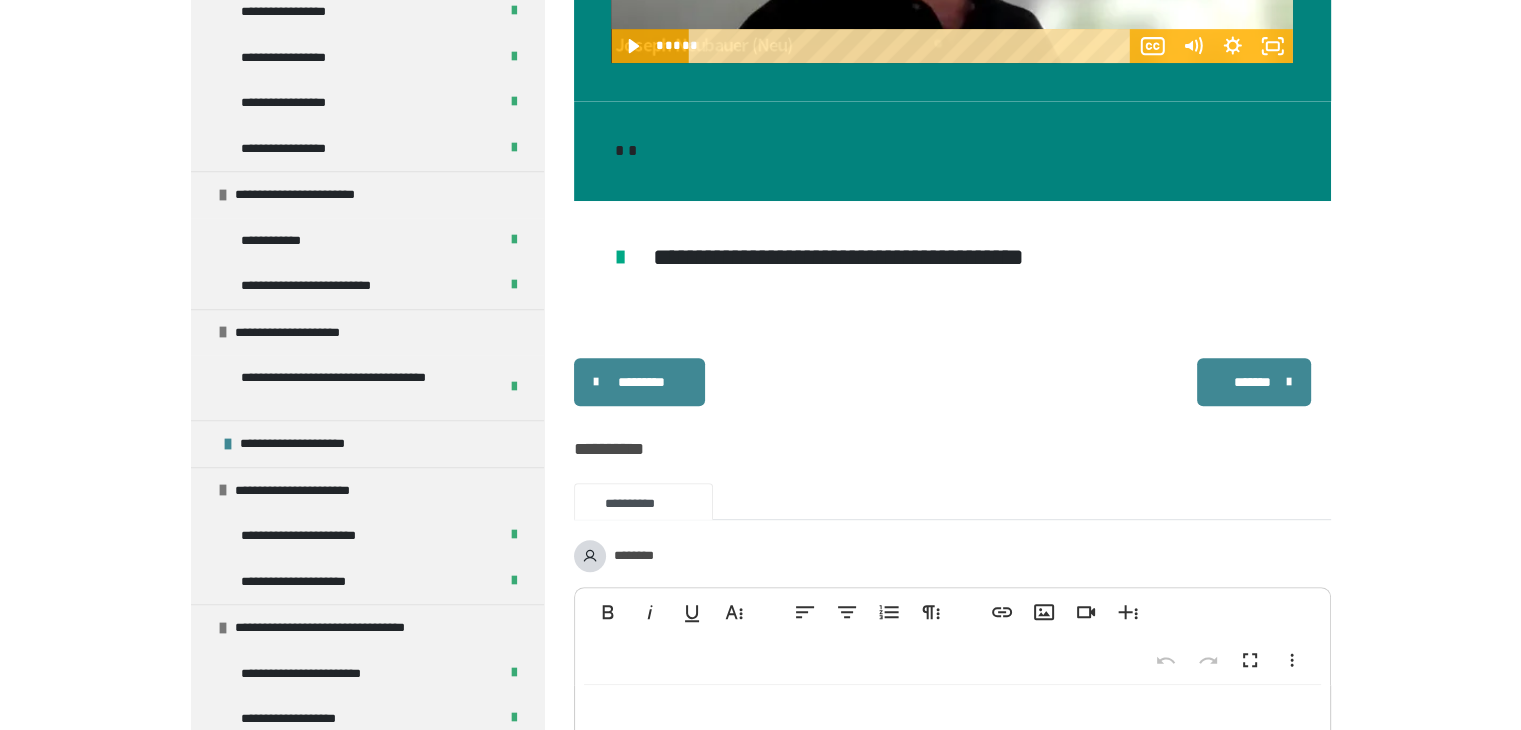 scroll, scrollTop: 1163, scrollLeft: 0, axis: vertical 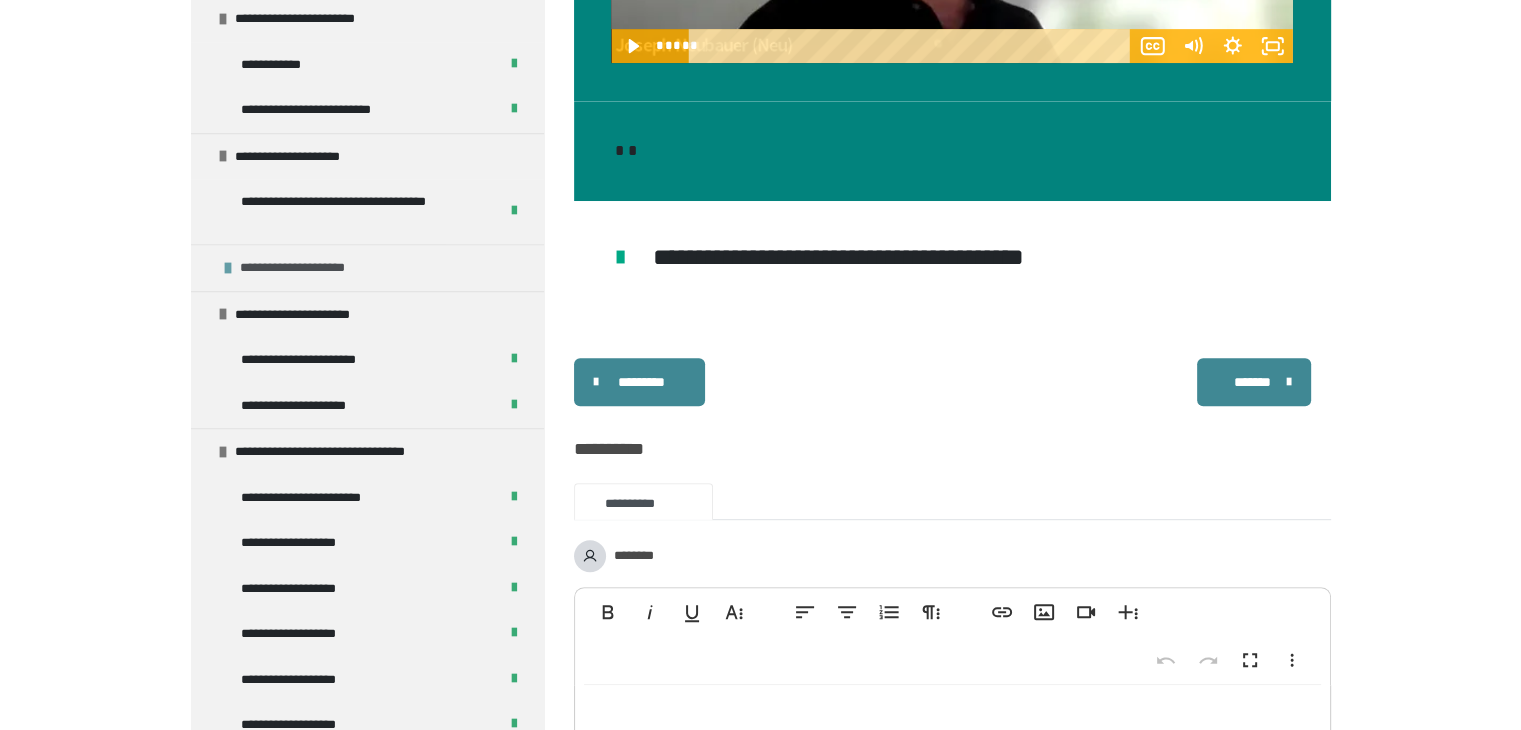click on "**********" at bounding box center (308, 268) 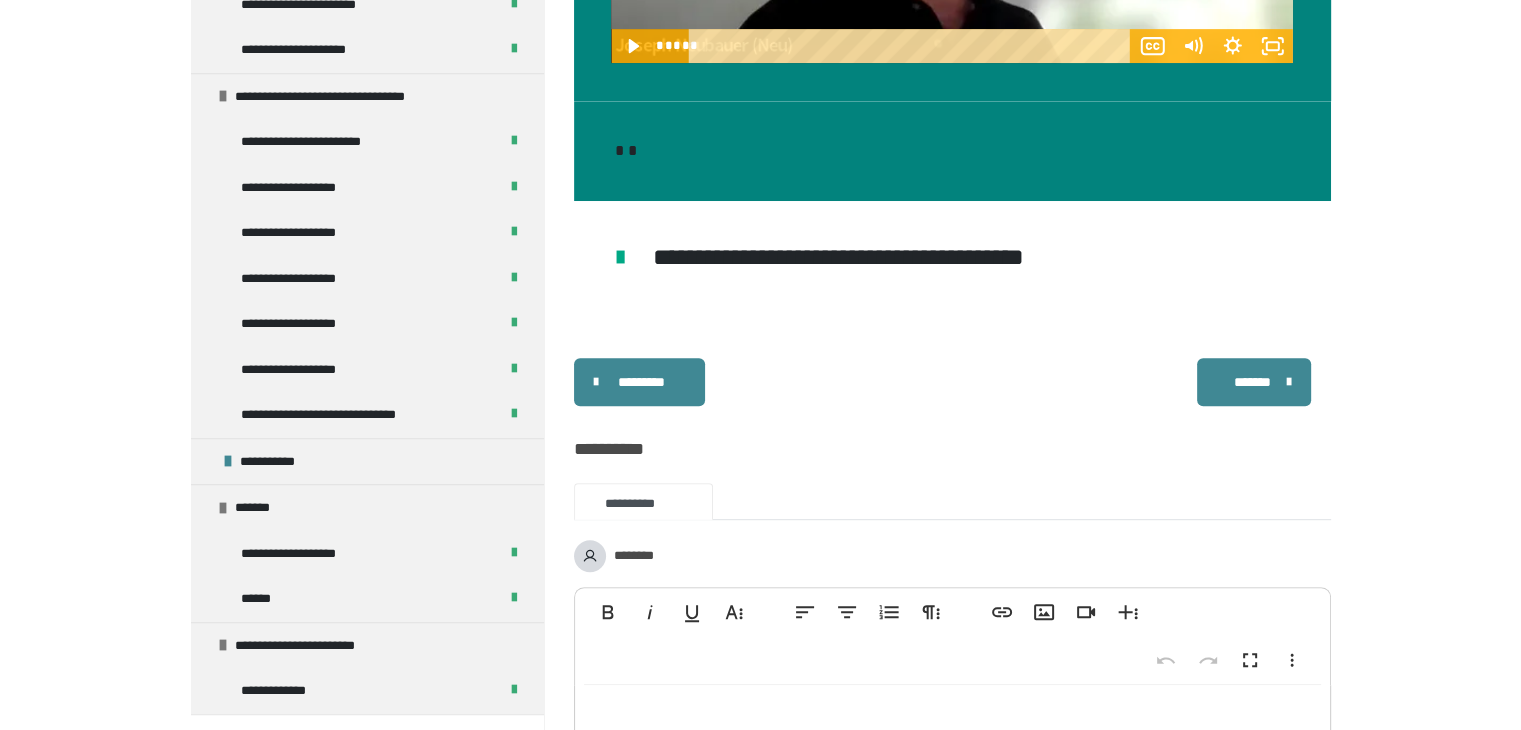 scroll, scrollTop: 1677, scrollLeft: 0, axis: vertical 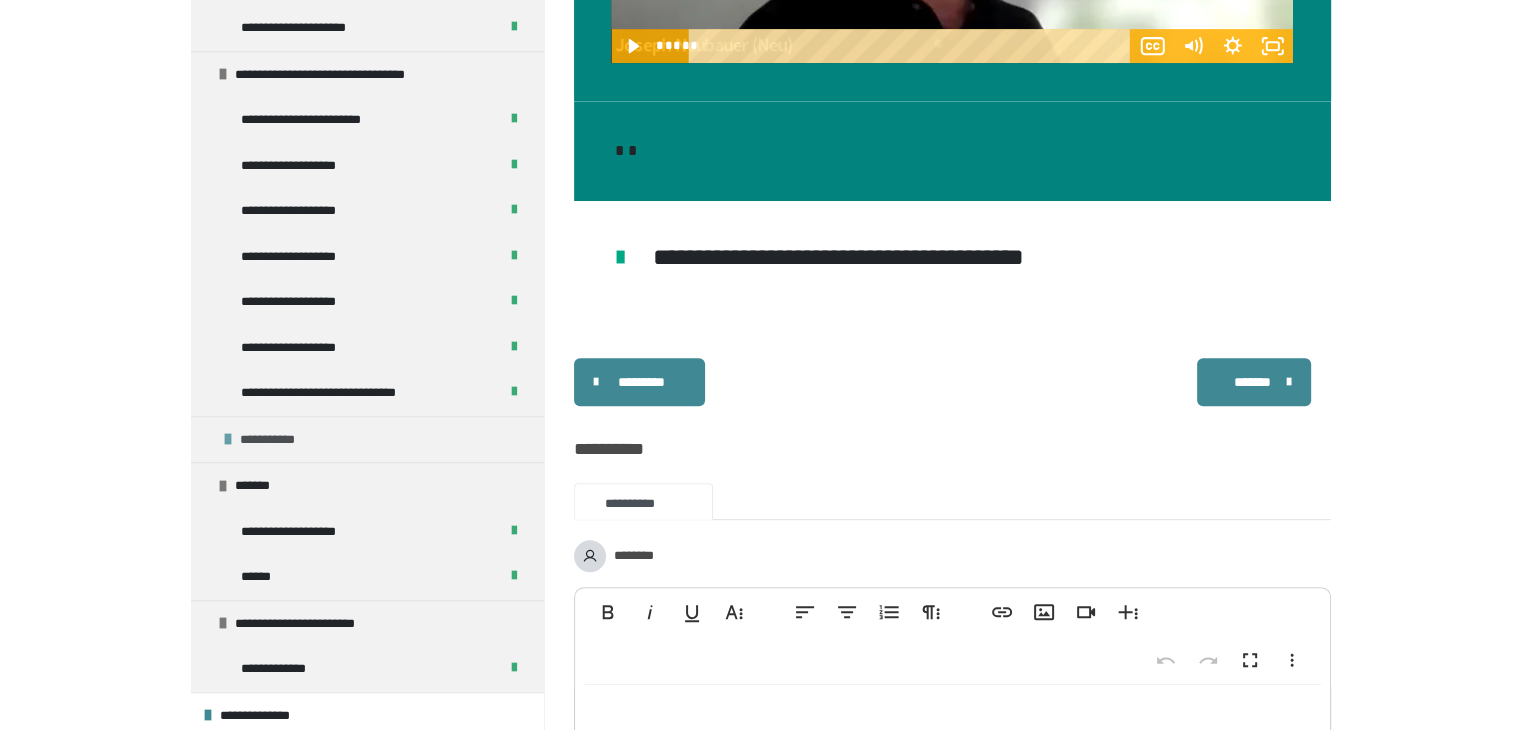 click on "**********" at bounding box center [367, 439] 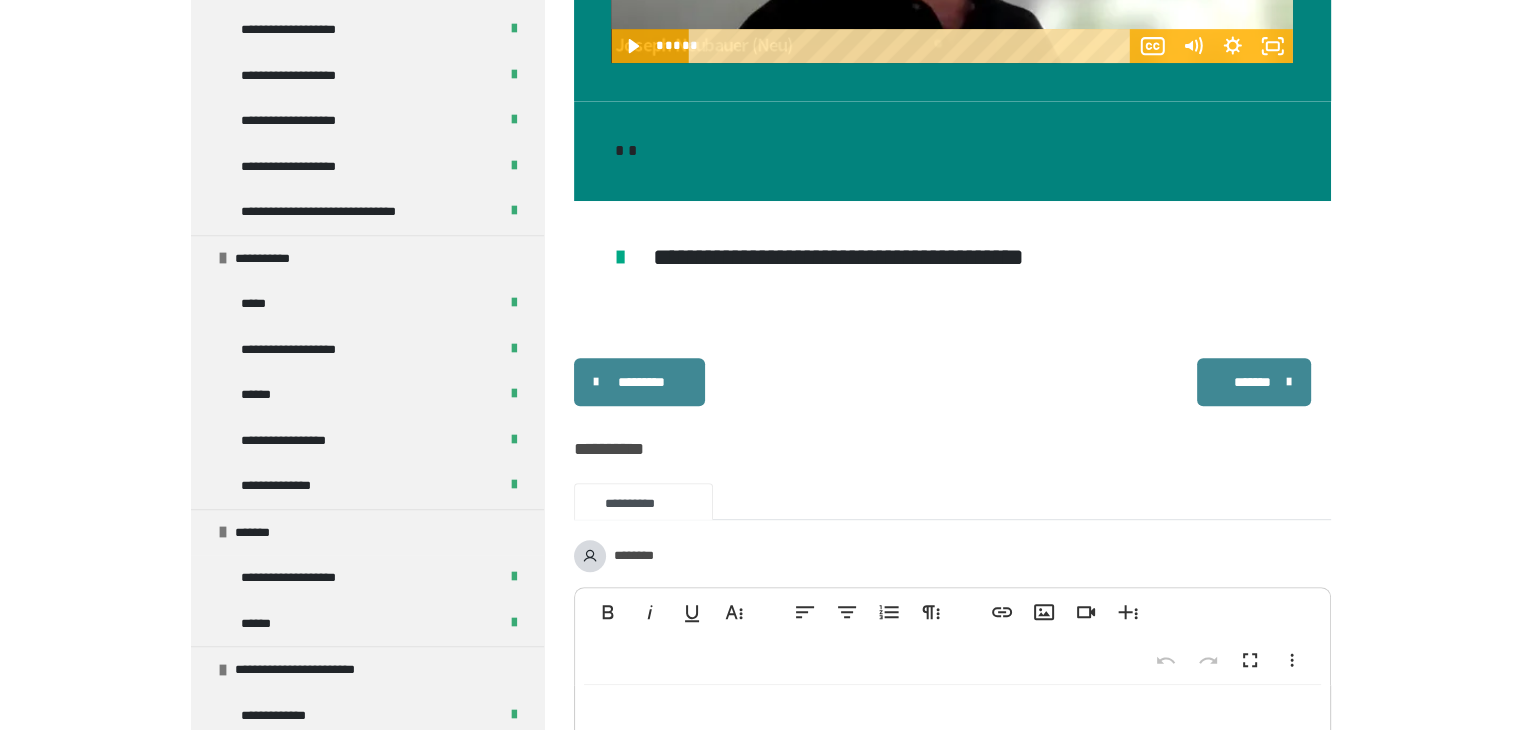 scroll, scrollTop: 1904, scrollLeft: 0, axis: vertical 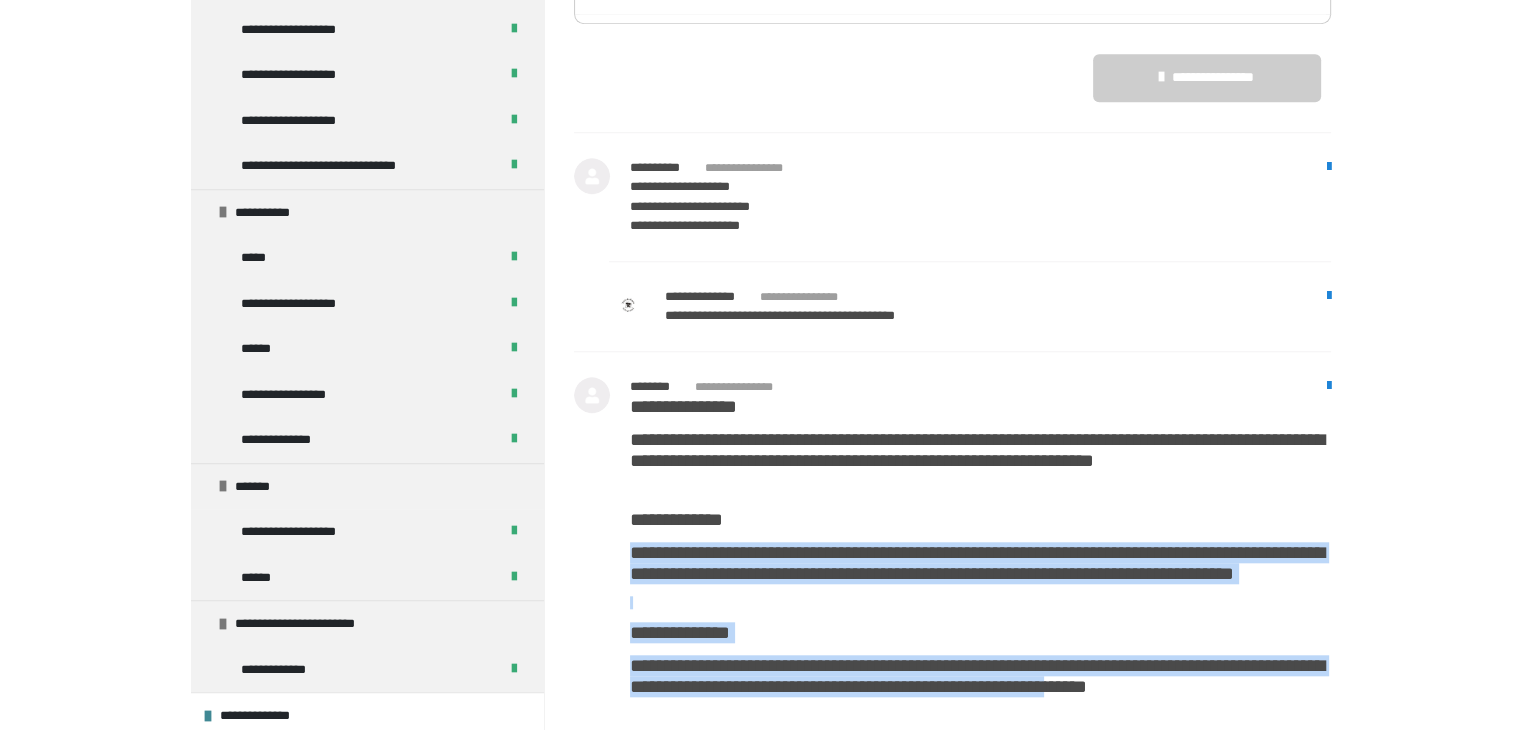 drag, startPoint x: 1509, startPoint y: 609, endPoint x: 1512, endPoint y: 739, distance: 130.0346 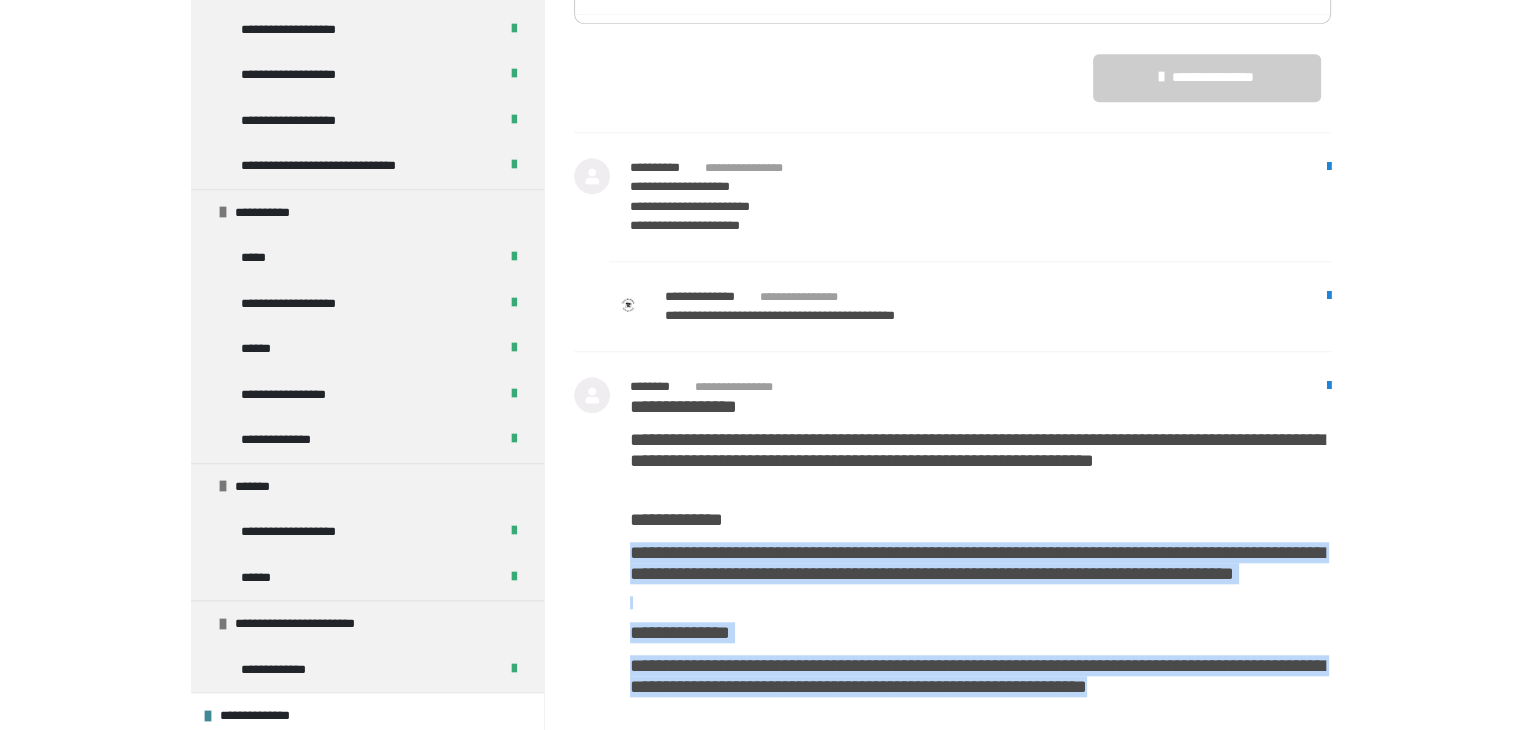 scroll, scrollTop: 1760, scrollLeft: 0, axis: vertical 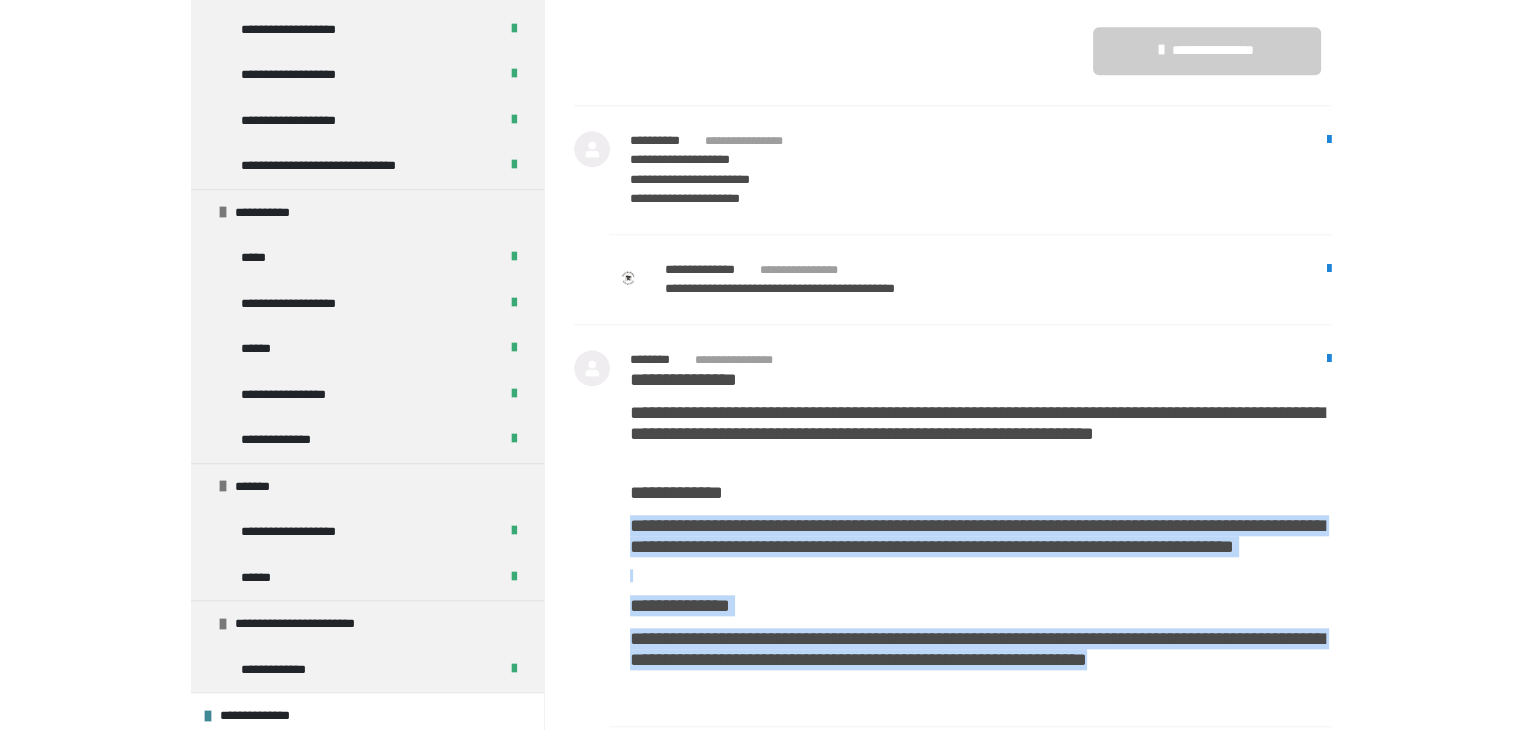click on "**********" at bounding box center (760, -412) 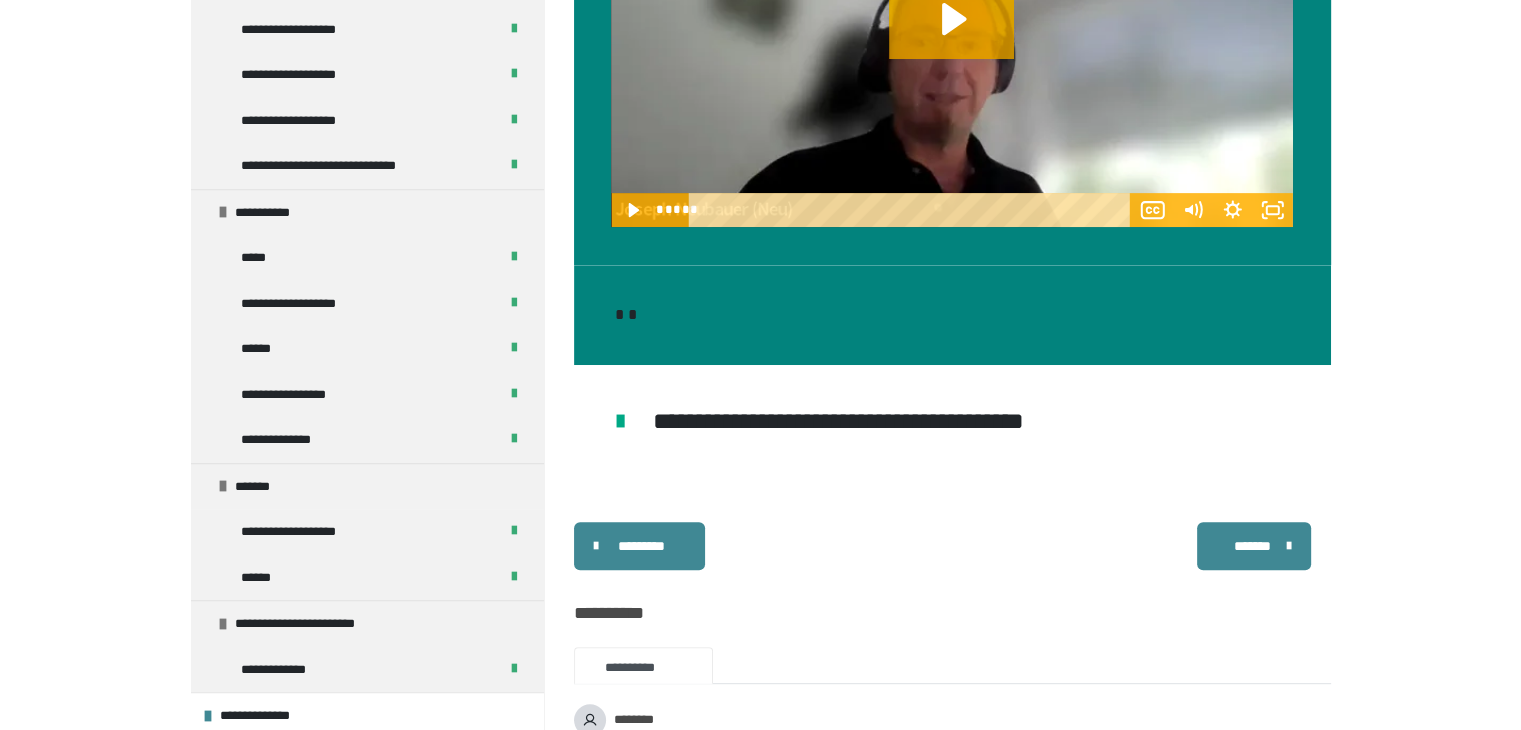 scroll, scrollTop: 778, scrollLeft: 0, axis: vertical 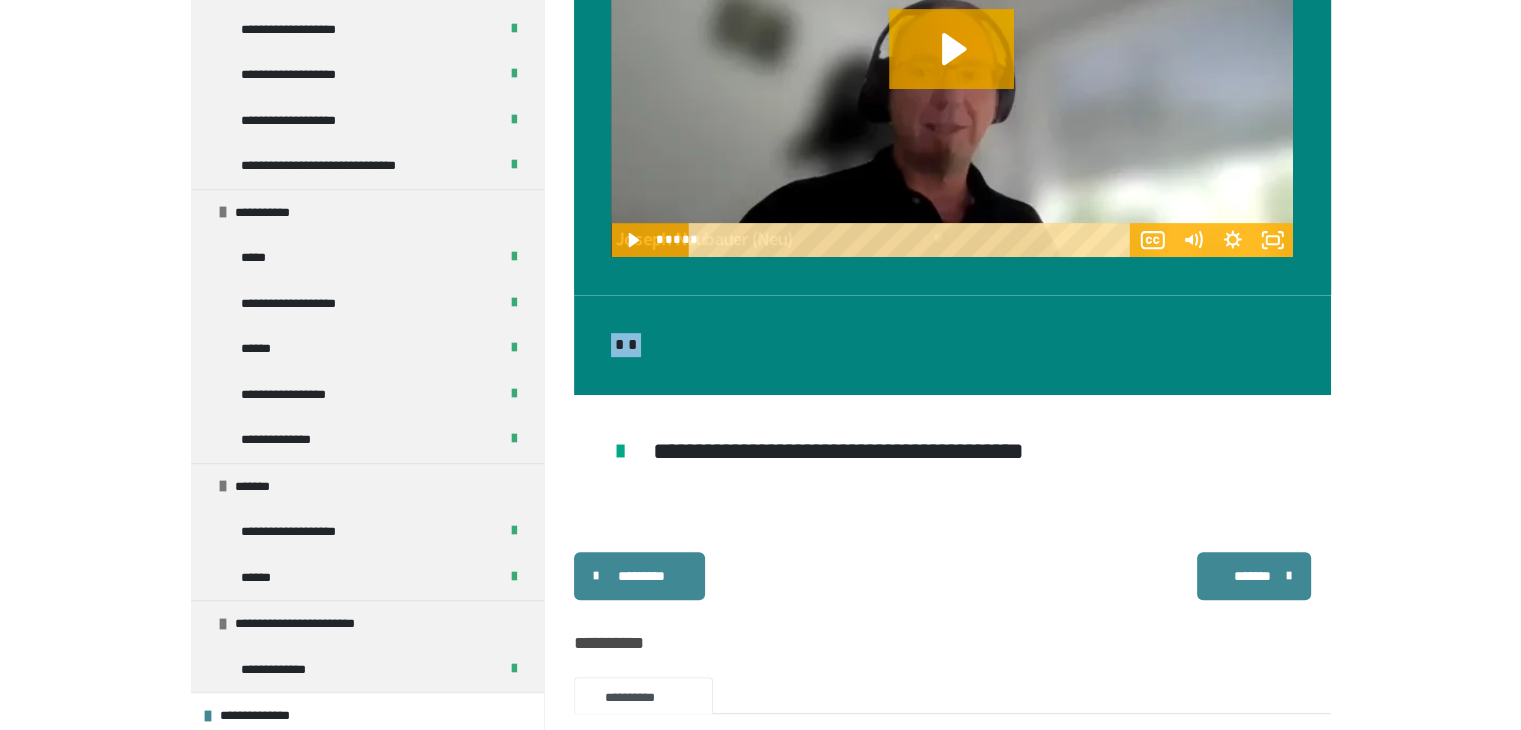 drag, startPoint x: 1496, startPoint y: 294, endPoint x: 1481, endPoint y: 397, distance: 104.0865 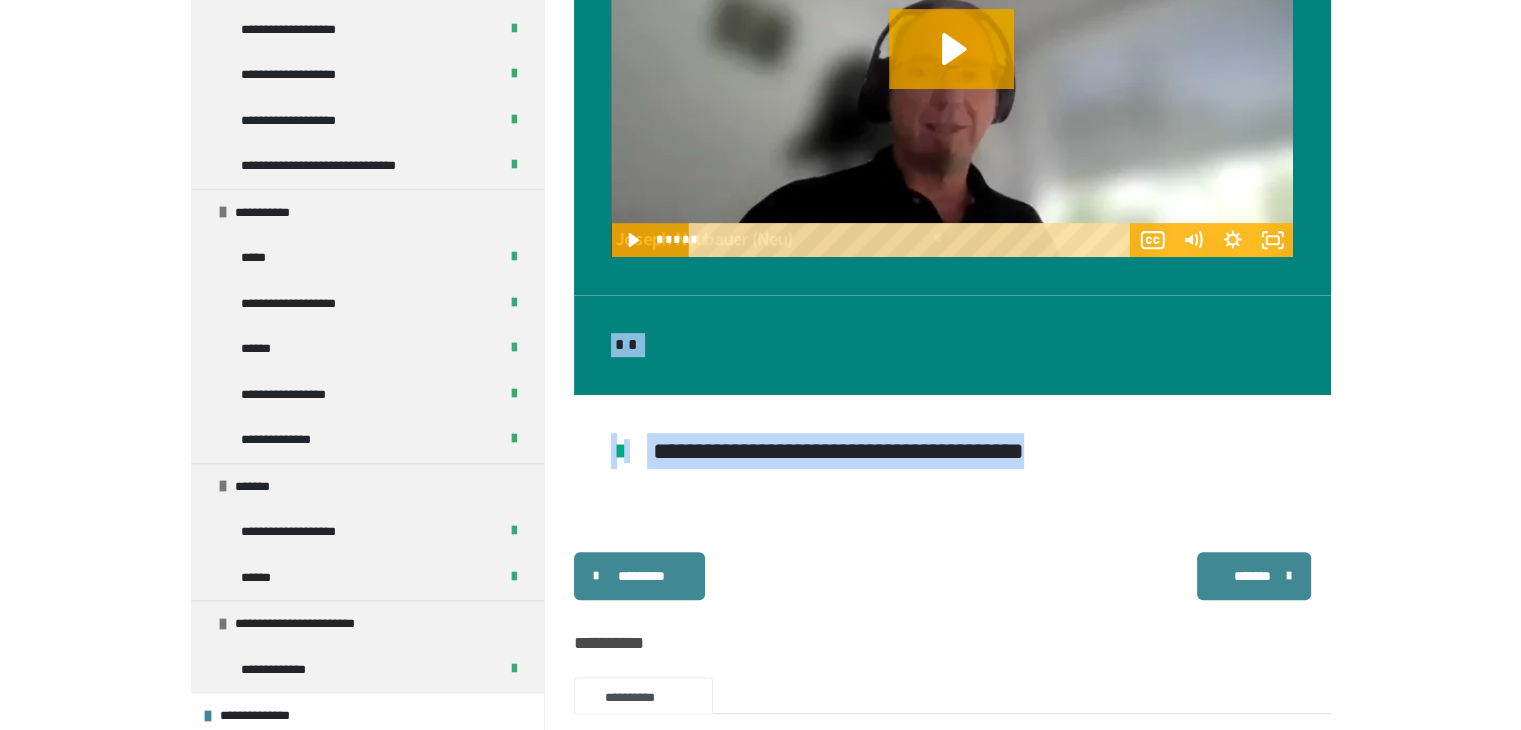 click on "**********" at bounding box center [760, 570] 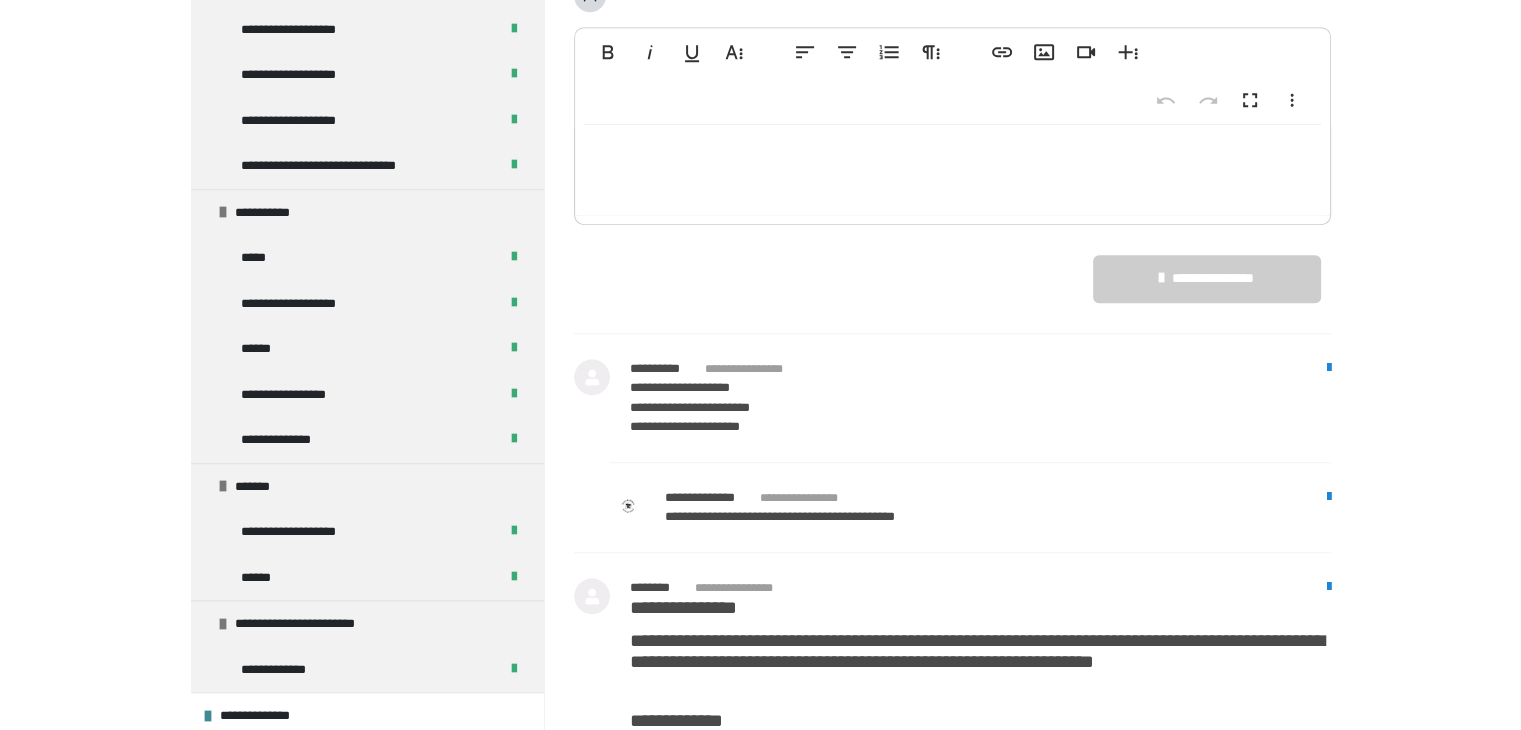 scroll, scrollTop: 1497, scrollLeft: 0, axis: vertical 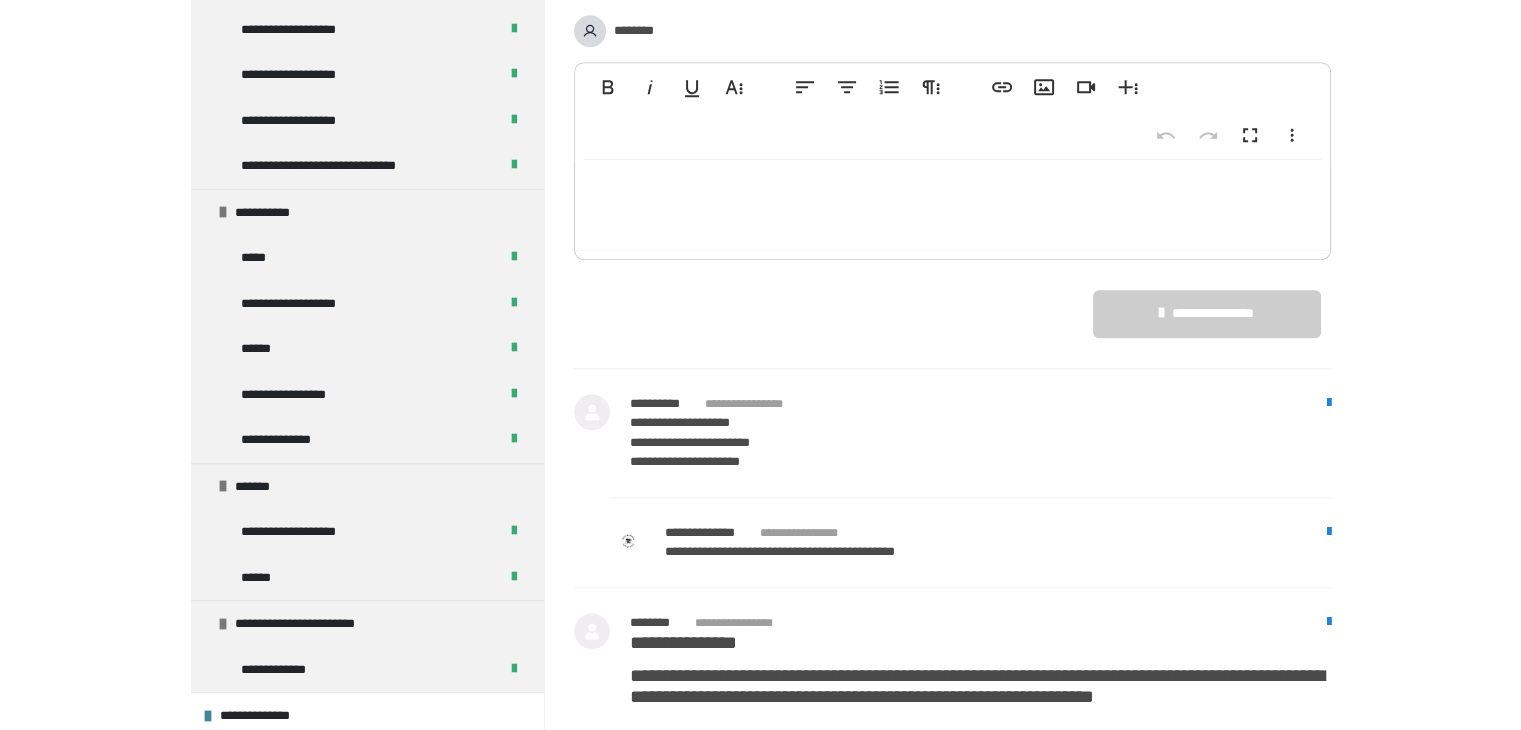 click at bounding box center (952, 205) 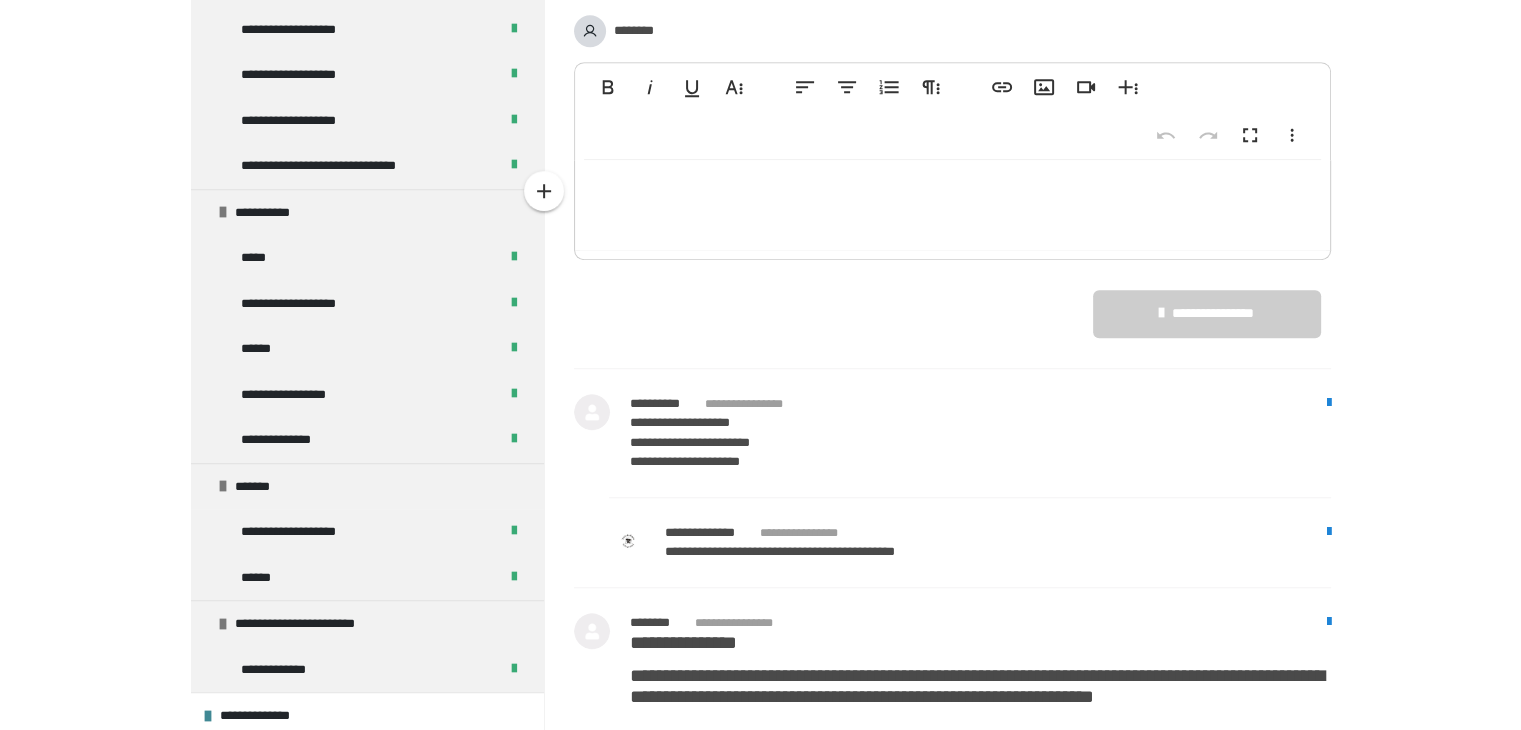 type 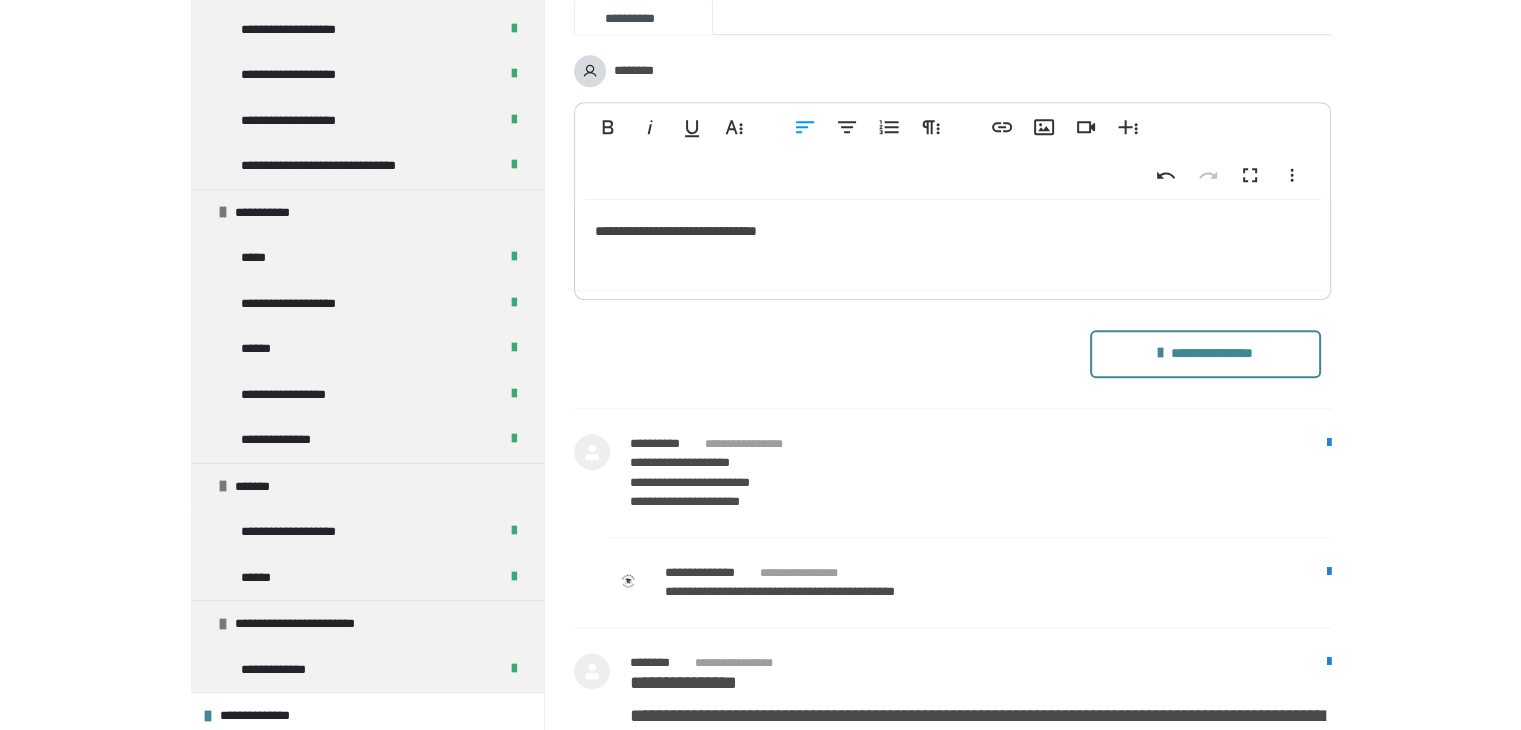 scroll, scrollTop: 1454, scrollLeft: 0, axis: vertical 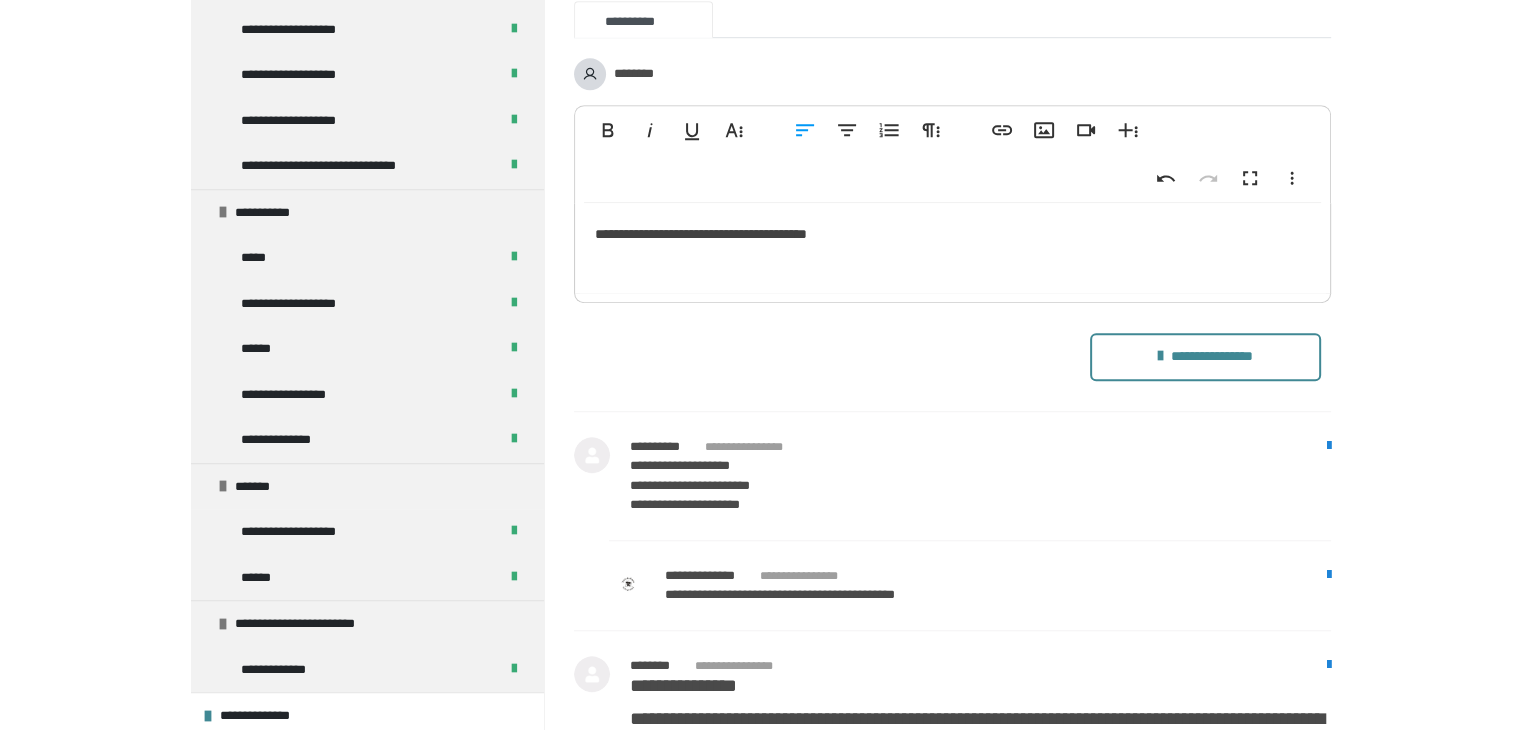 click on "**********" at bounding box center [952, 248] 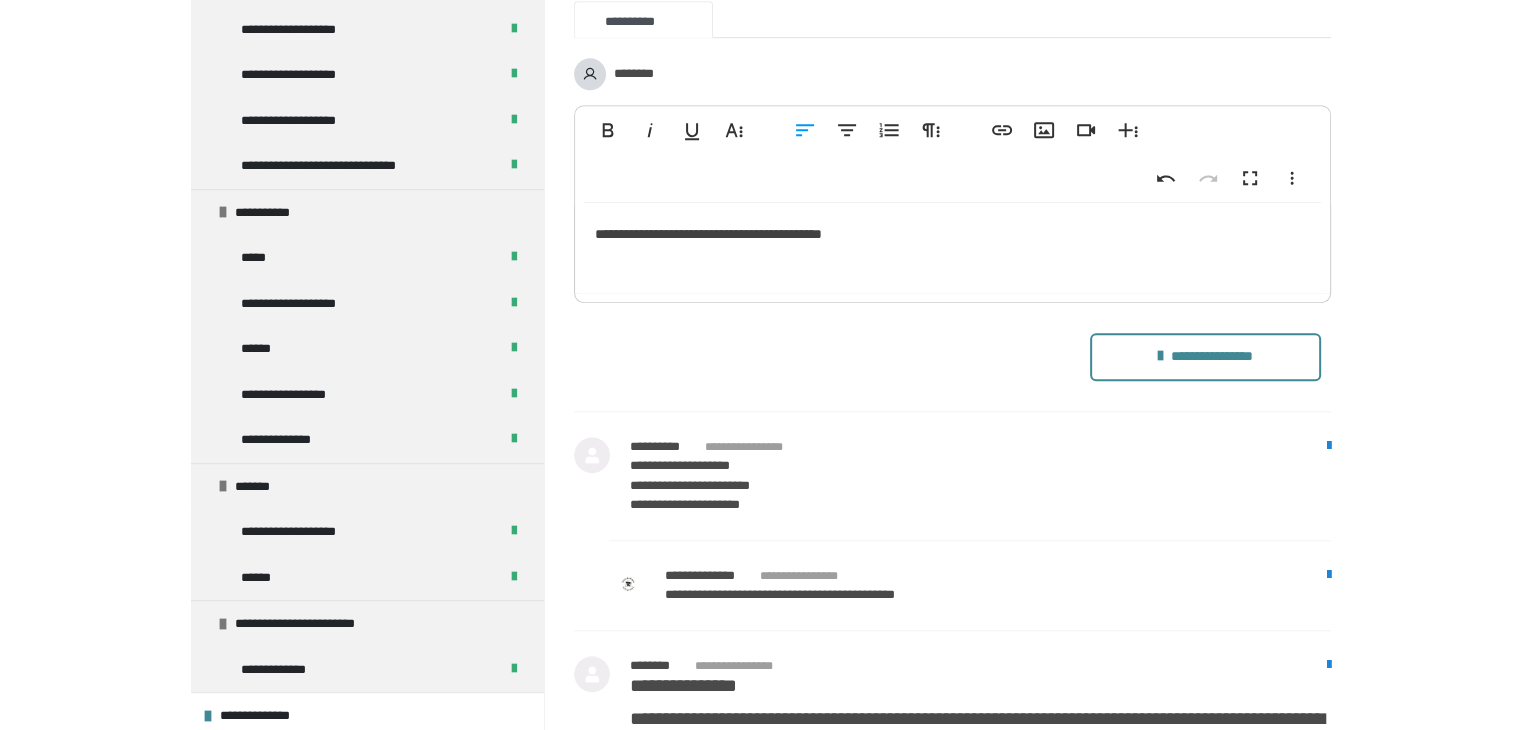 click on "**********" at bounding box center [952, 248] 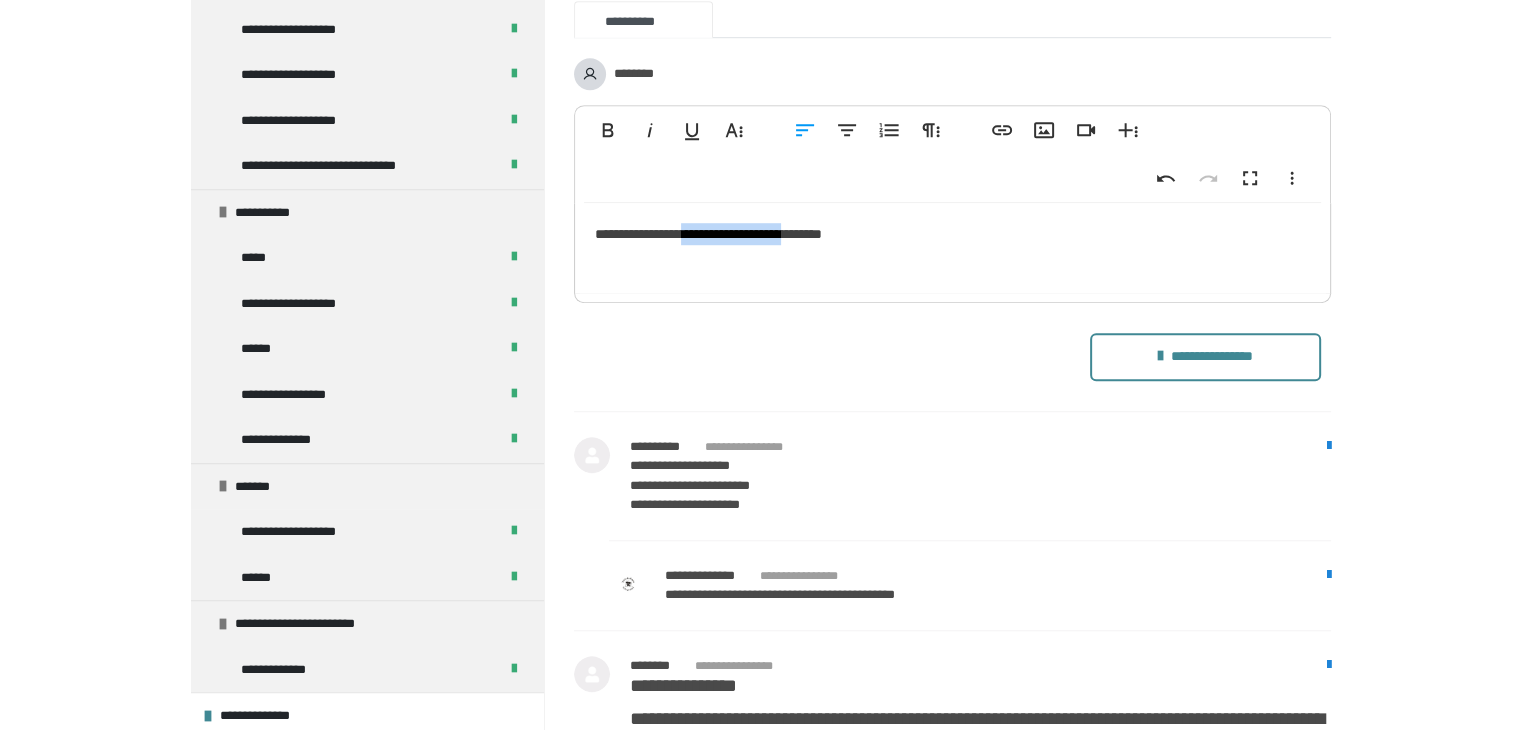 click on "**********" at bounding box center (952, 248) 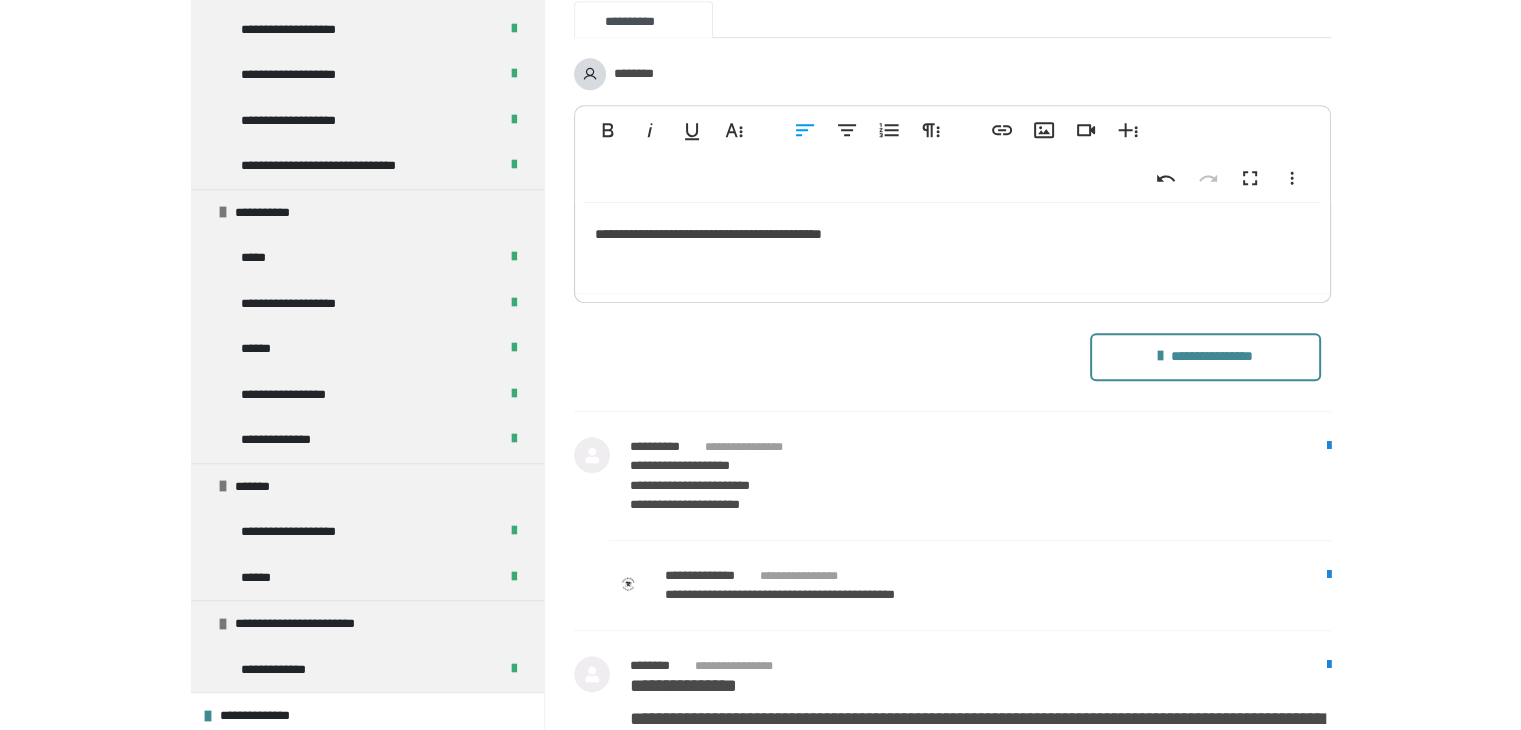 click on "**********" at bounding box center (952, 248) 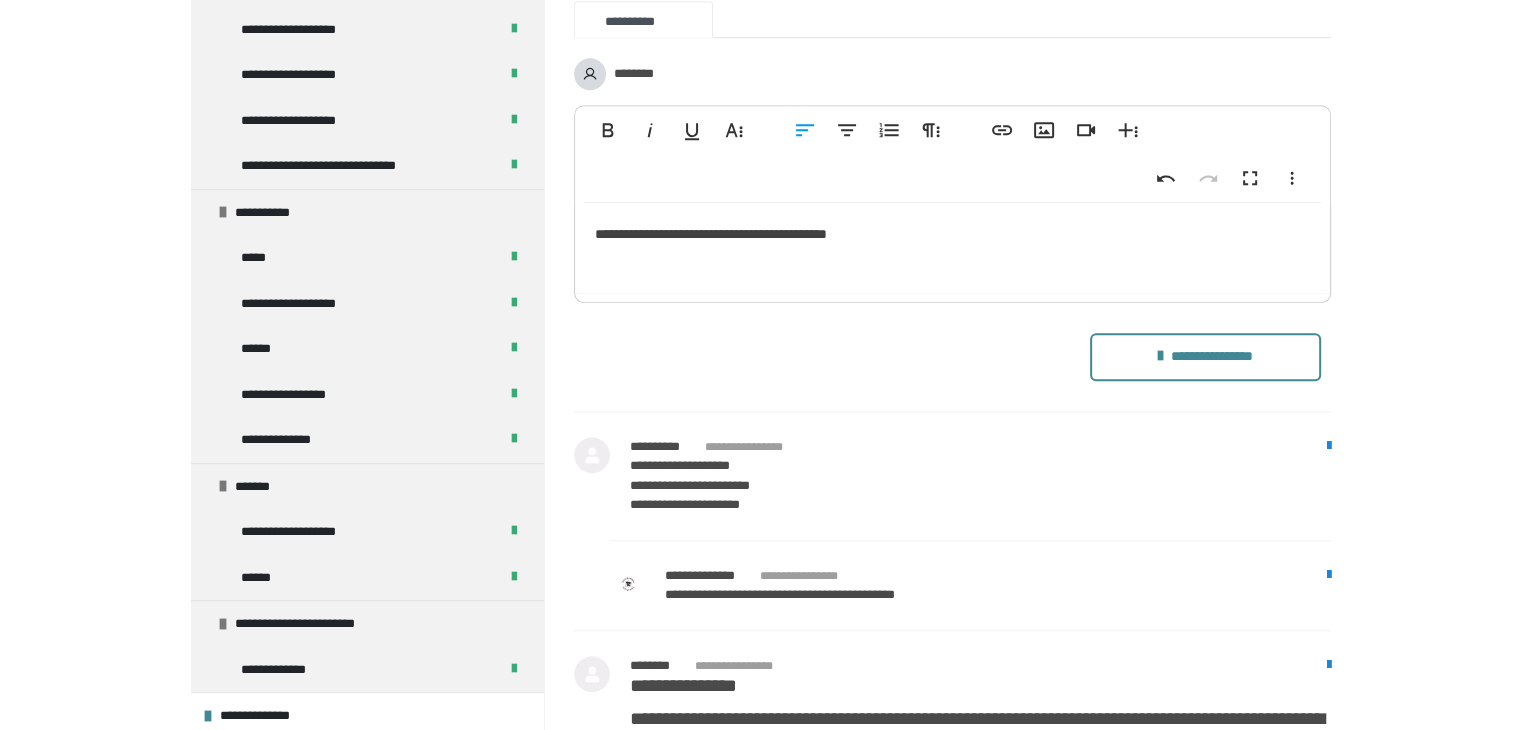click on "**********" at bounding box center [952, 248] 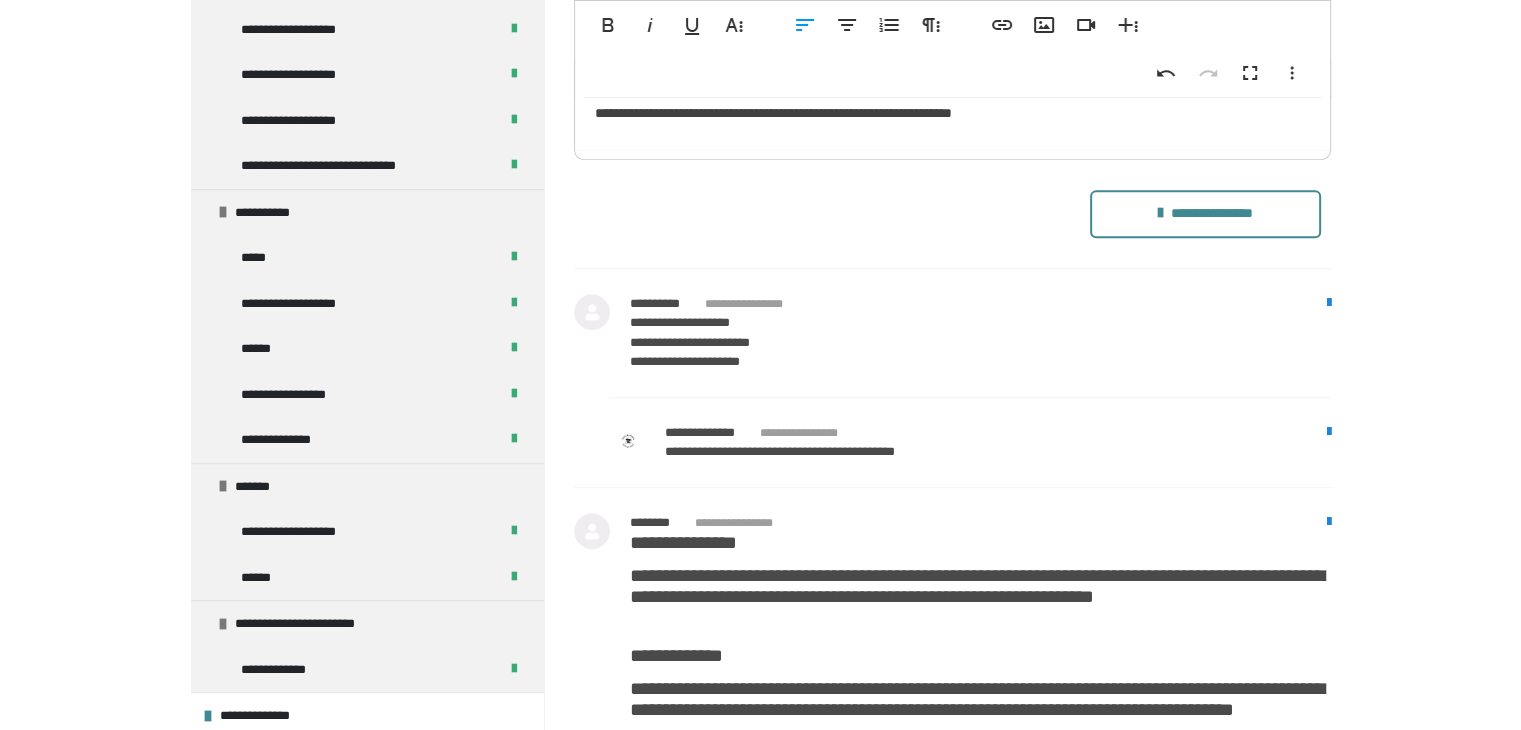 scroll, scrollTop: 1600, scrollLeft: 0, axis: vertical 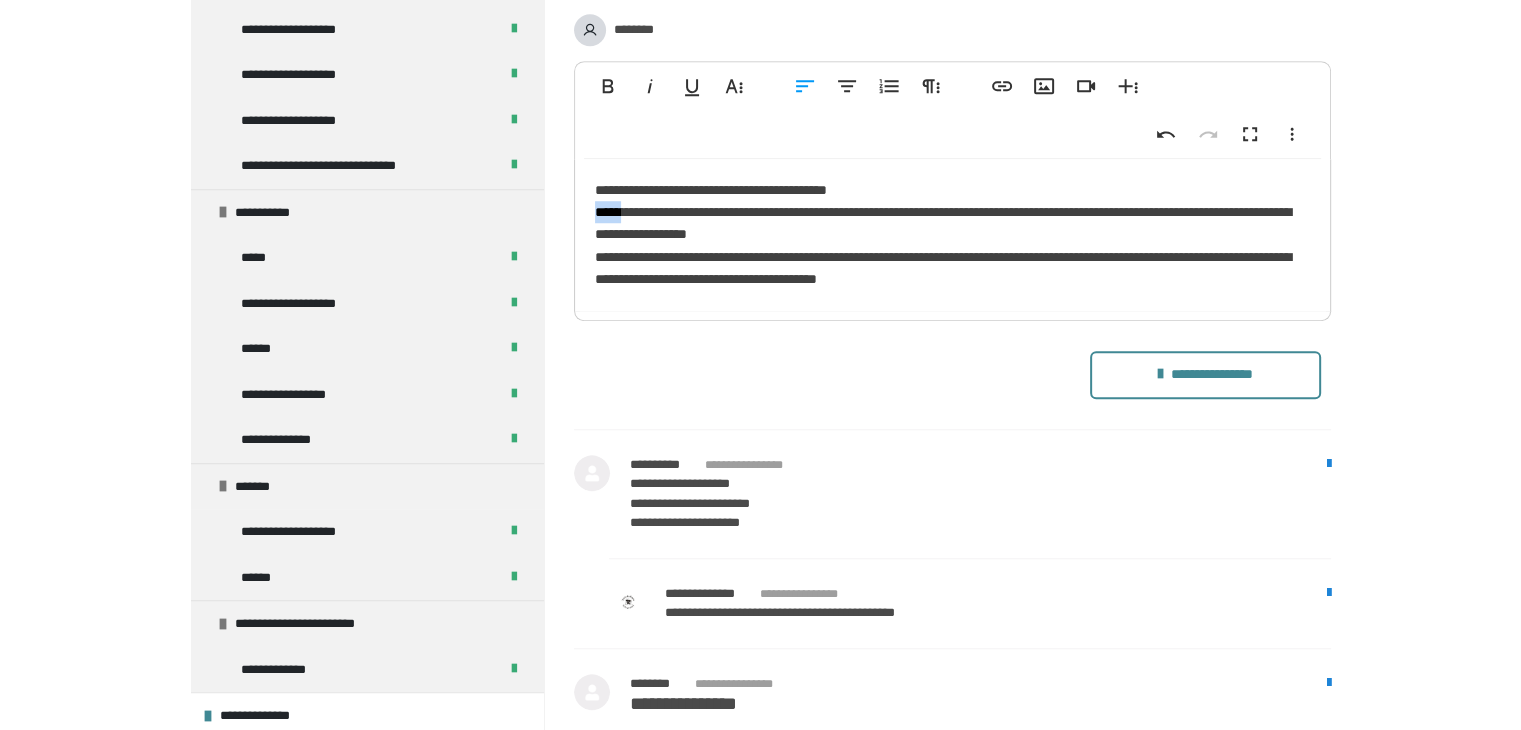 drag, startPoint x: 622, startPoint y: 211, endPoint x: 564, endPoint y: 210, distance: 58.00862 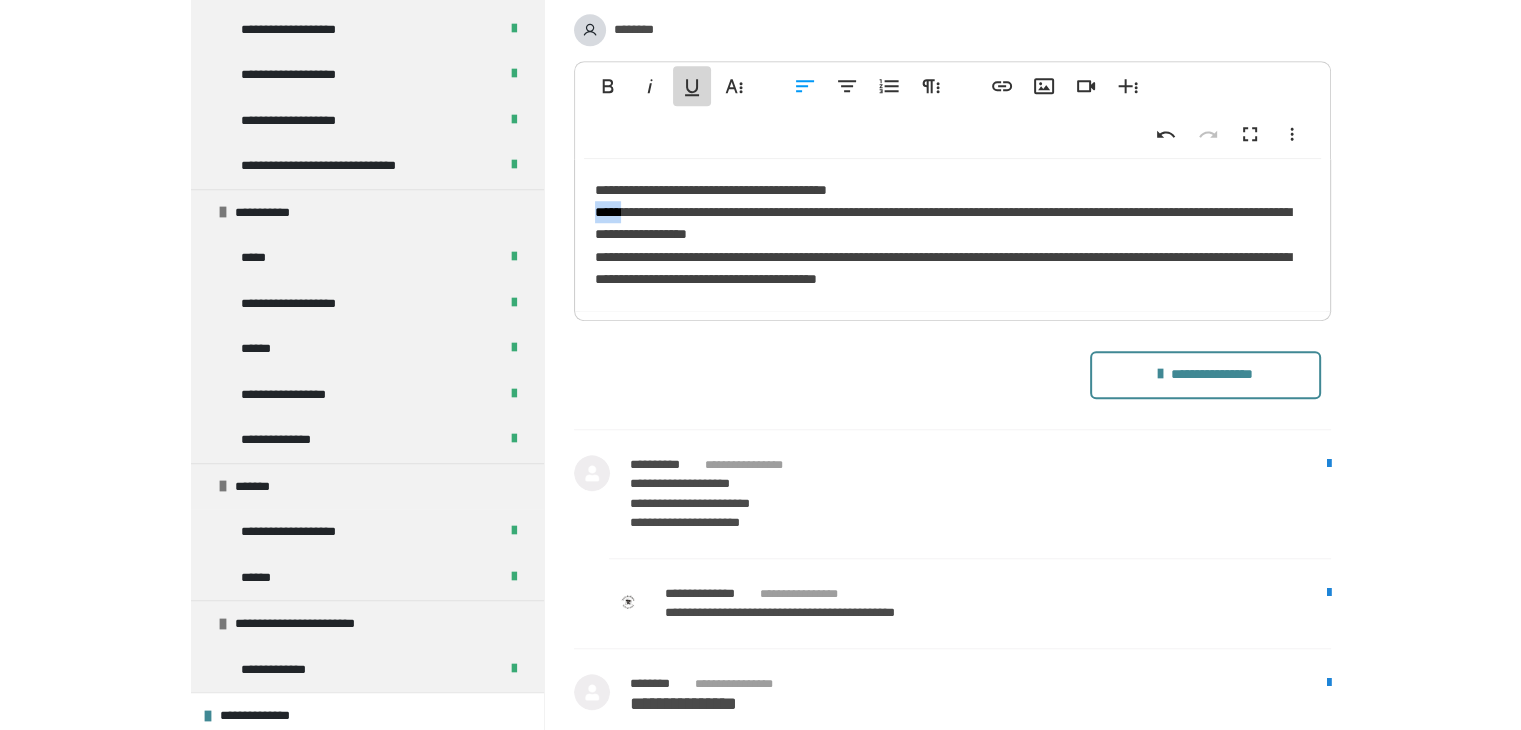 click 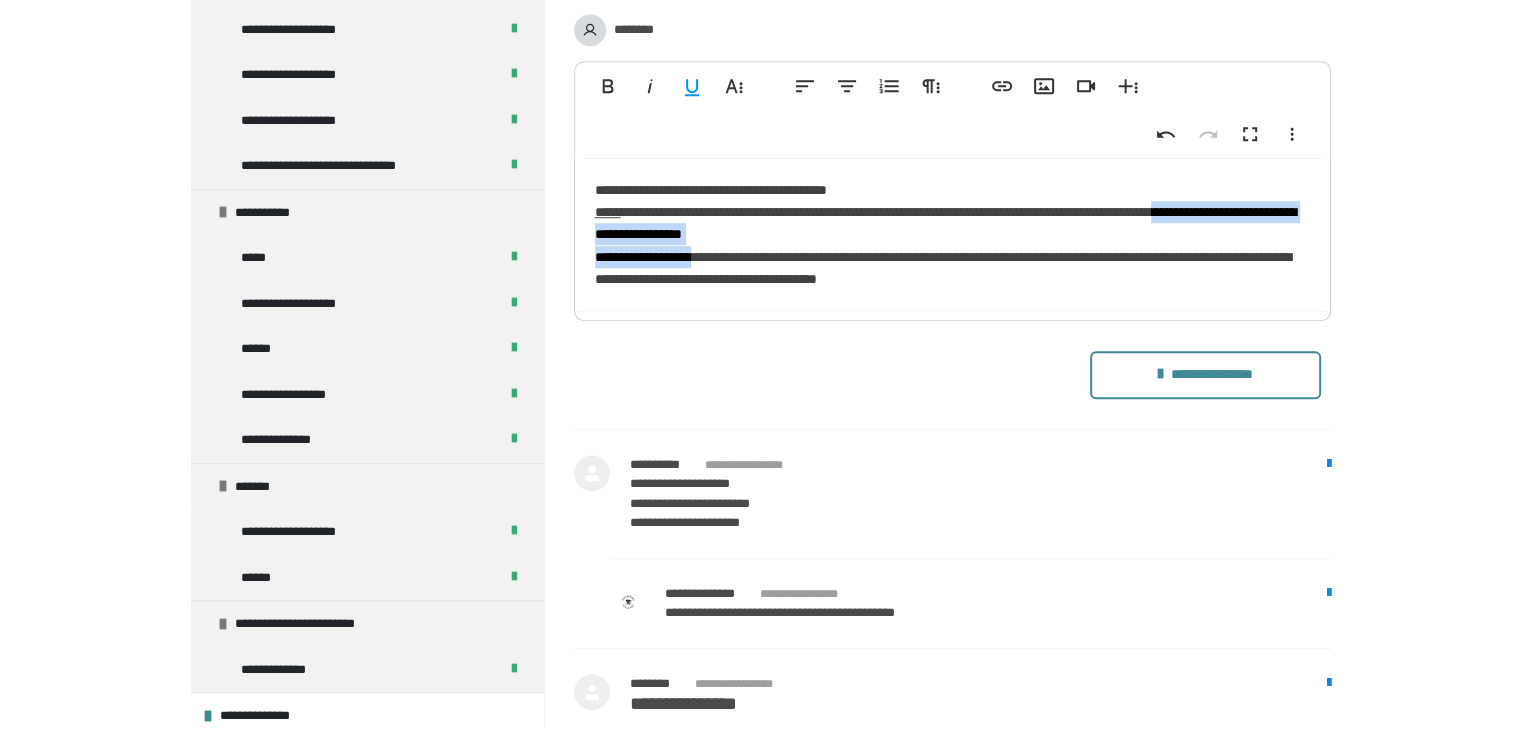 drag, startPoint x: 716, startPoint y: 254, endPoint x: 586, endPoint y: 242, distance: 130.55267 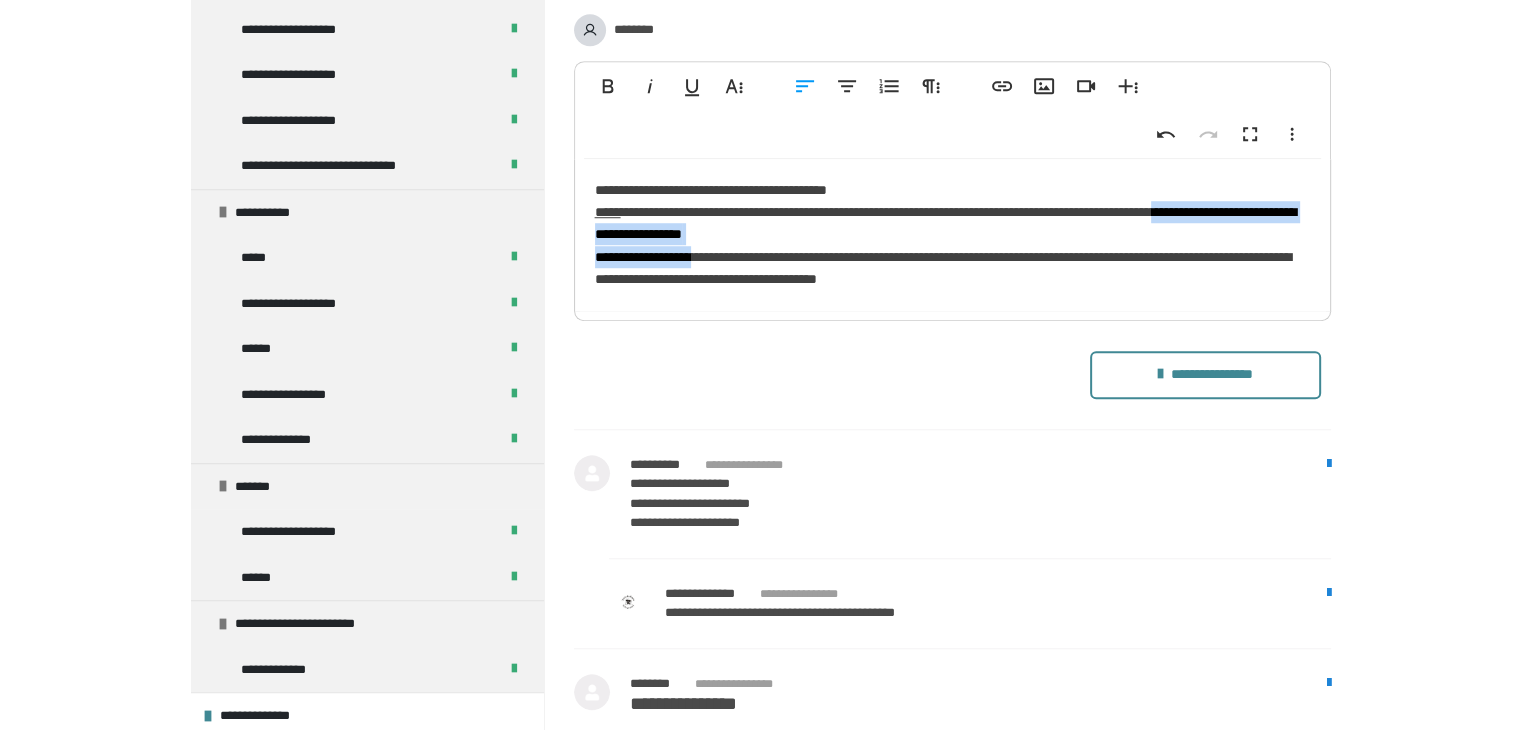 click on "**********" at bounding box center (952, 235) 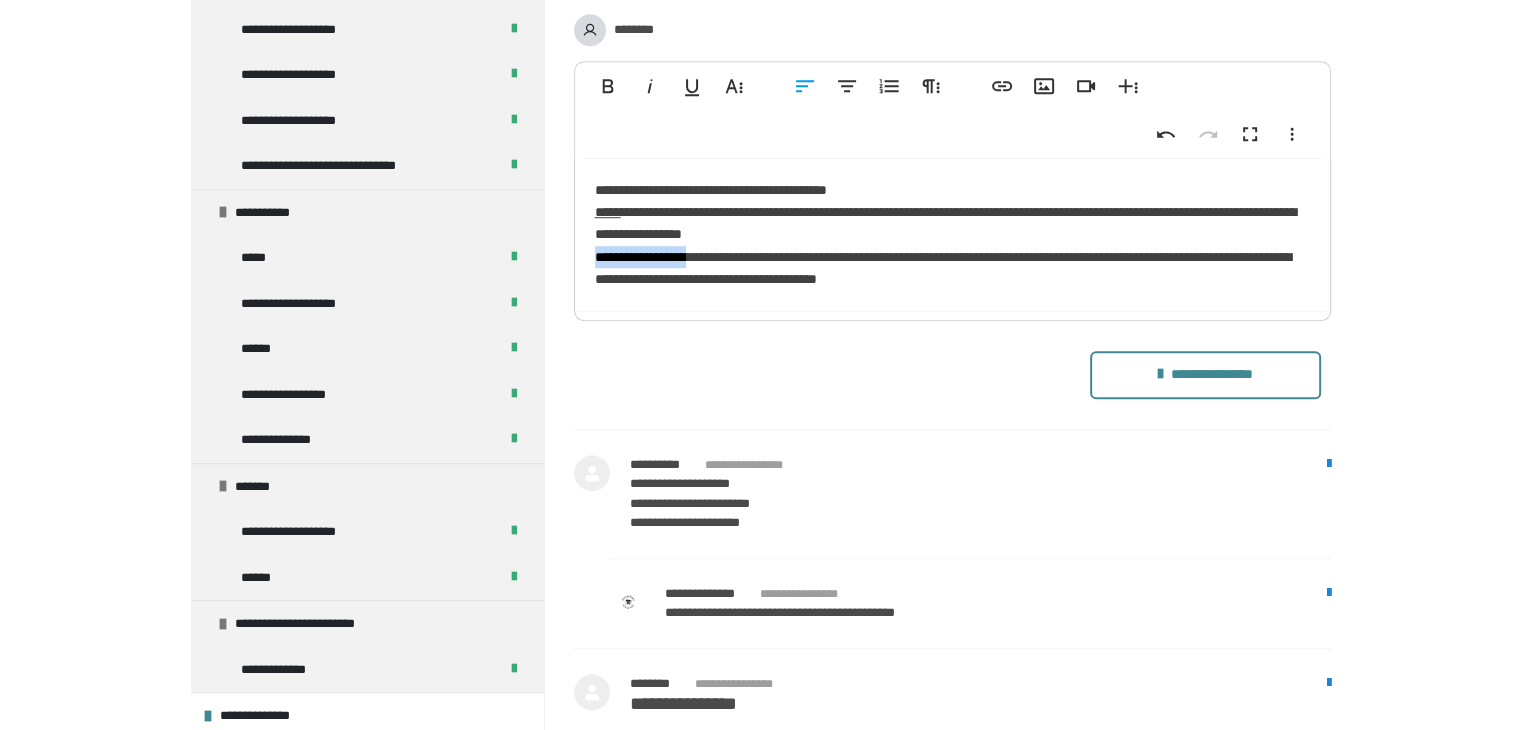 drag, startPoint x: 711, startPoint y: 250, endPoint x: 591, endPoint y: 256, distance: 120.14991 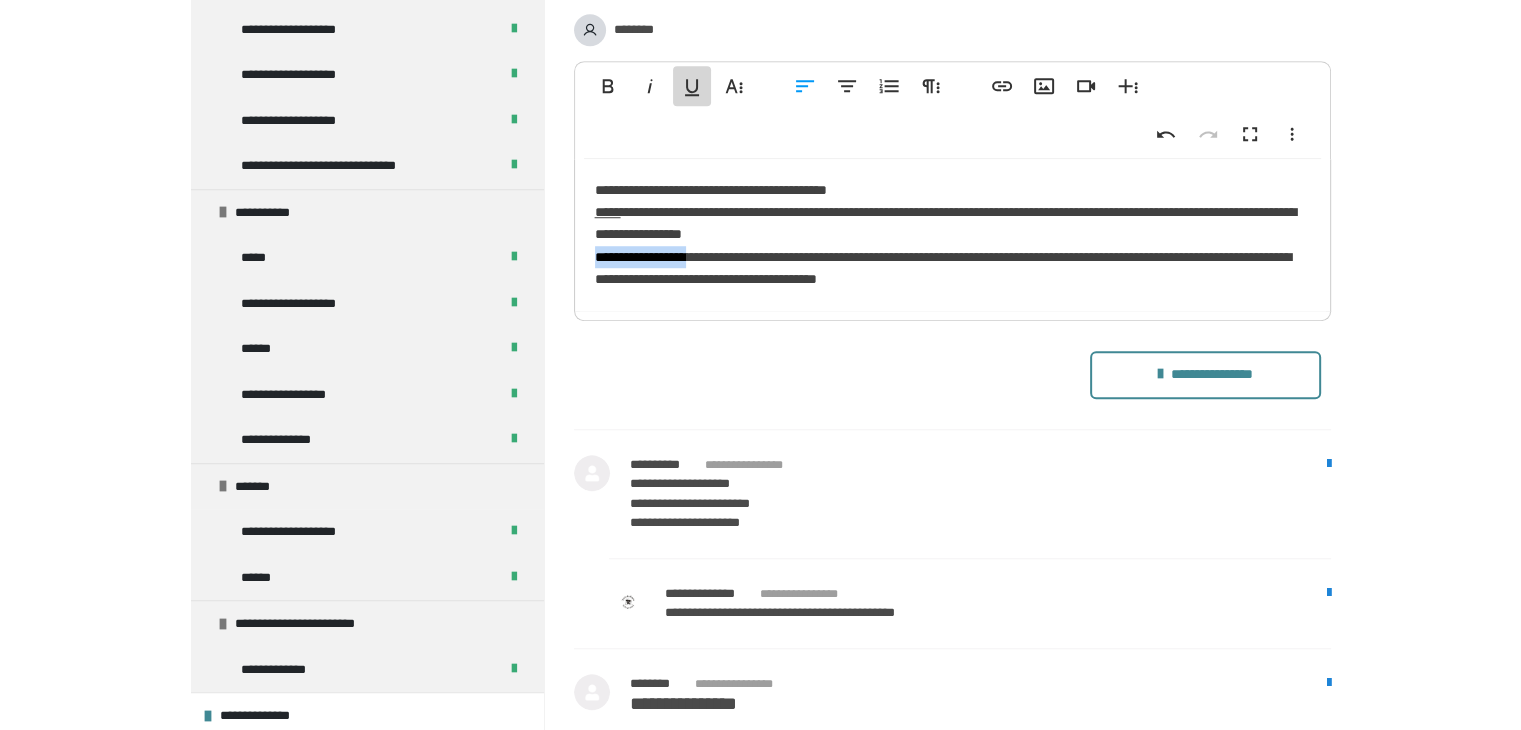 click 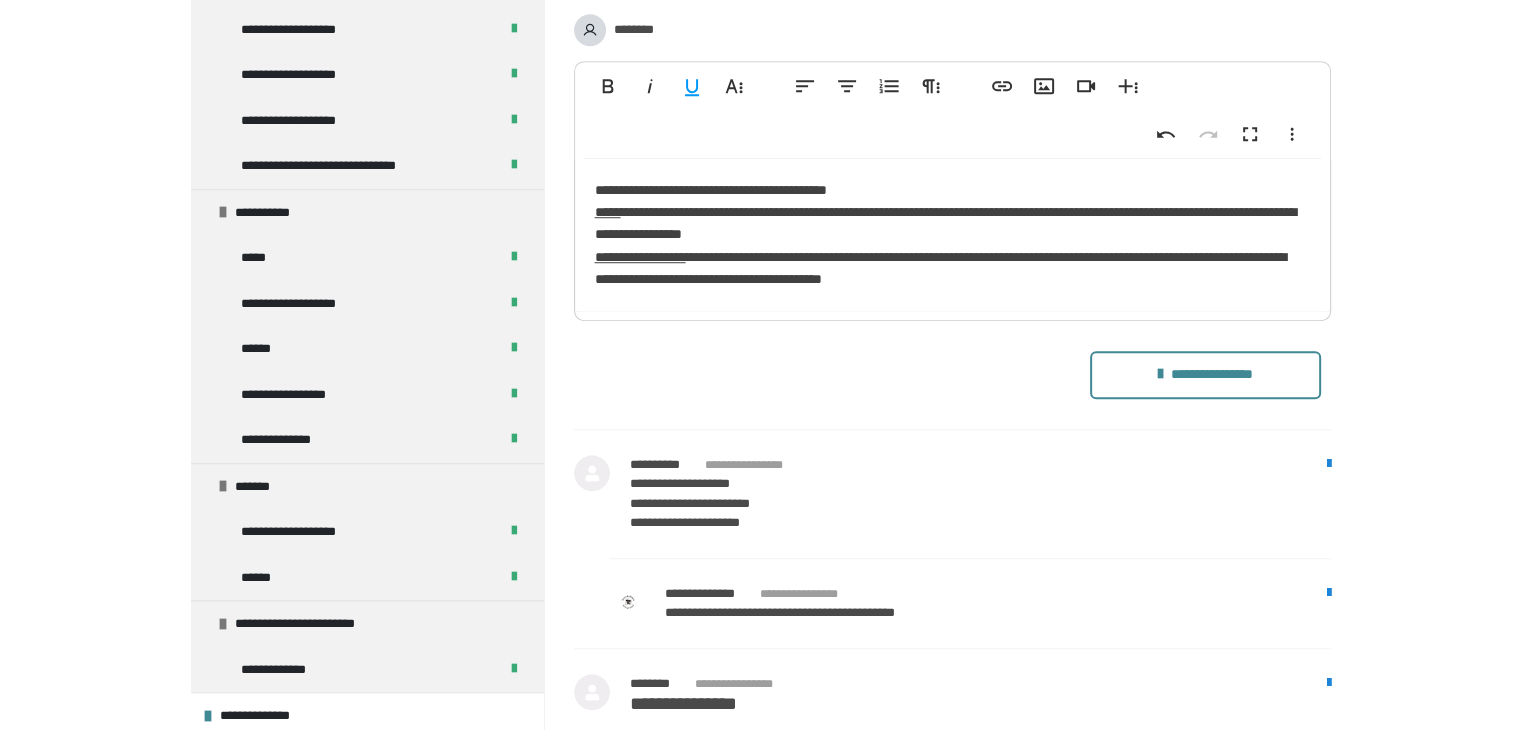 click on "**********" at bounding box center [952, 235] 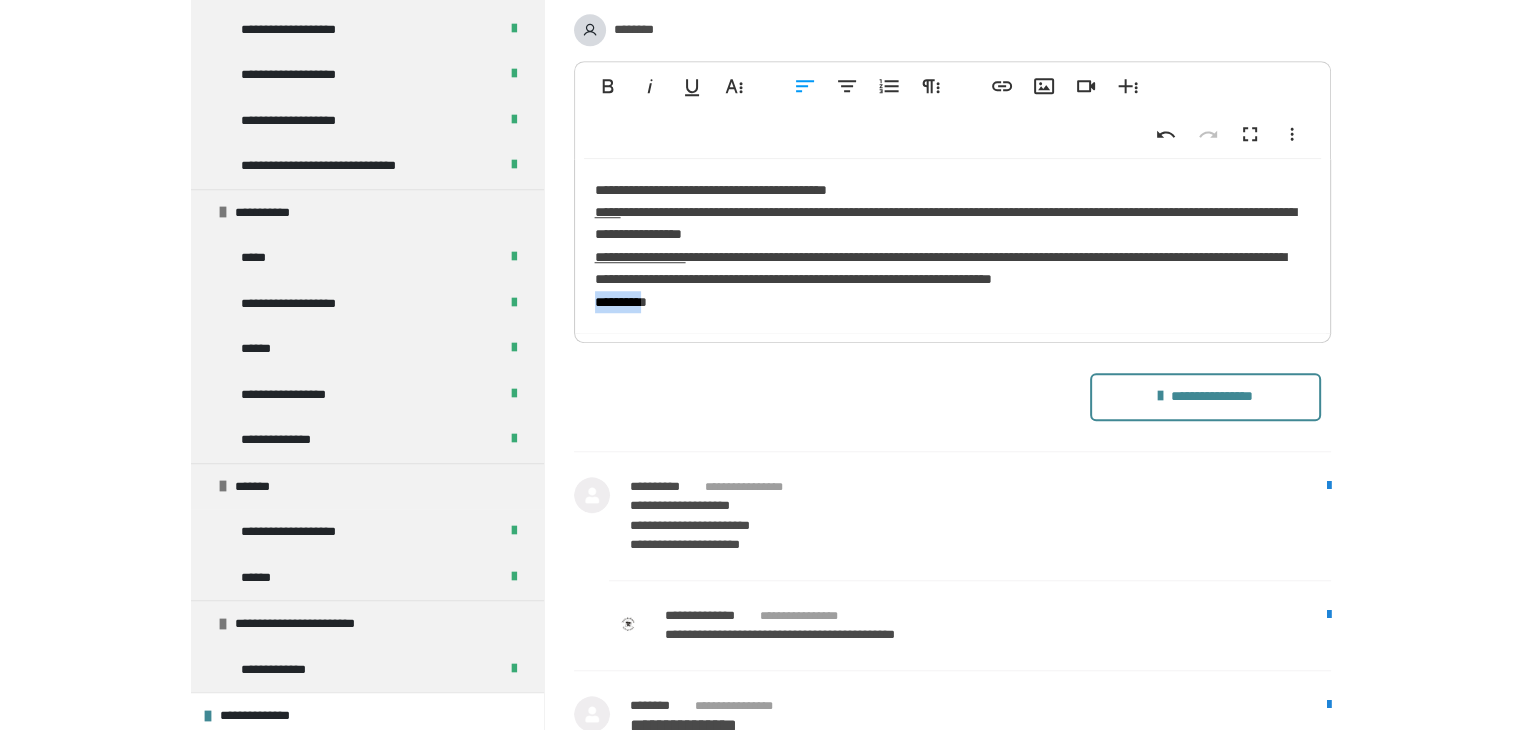 drag, startPoint x: 649, startPoint y: 317, endPoint x: 593, endPoint y: 309, distance: 56.568542 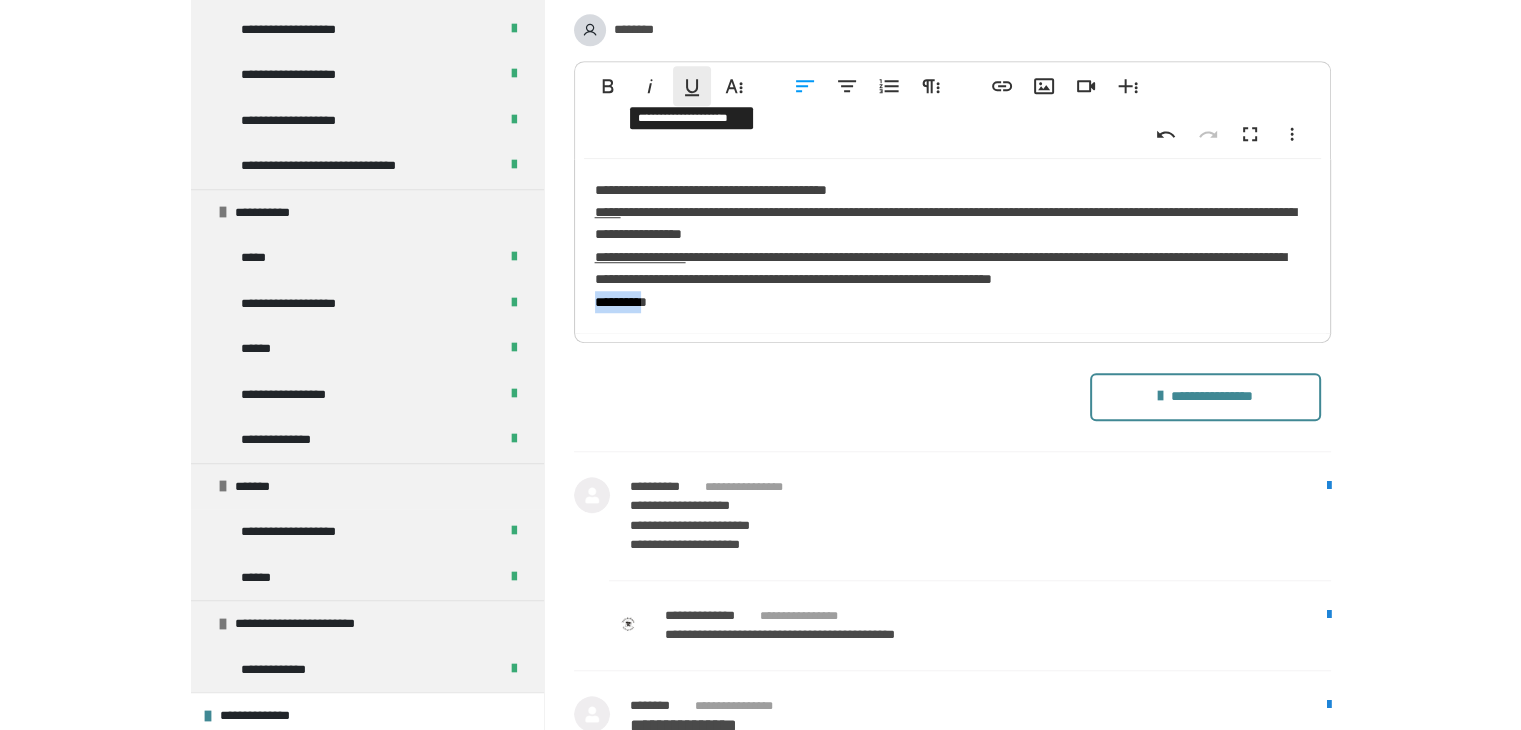 click 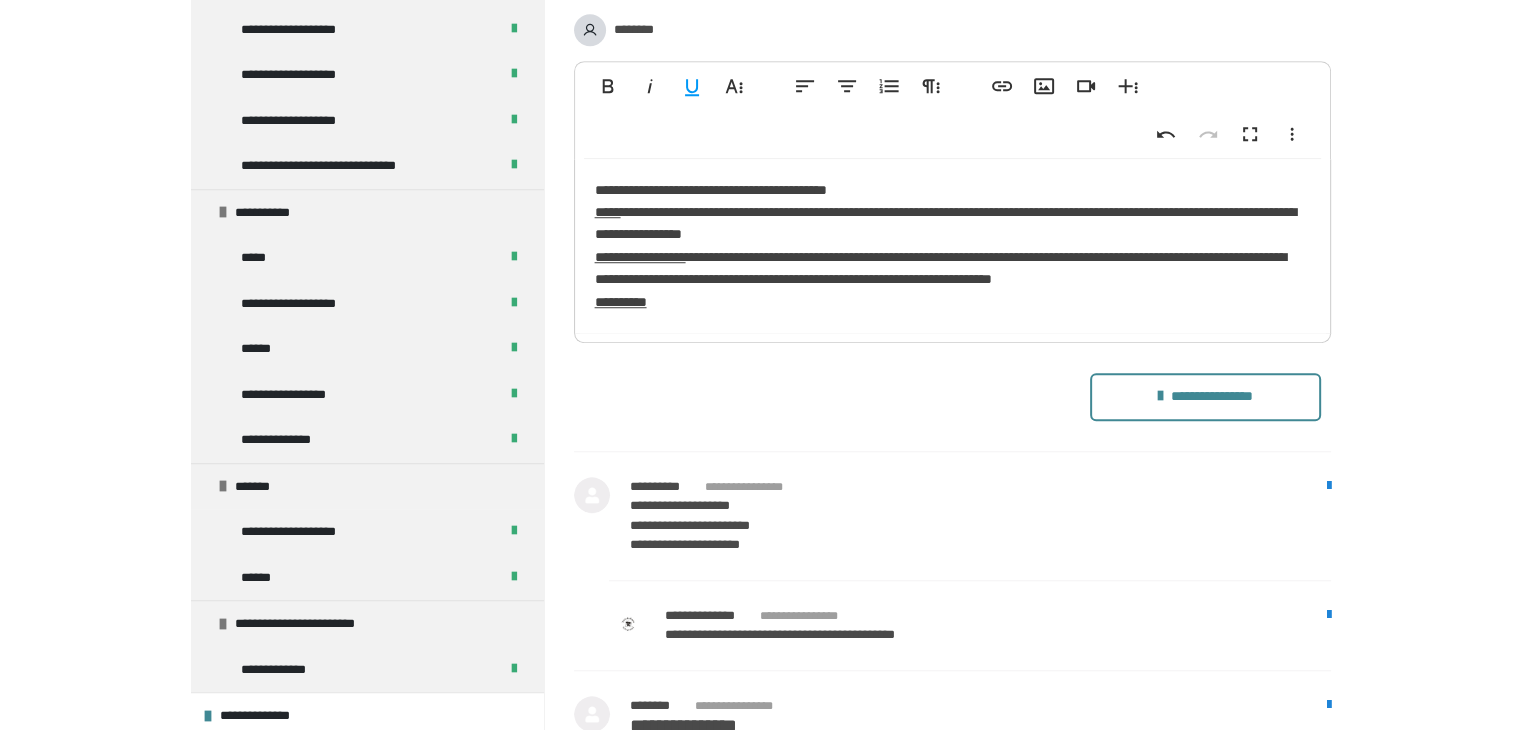 click on "**********" at bounding box center (952, 246) 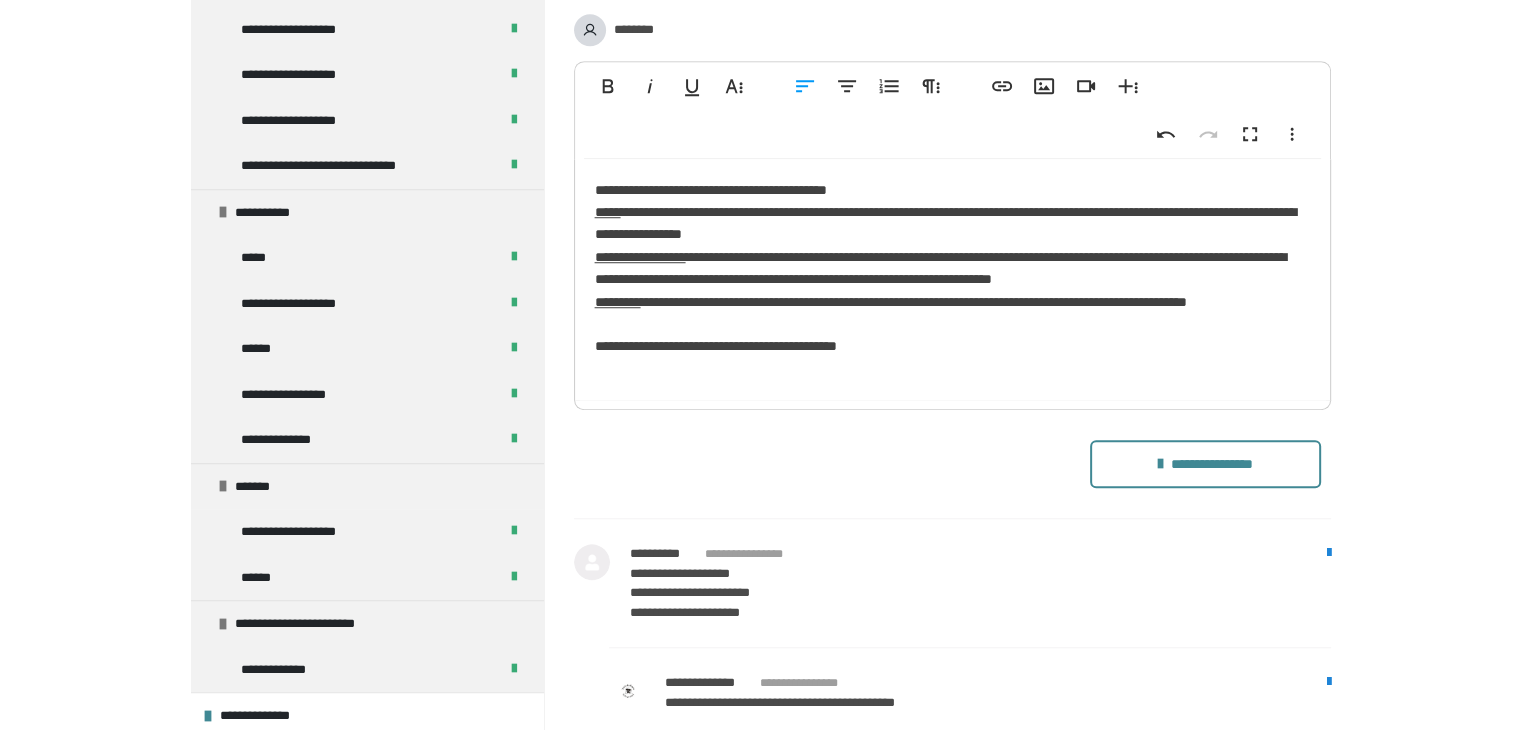 click on "**********" at bounding box center (952, 280) 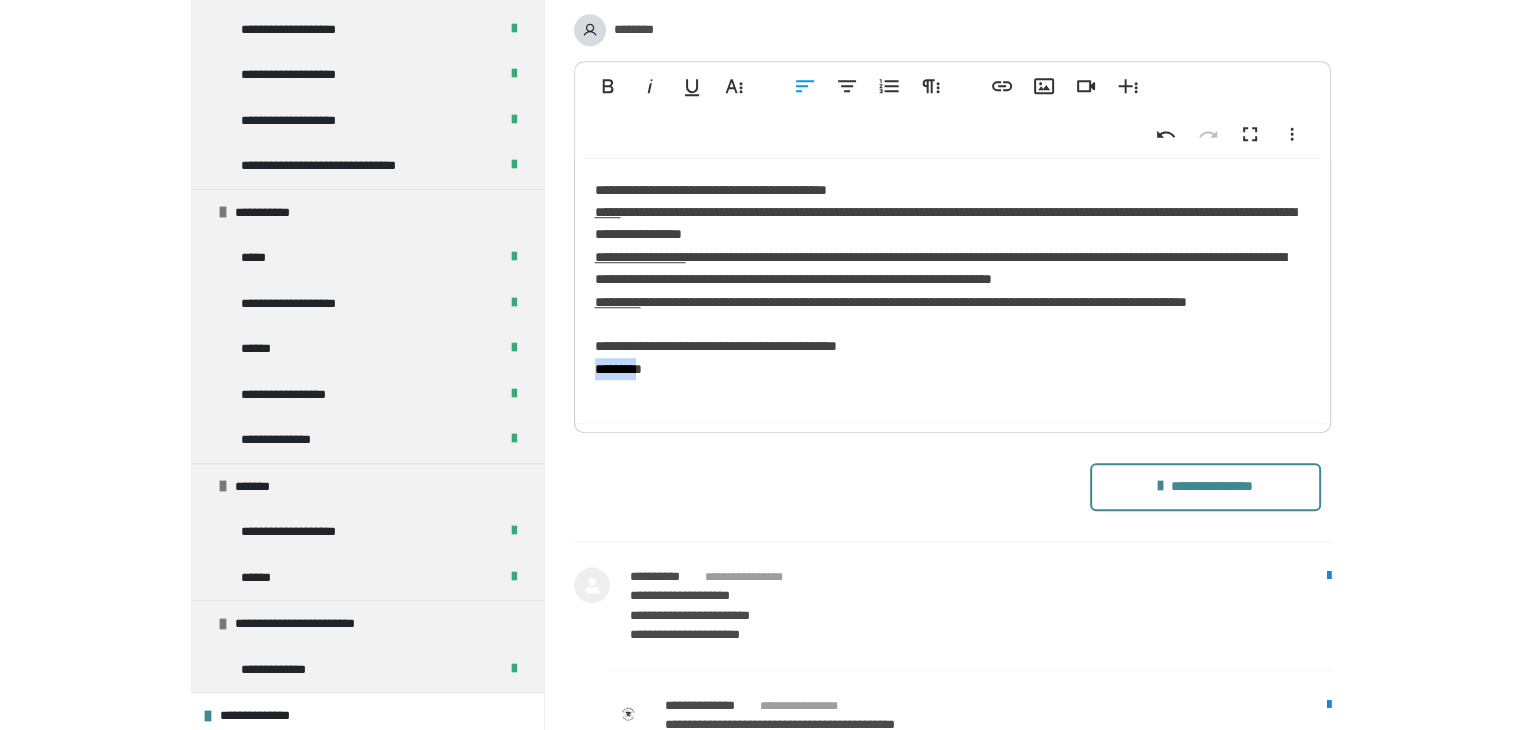 drag, startPoint x: 652, startPoint y: 390, endPoint x: 576, endPoint y: 384, distance: 76.23647 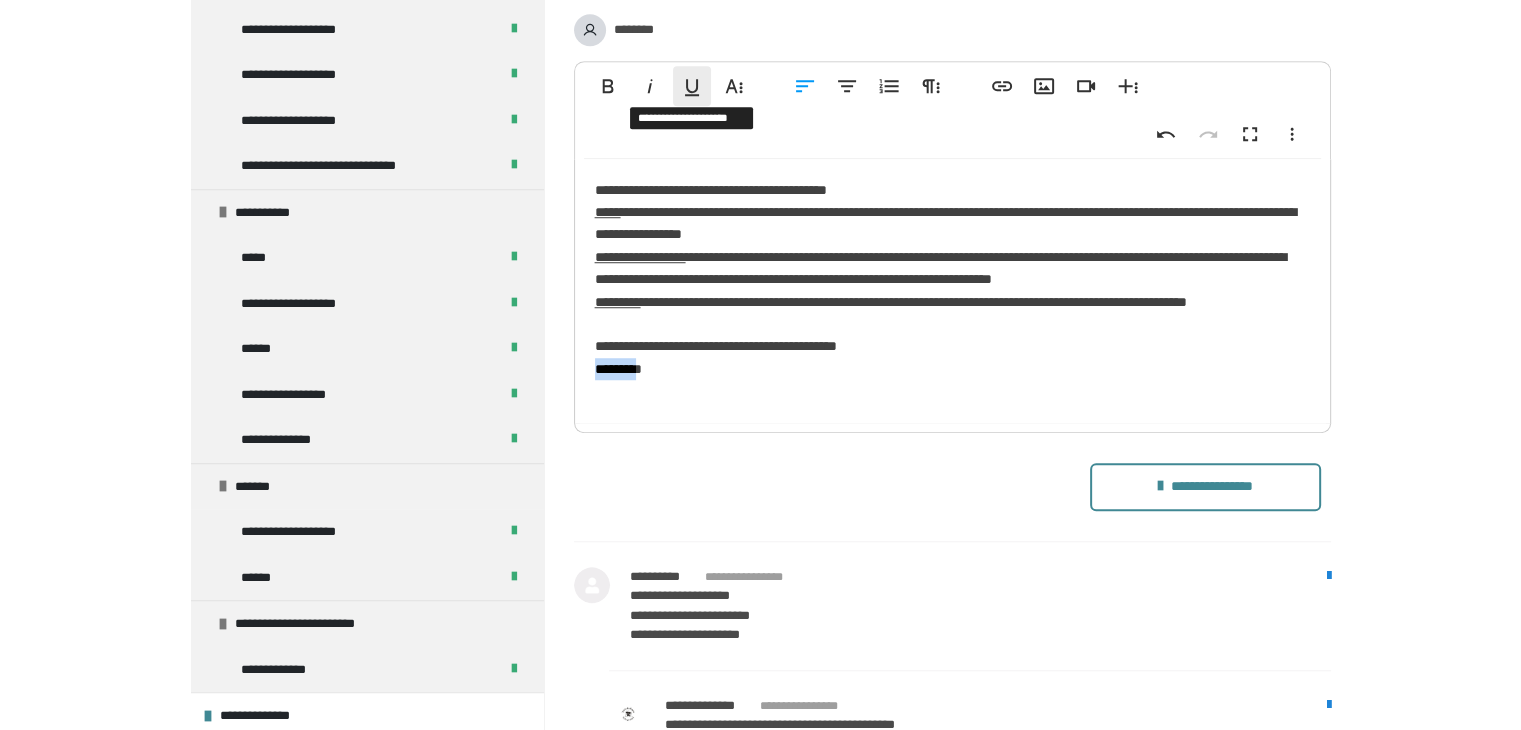 click 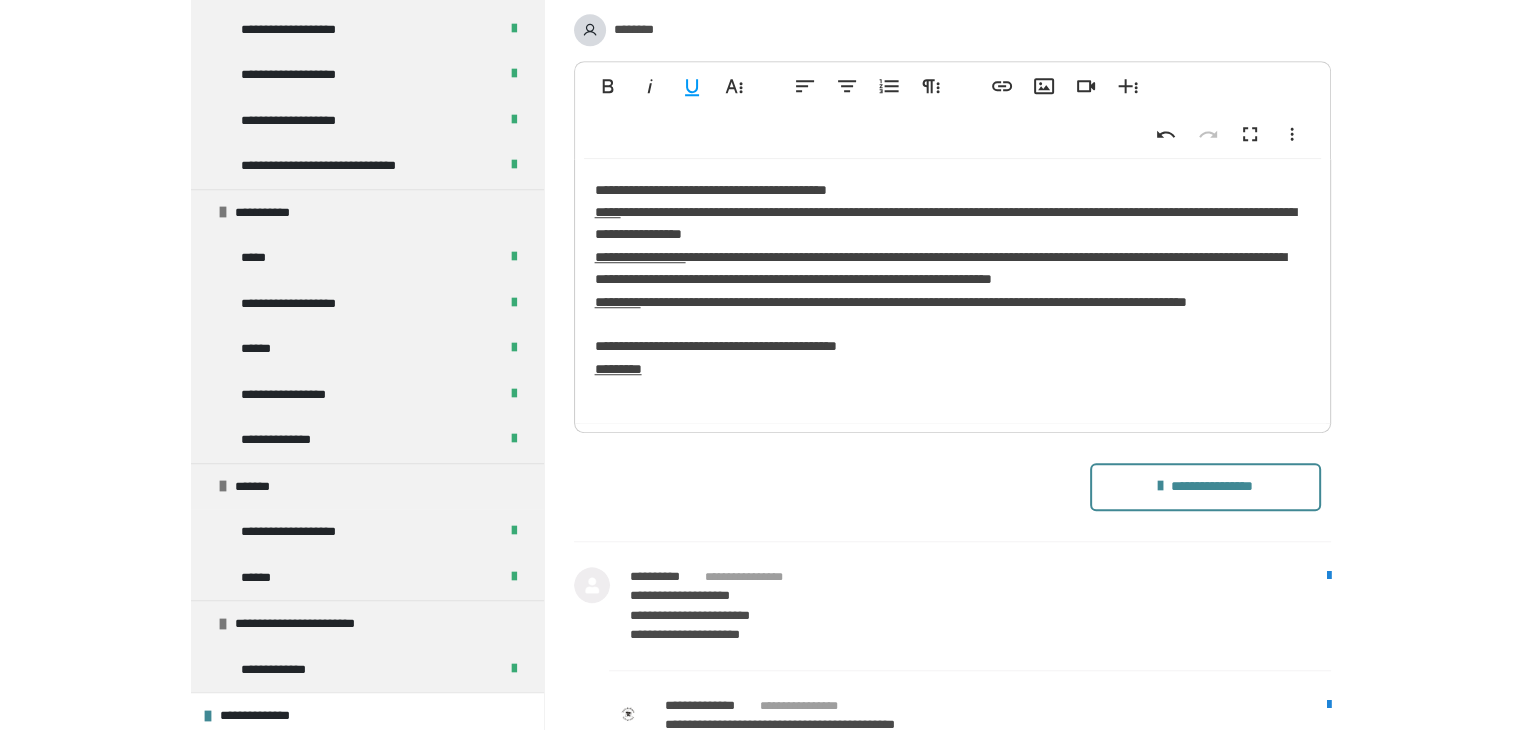 click on "**********" at bounding box center [952, 291] 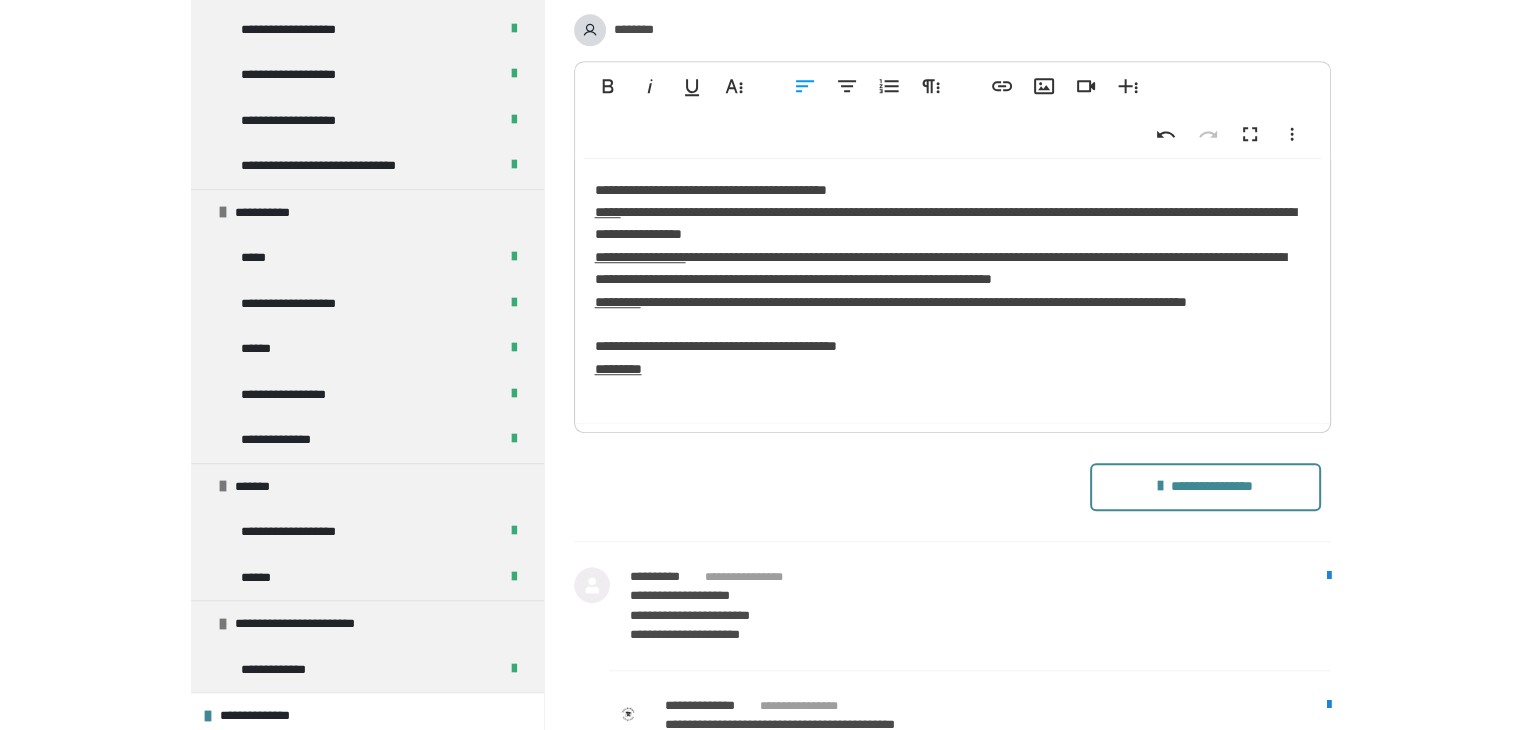 click on "**********" at bounding box center [952, 291] 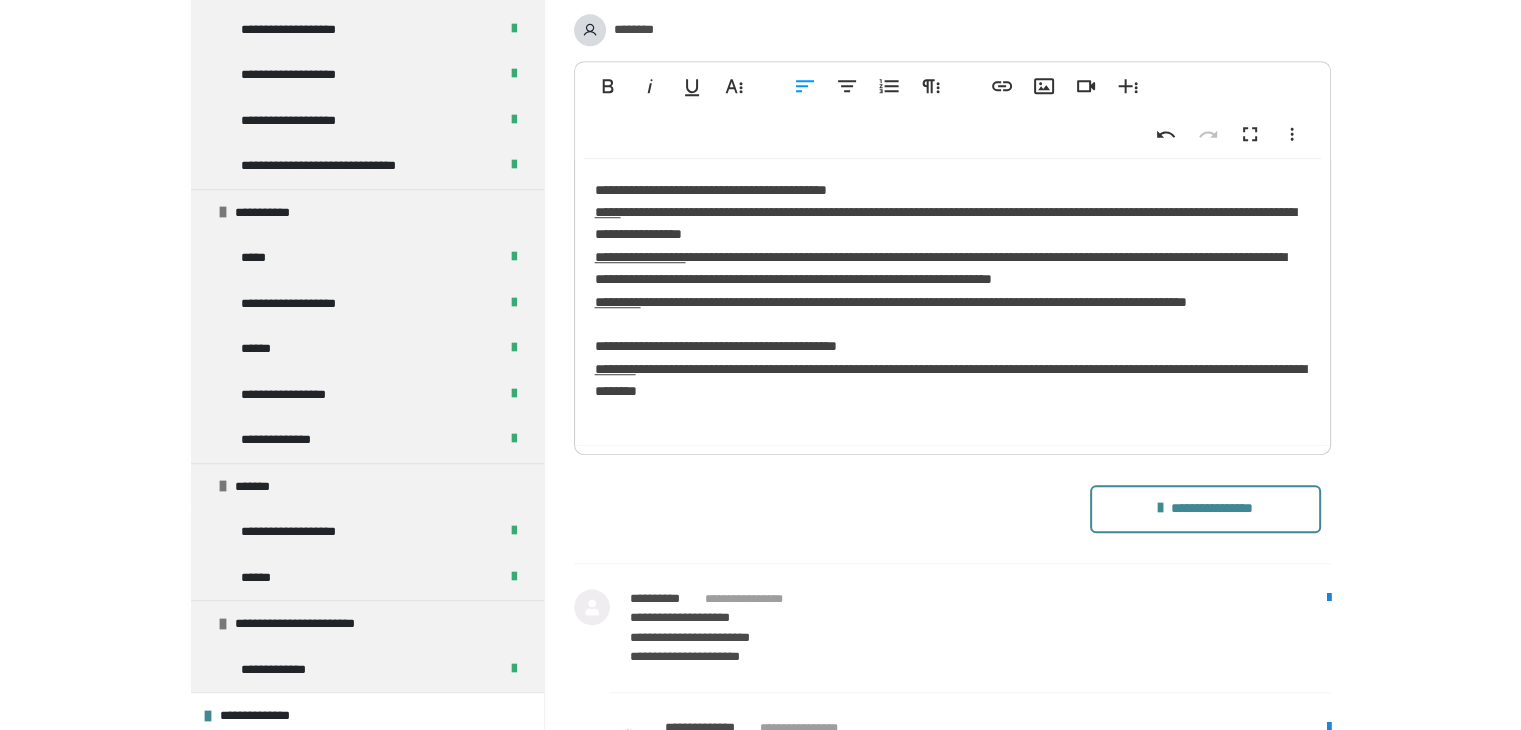 click on "**********" at bounding box center (952, 302) 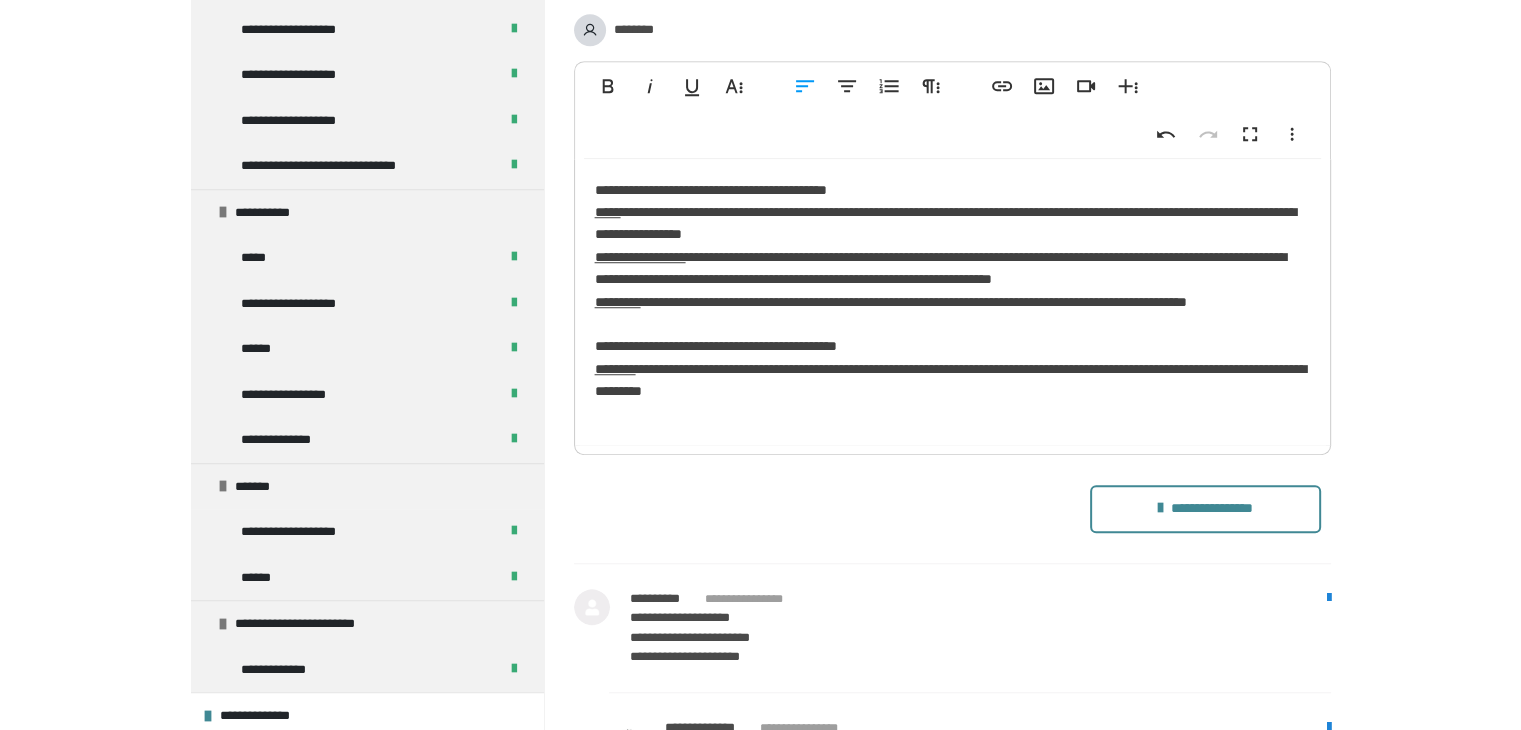 click on "**********" at bounding box center (952, 302) 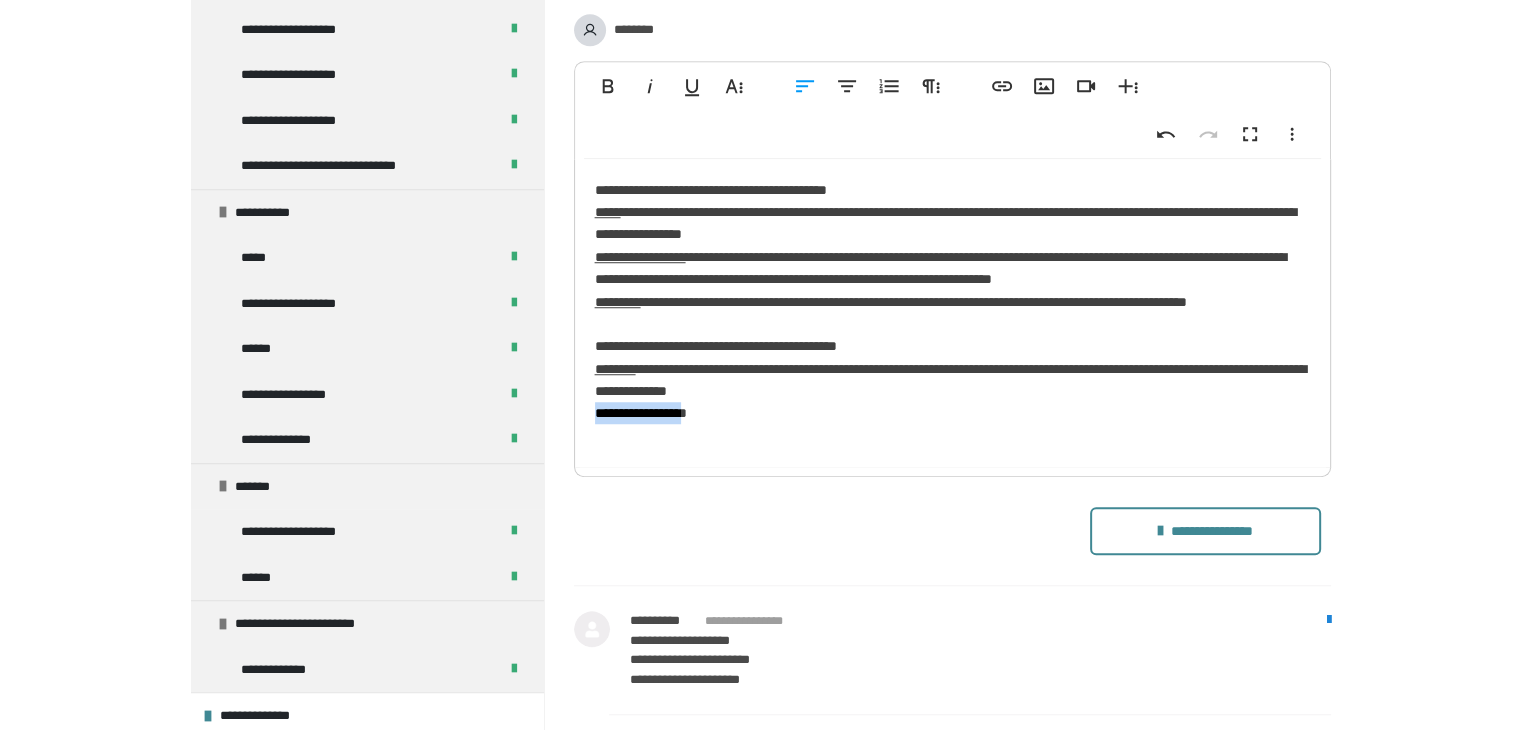 drag, startPoint x: 710, startPoint y: 433, endPoint x: 592, endPoint y: 437, distance: 118.06778 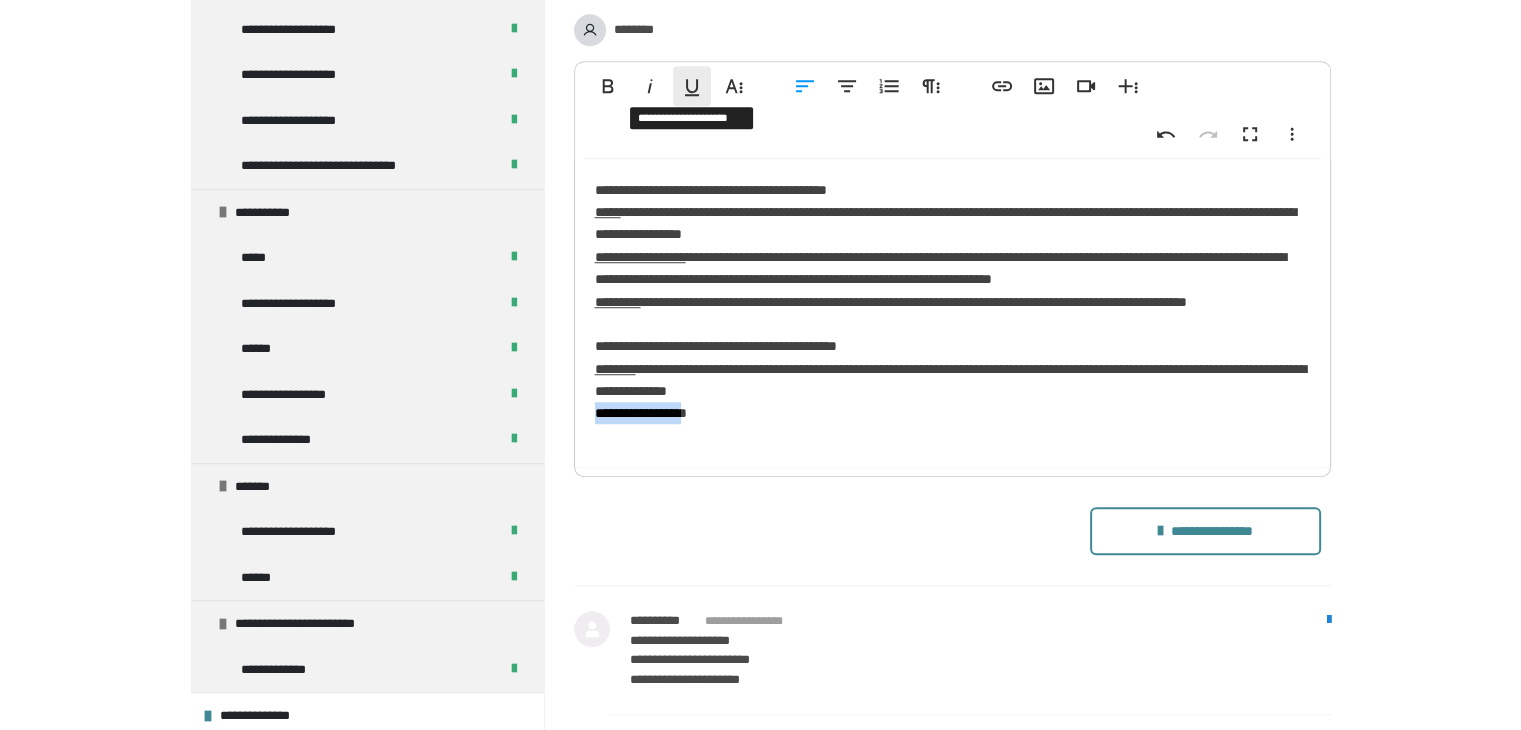 click 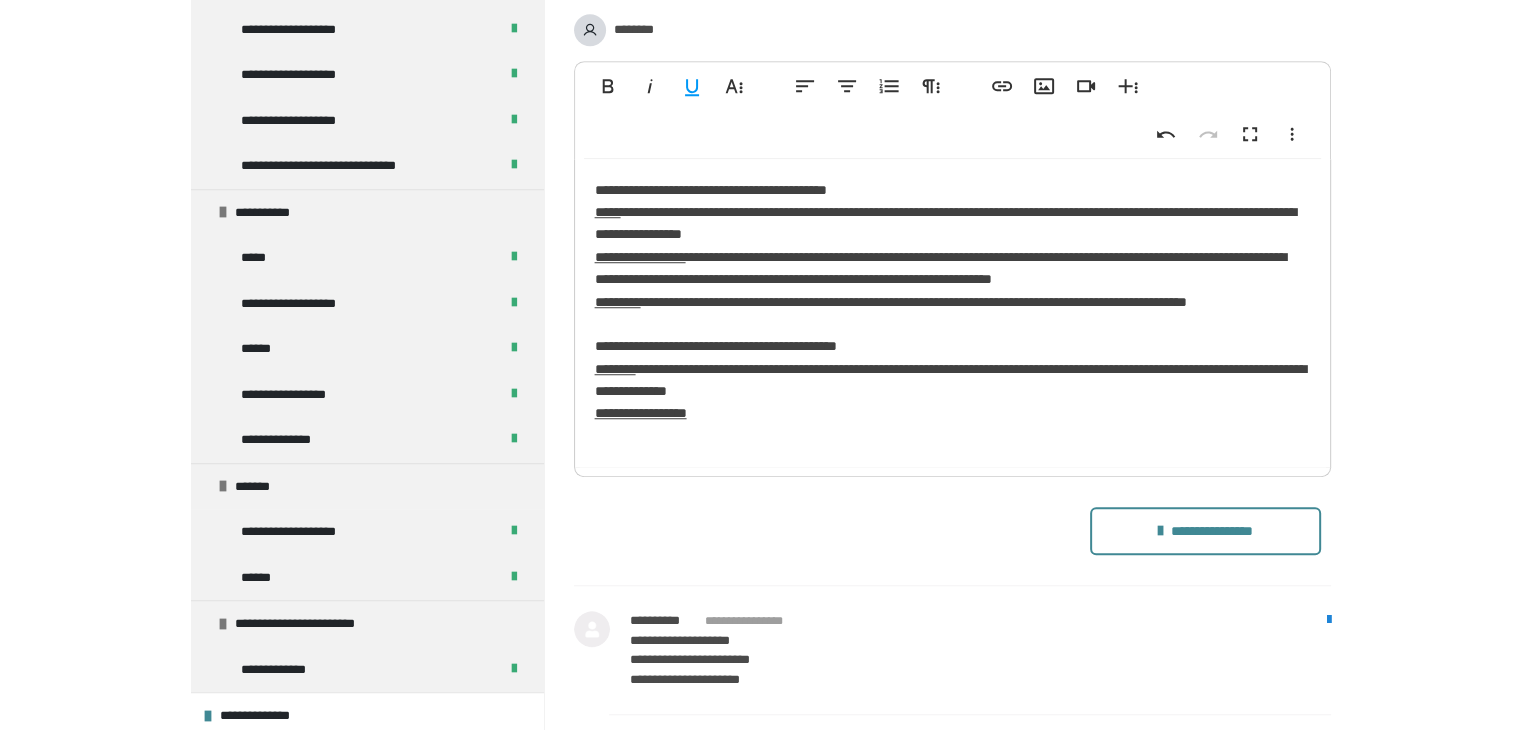 click on "**********" at bounding box center [952, 313] 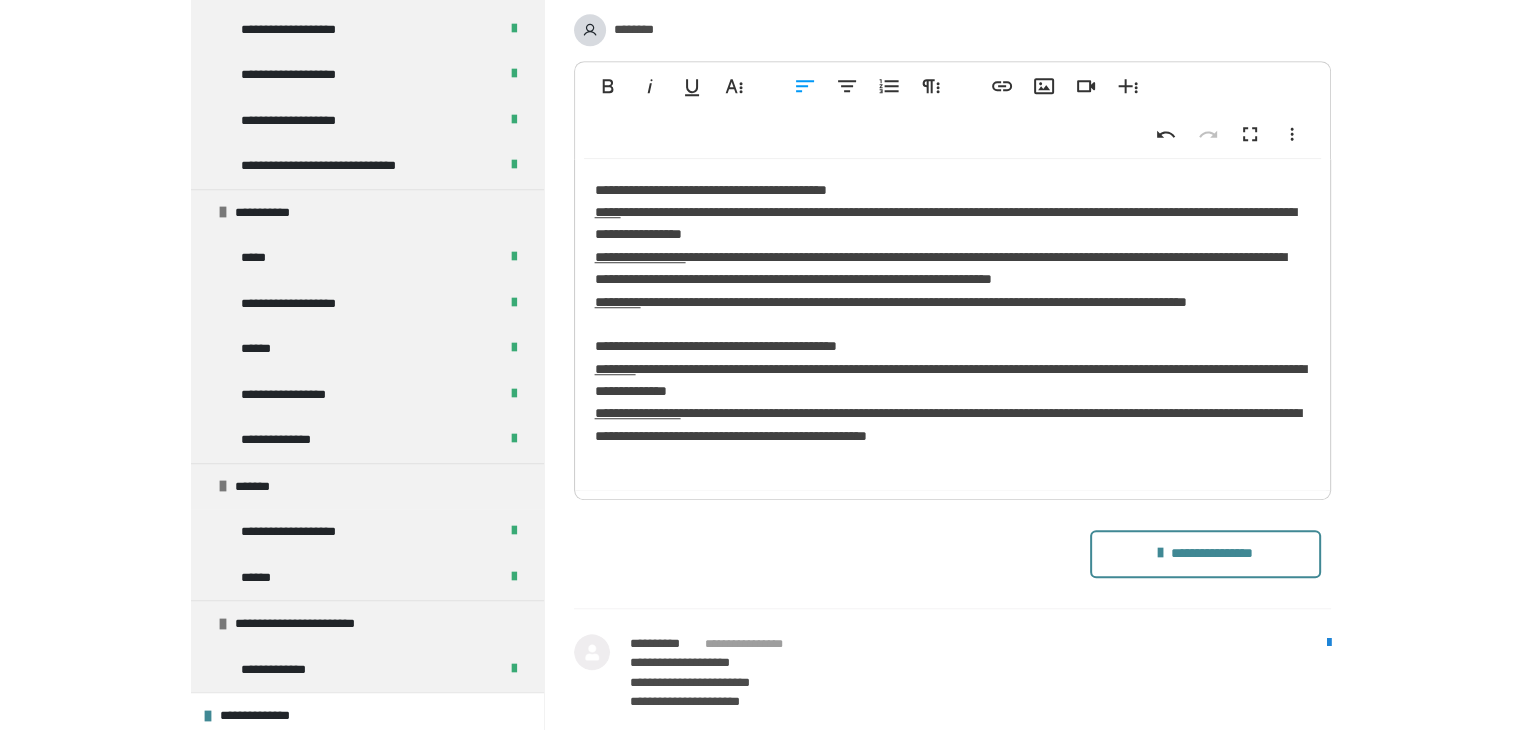 click on "**********" at bounding box center (952, 324) 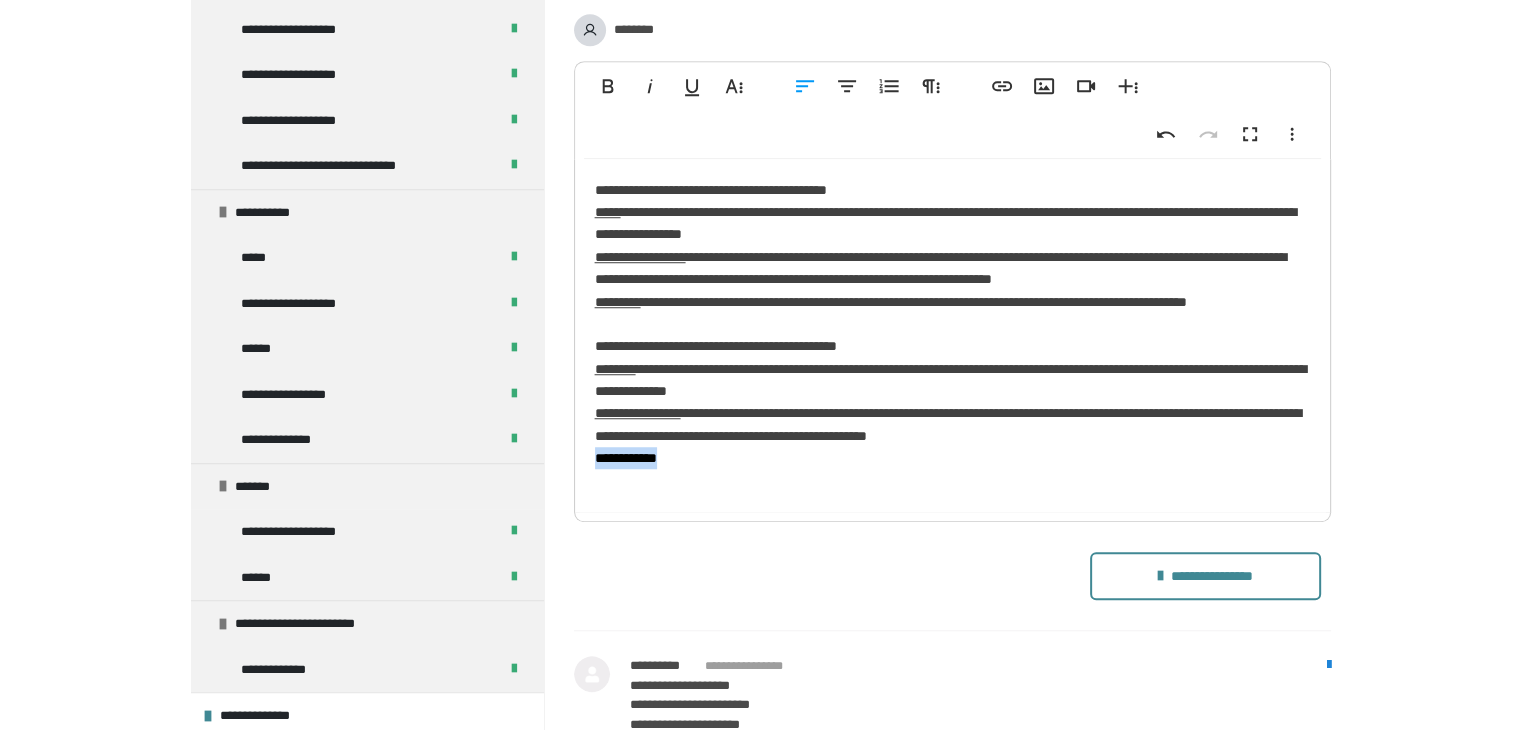 drag, startPoint x: 756, startPoint y: 482, endPoint x: 591, endPoint y: 478, distance: 165.04848 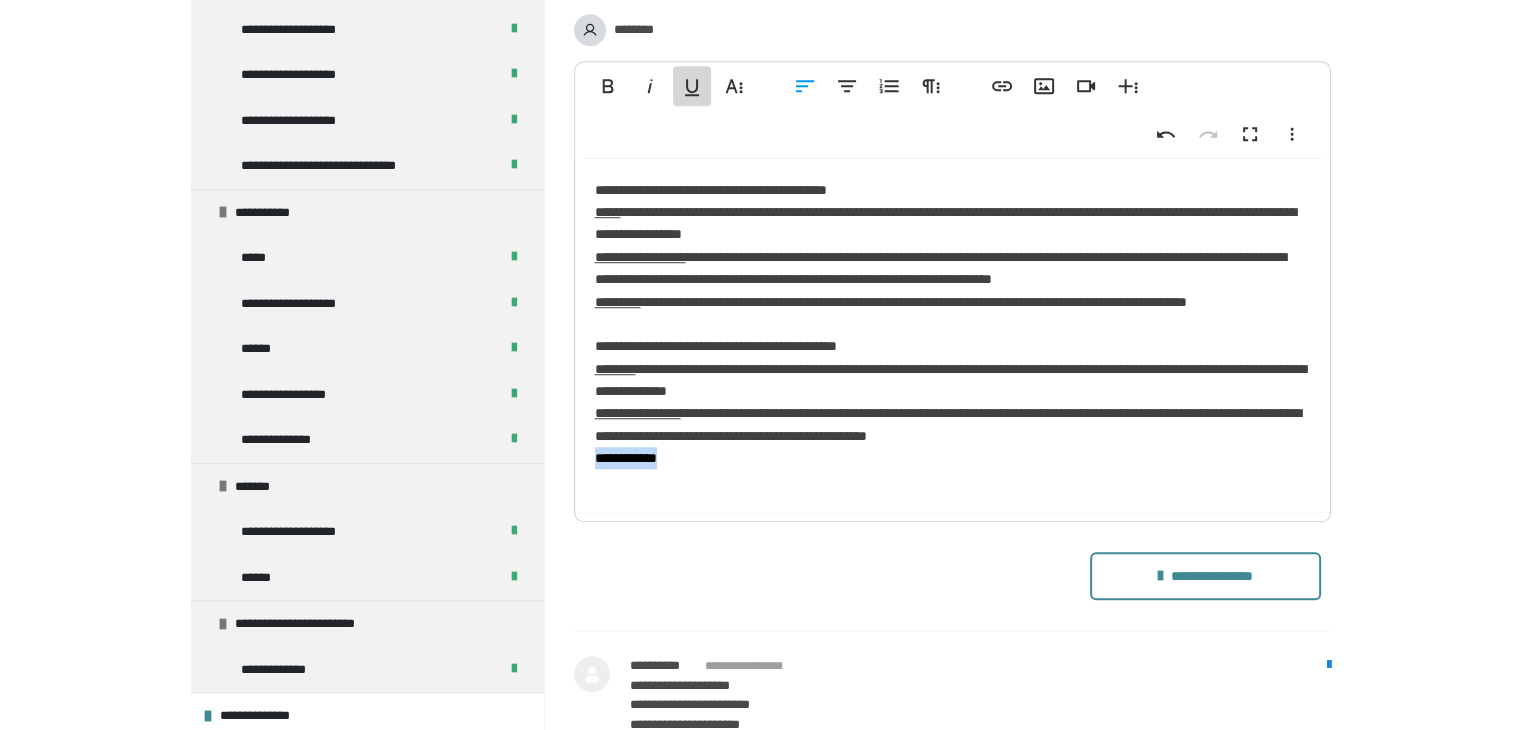 click 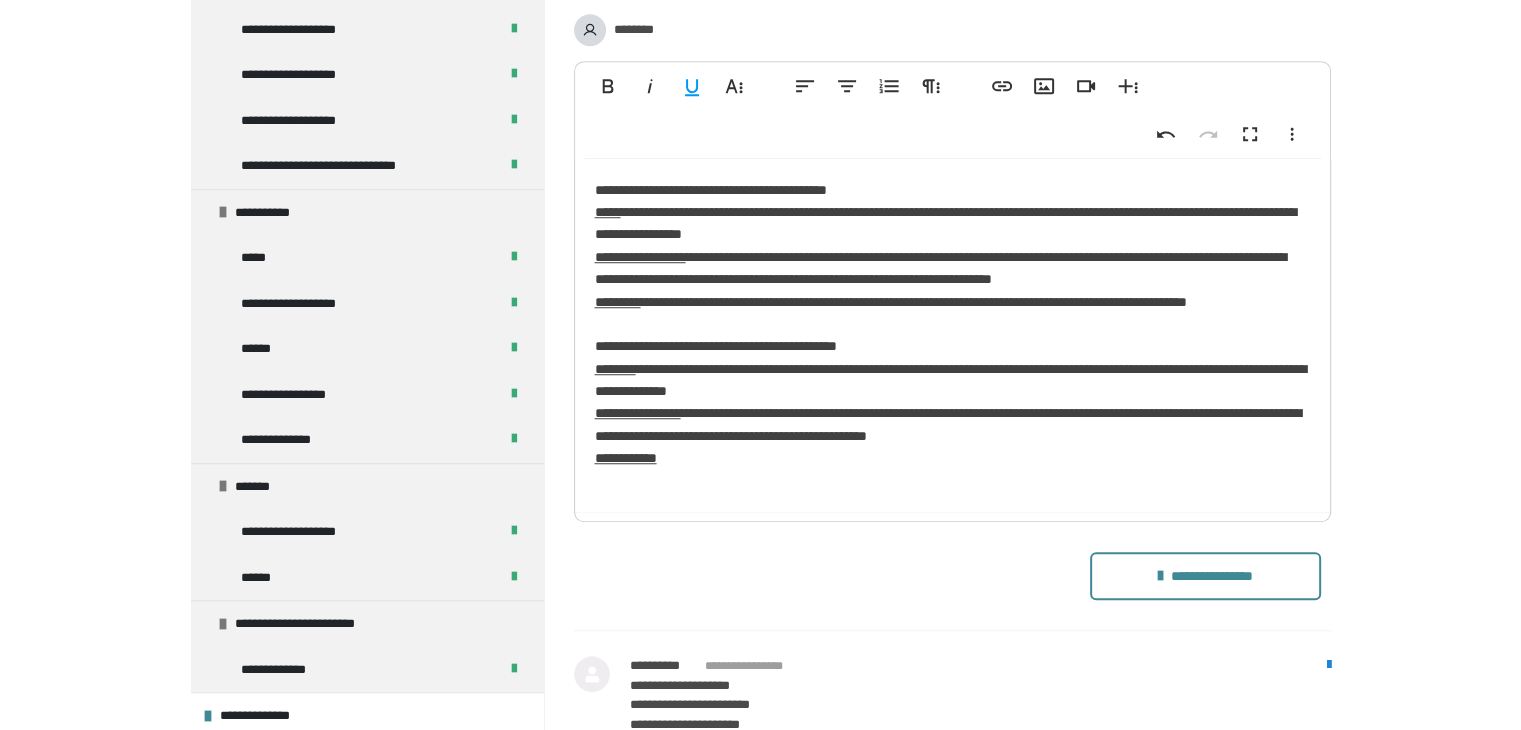 click on "**********" at bounding box center (952, 336) 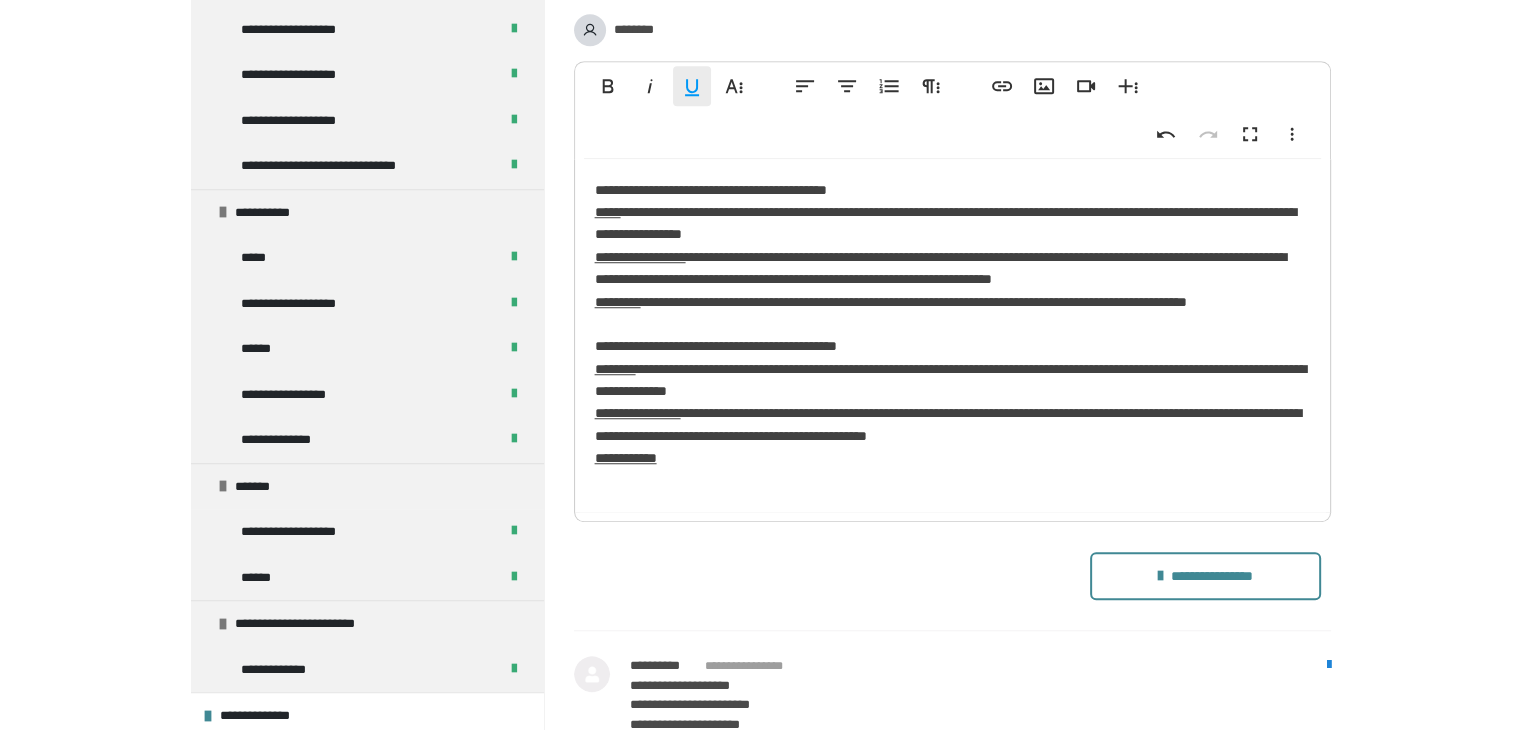 click 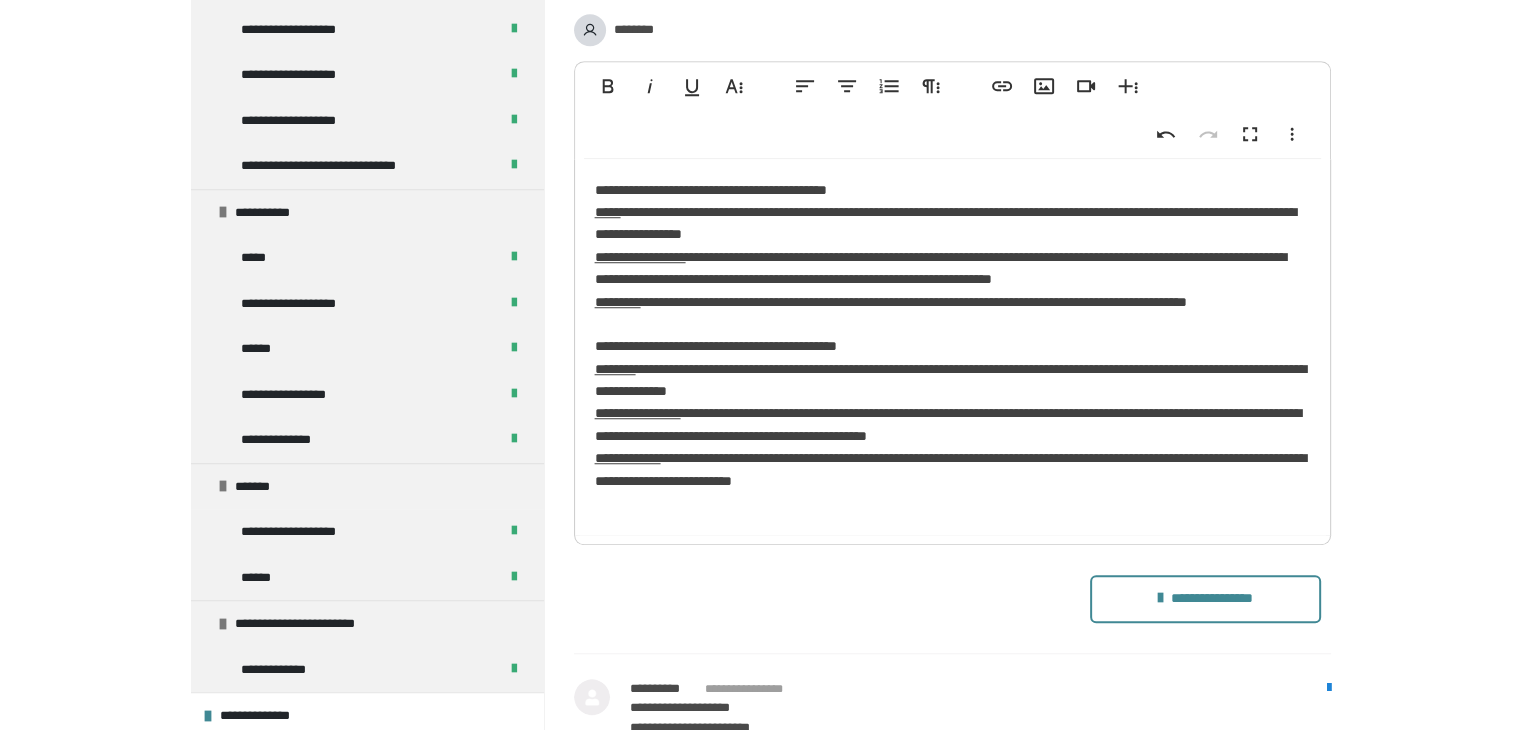 click on "**********" at bounding box center [1205, 599] 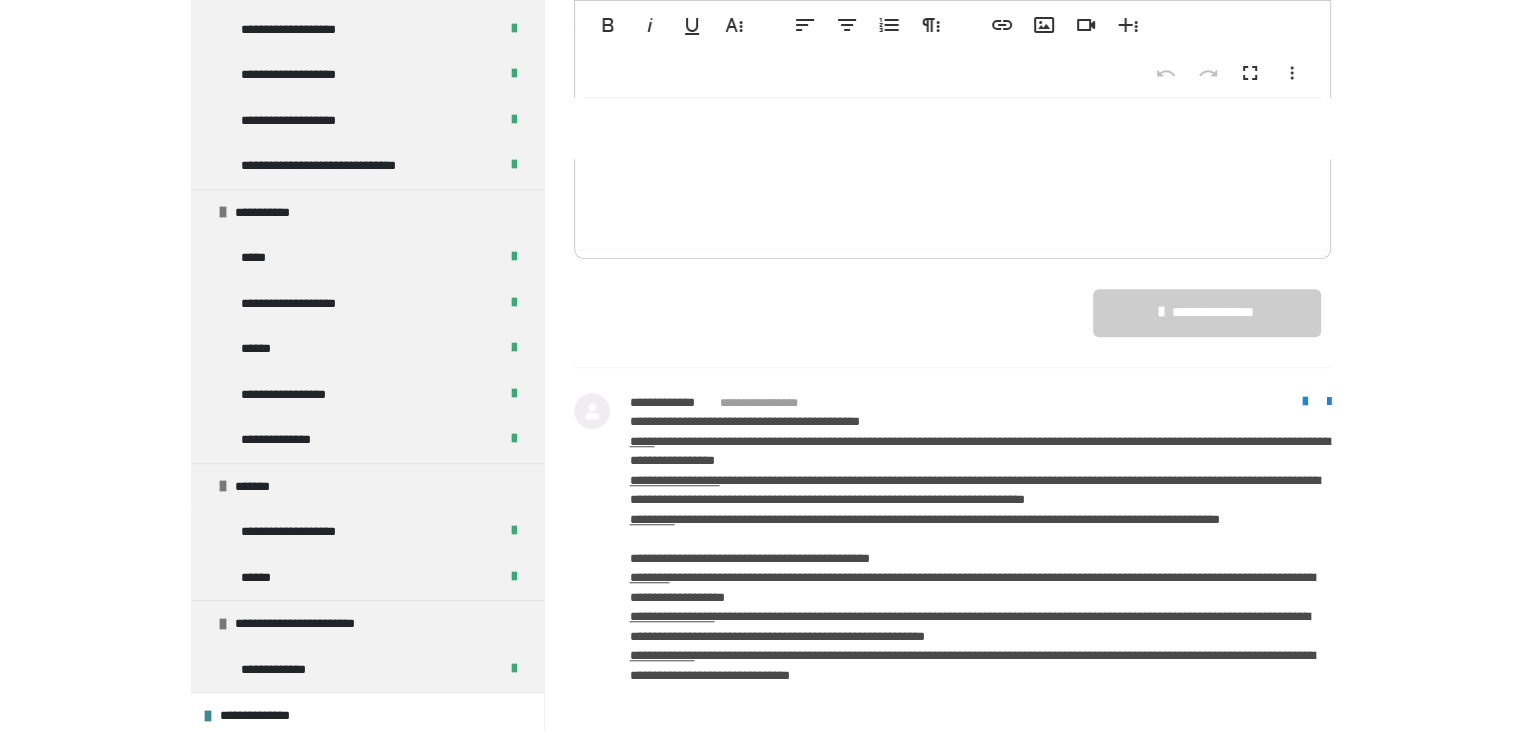 scroll, scrollTop: 1662, scrollLeft: 0, axis: vertical 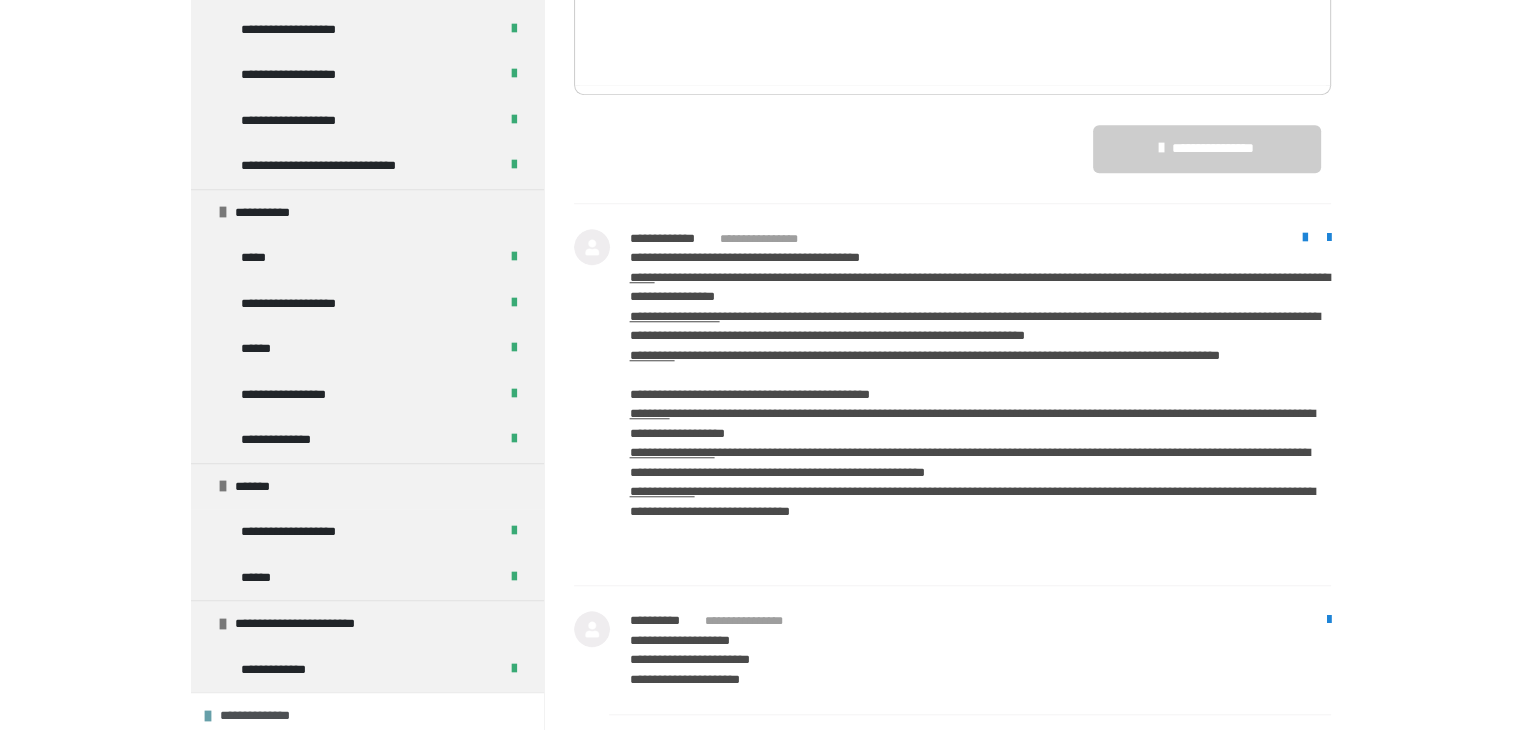 click on "**********" at bounding box center (367, 715) 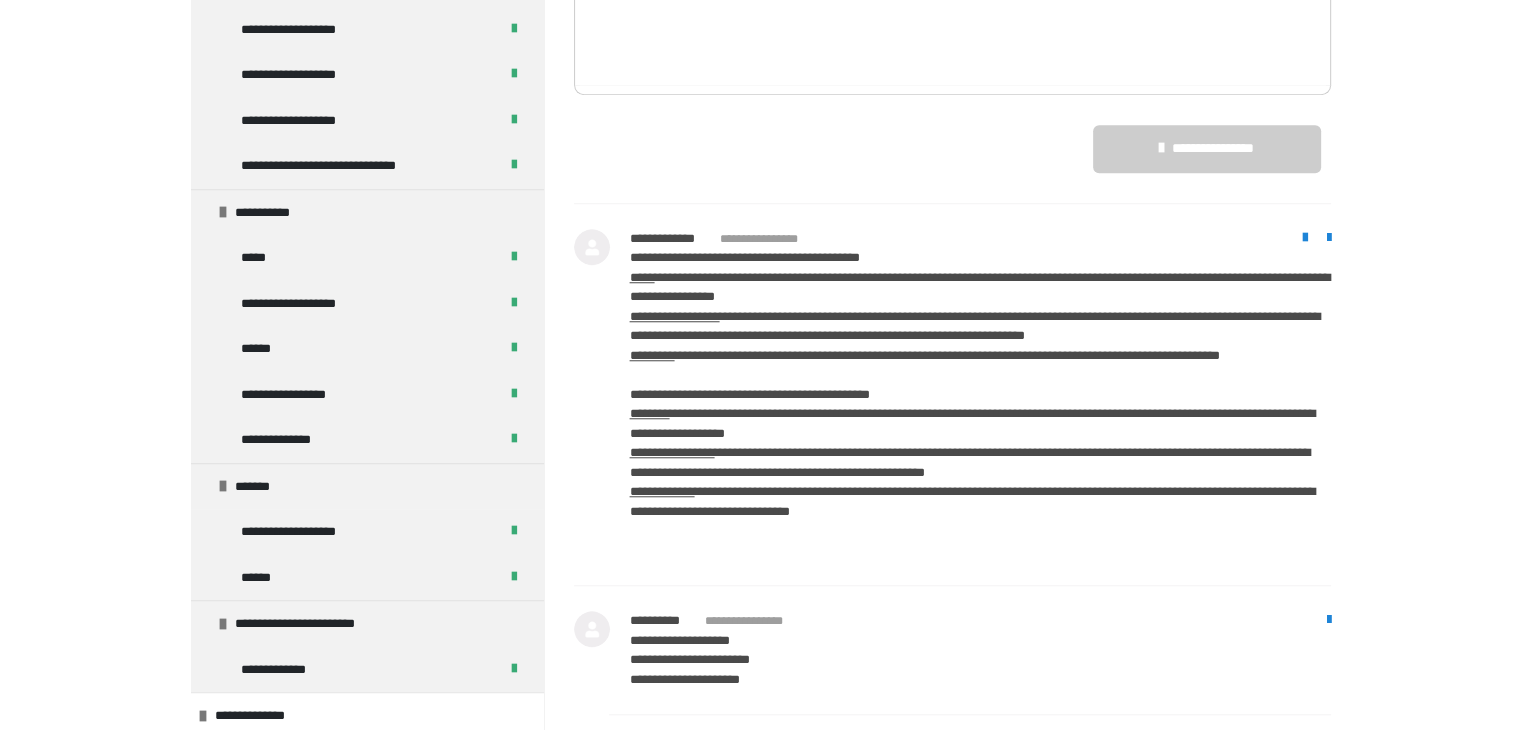 scroll, scrollTop: 1997, scrollLeft: 0, axis: vertical 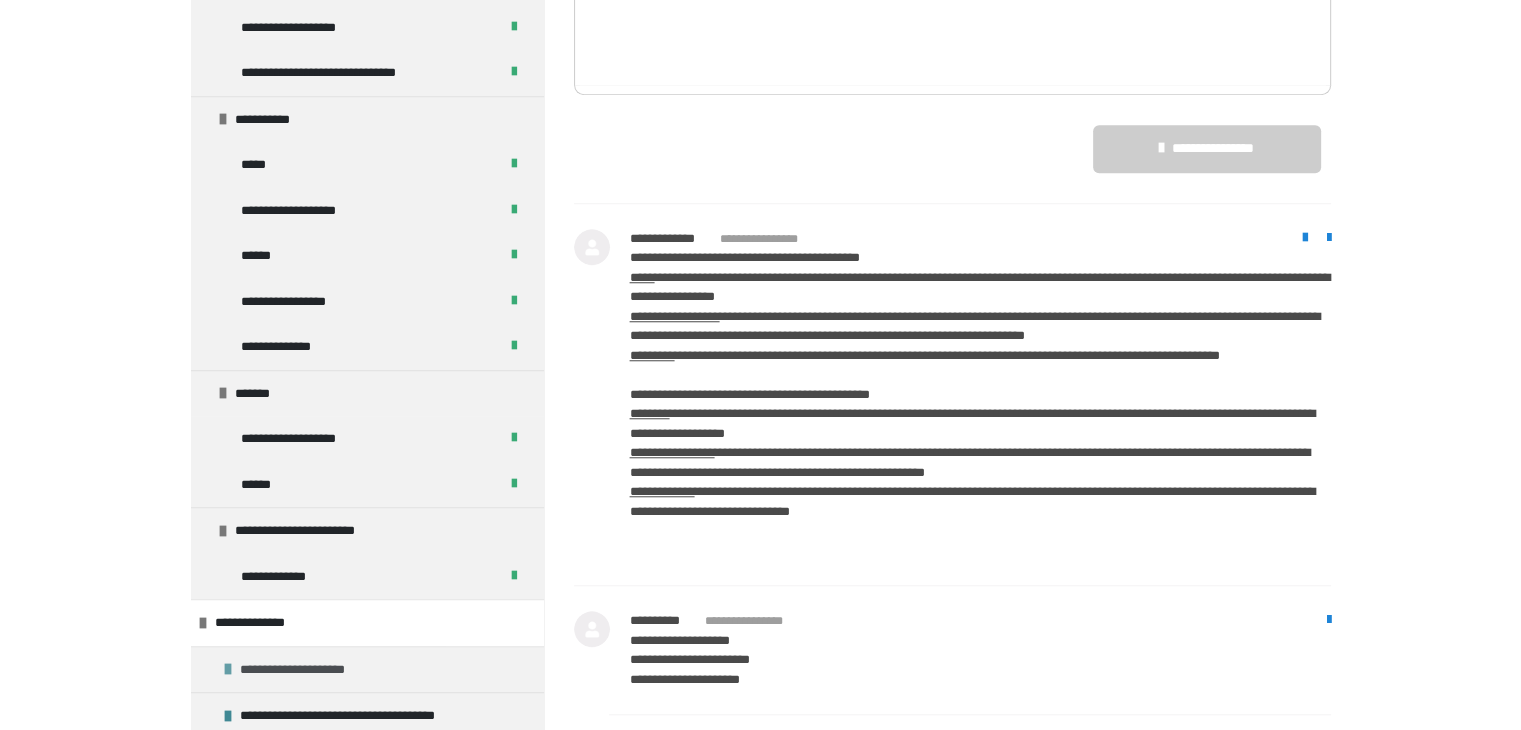 click on "**********" at bounding box center (317, 670) 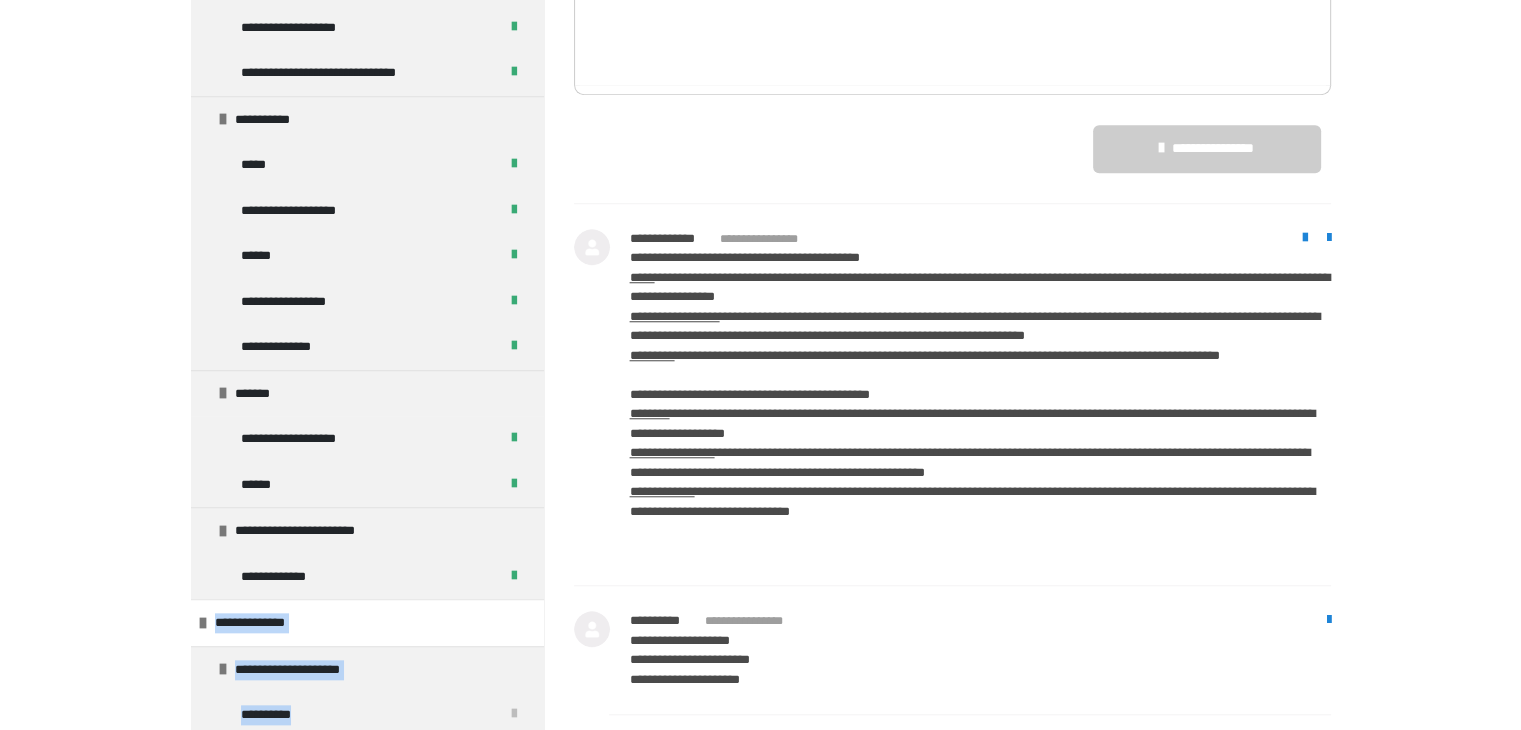 drag, startPoint x: 527, startPoint y: 573, endPoint x: 535, endPoint y: 722, distance: 149.21461 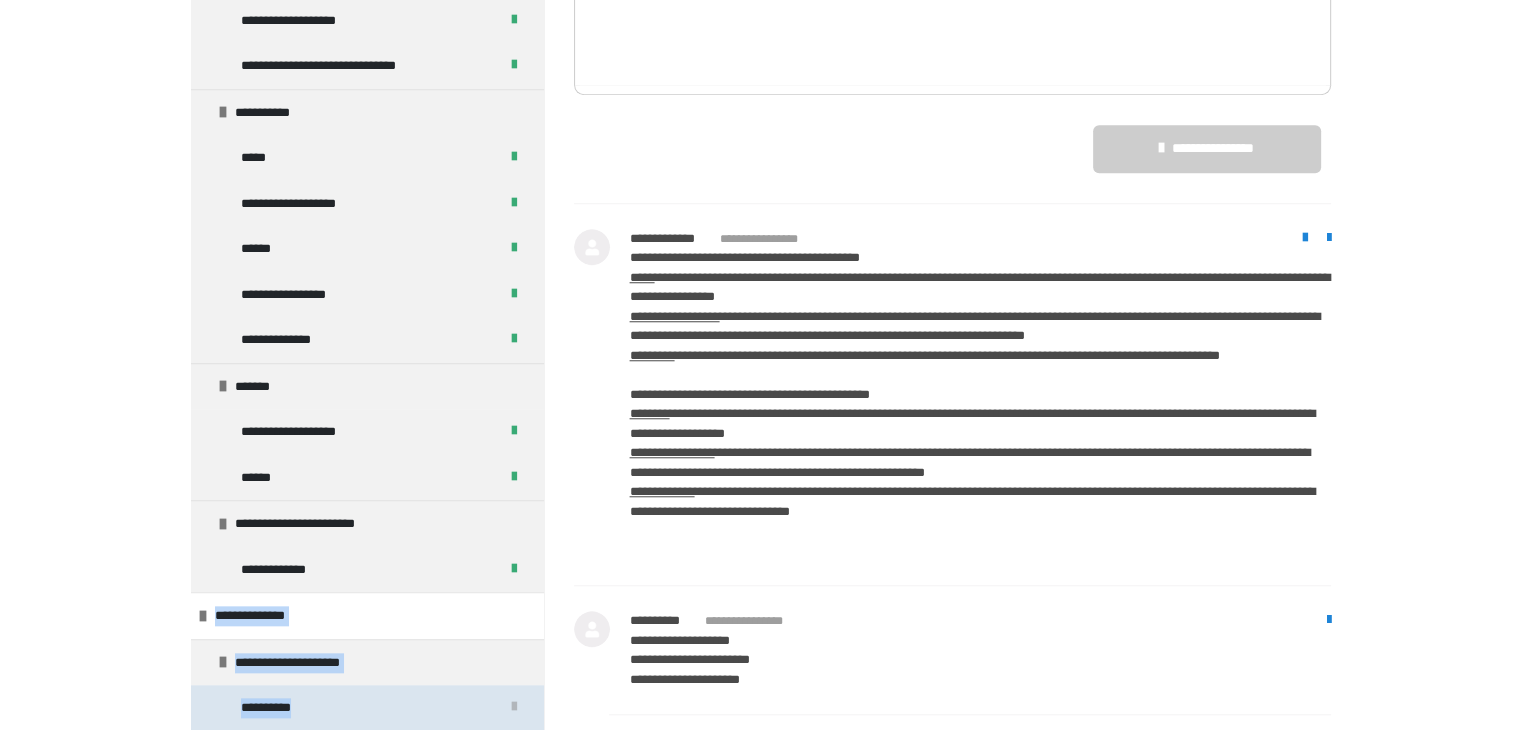 click on "**********" at bounding box center [367, 708] 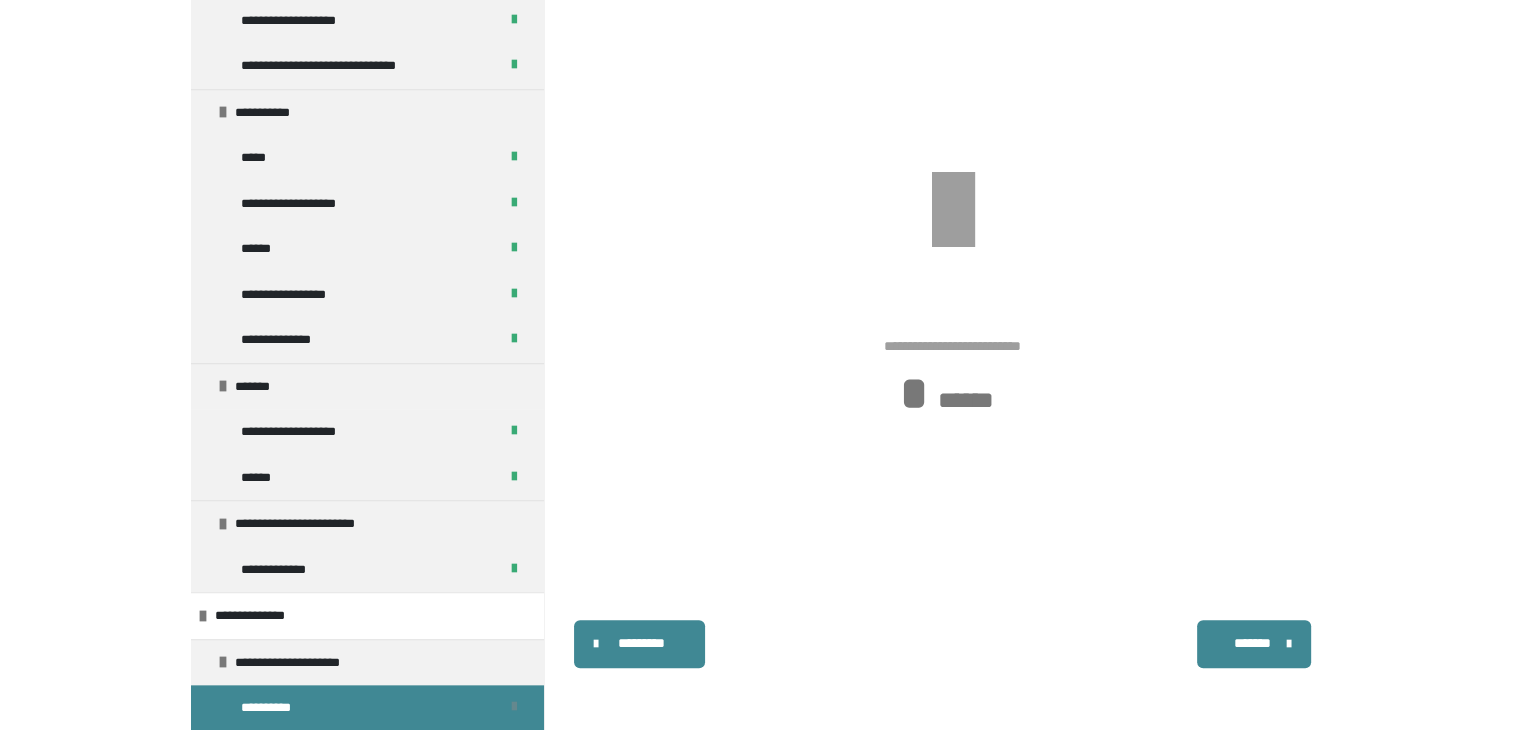 scroll, scrollTop: 2088, scrollLeft: 0, axis: vertical 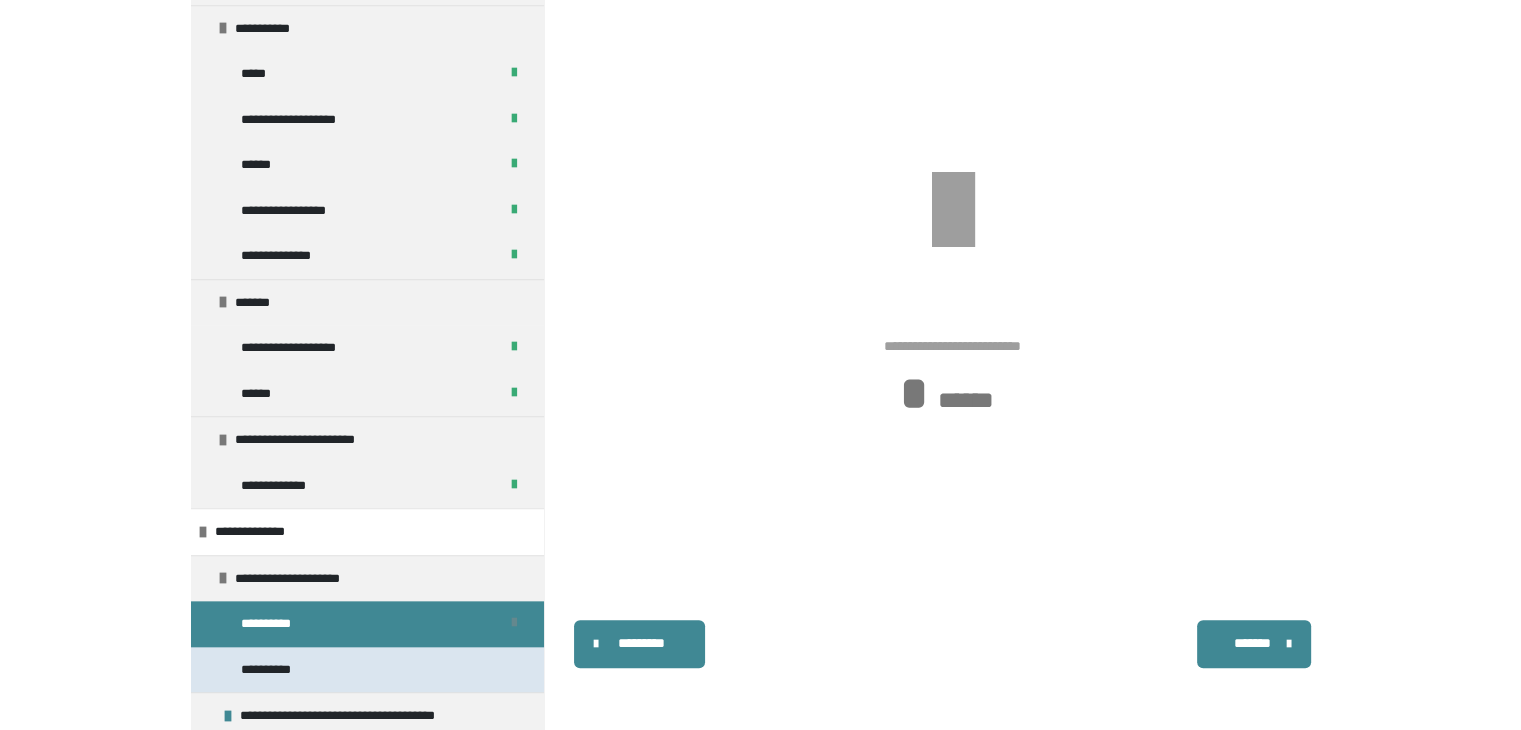 click on "**********" at bounding box center [367, 670] 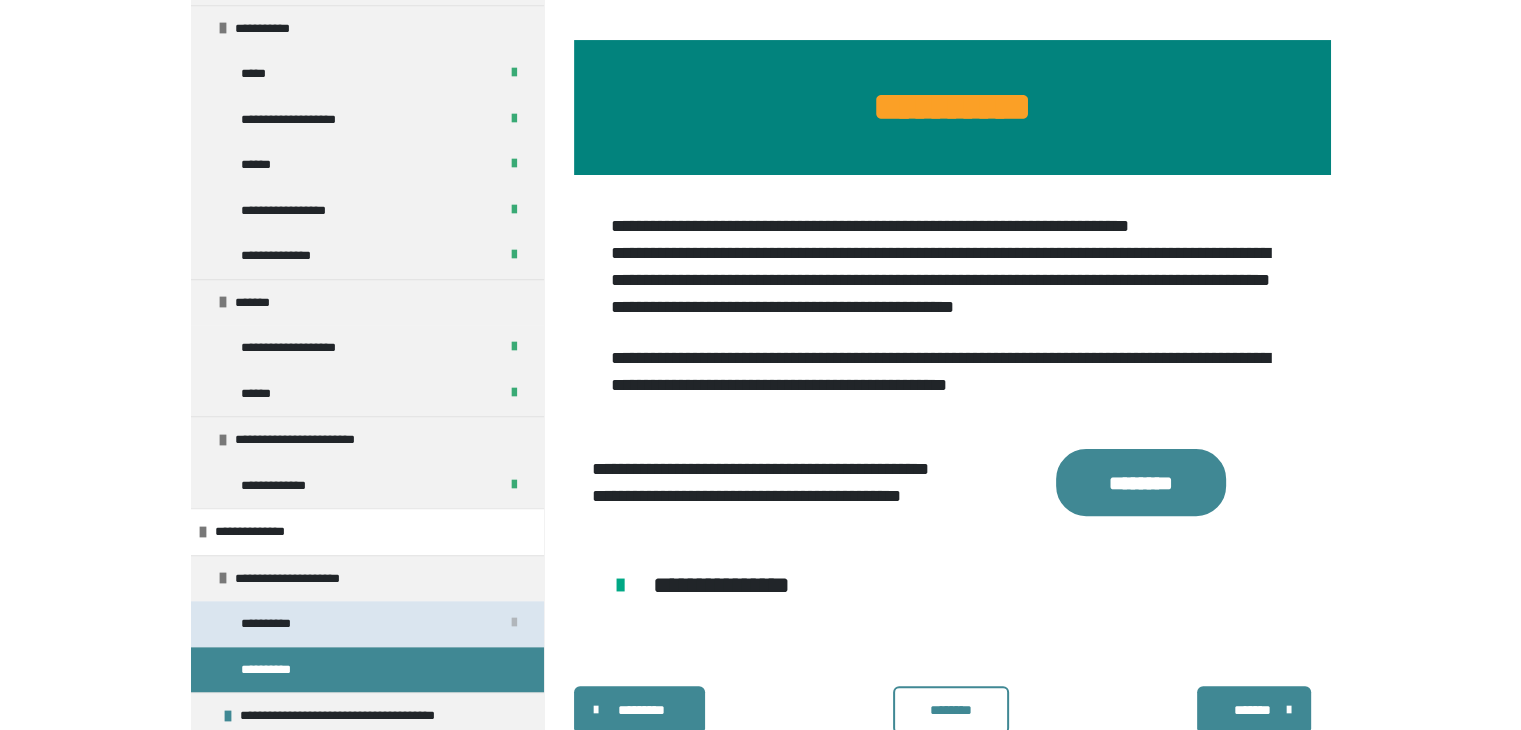 click on "**********" at bounding box center [367, 624] 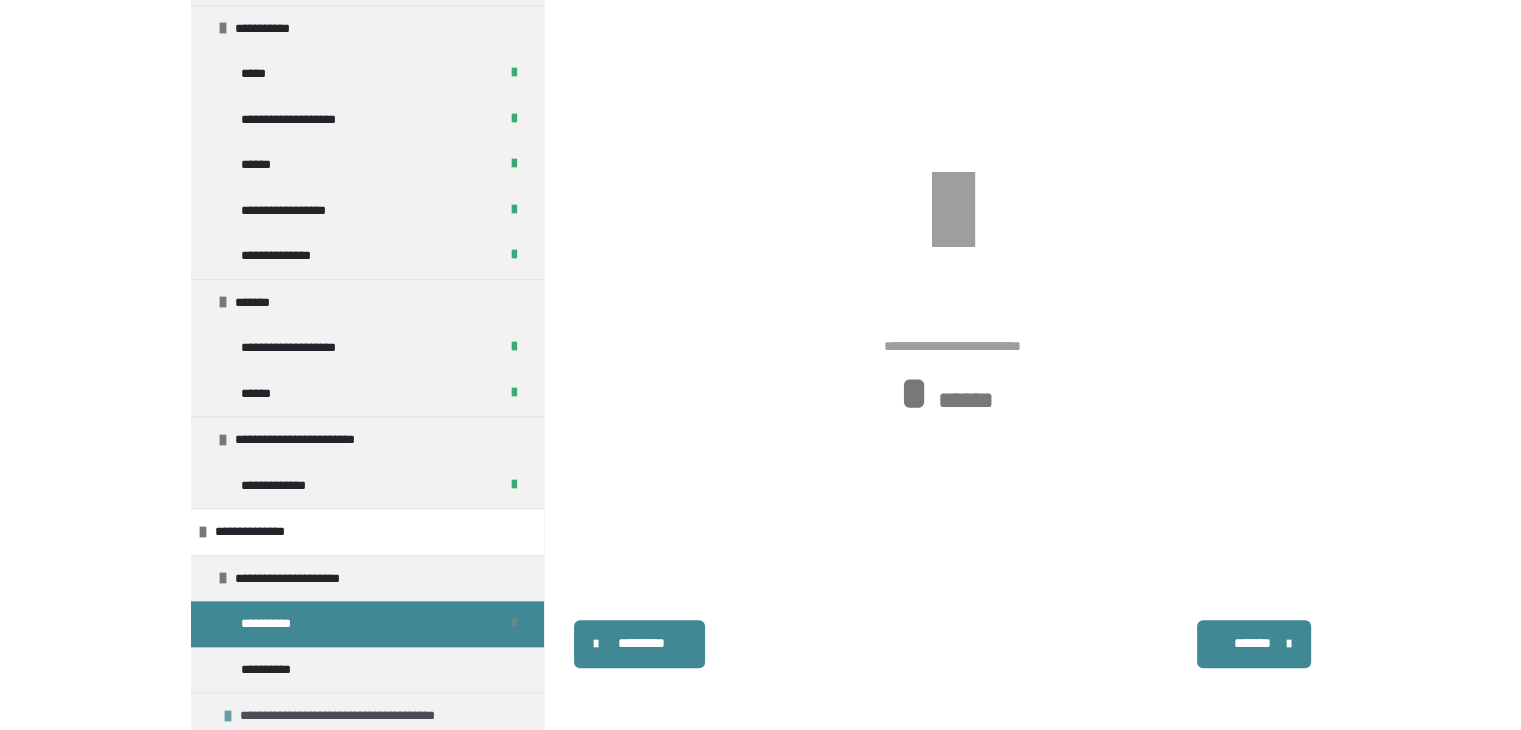 click on "**********" at bounding box center (377, 716) 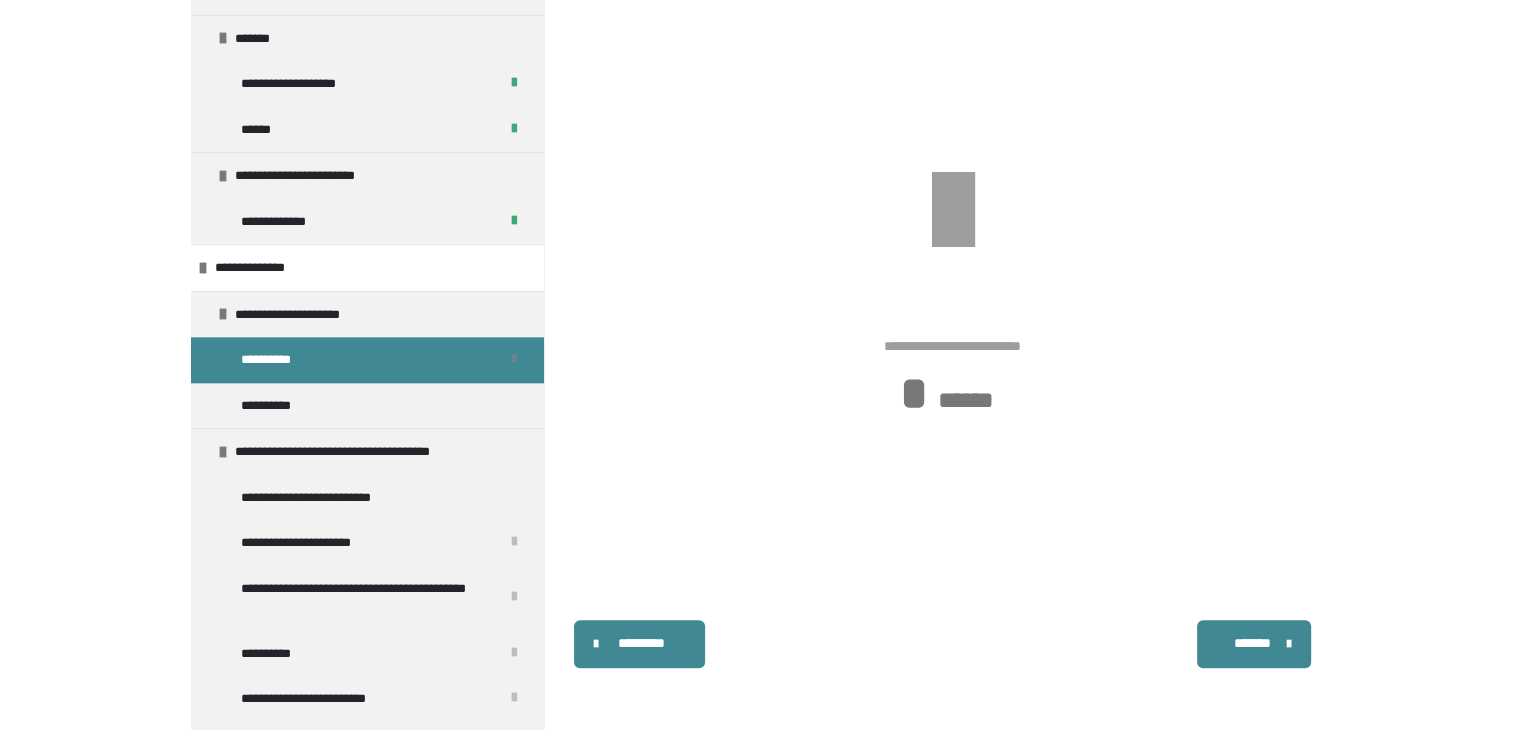 scroll, scrollTop: 2426, scrollLeft: 0, axis: vertical 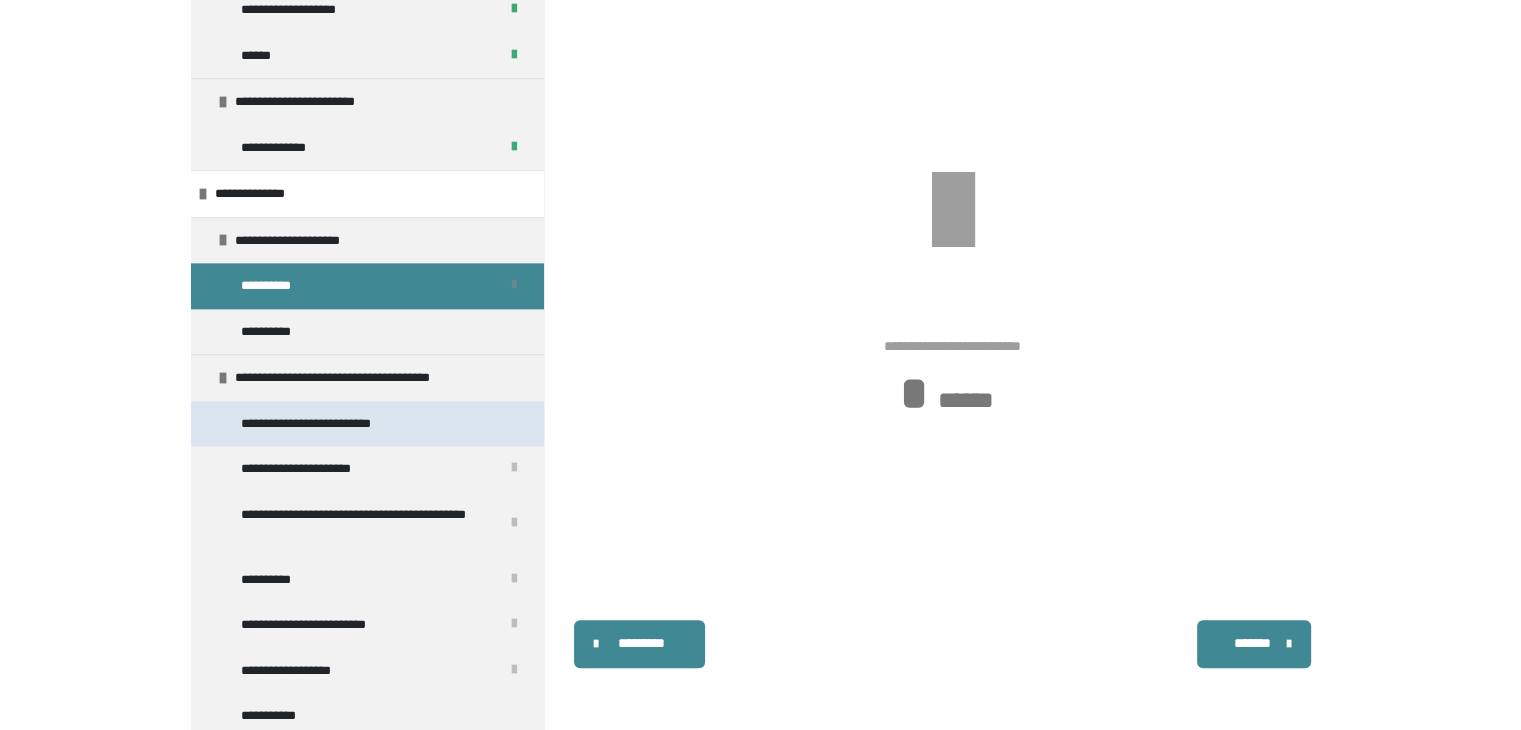 click on "**********" at bounding box center (334, 424) 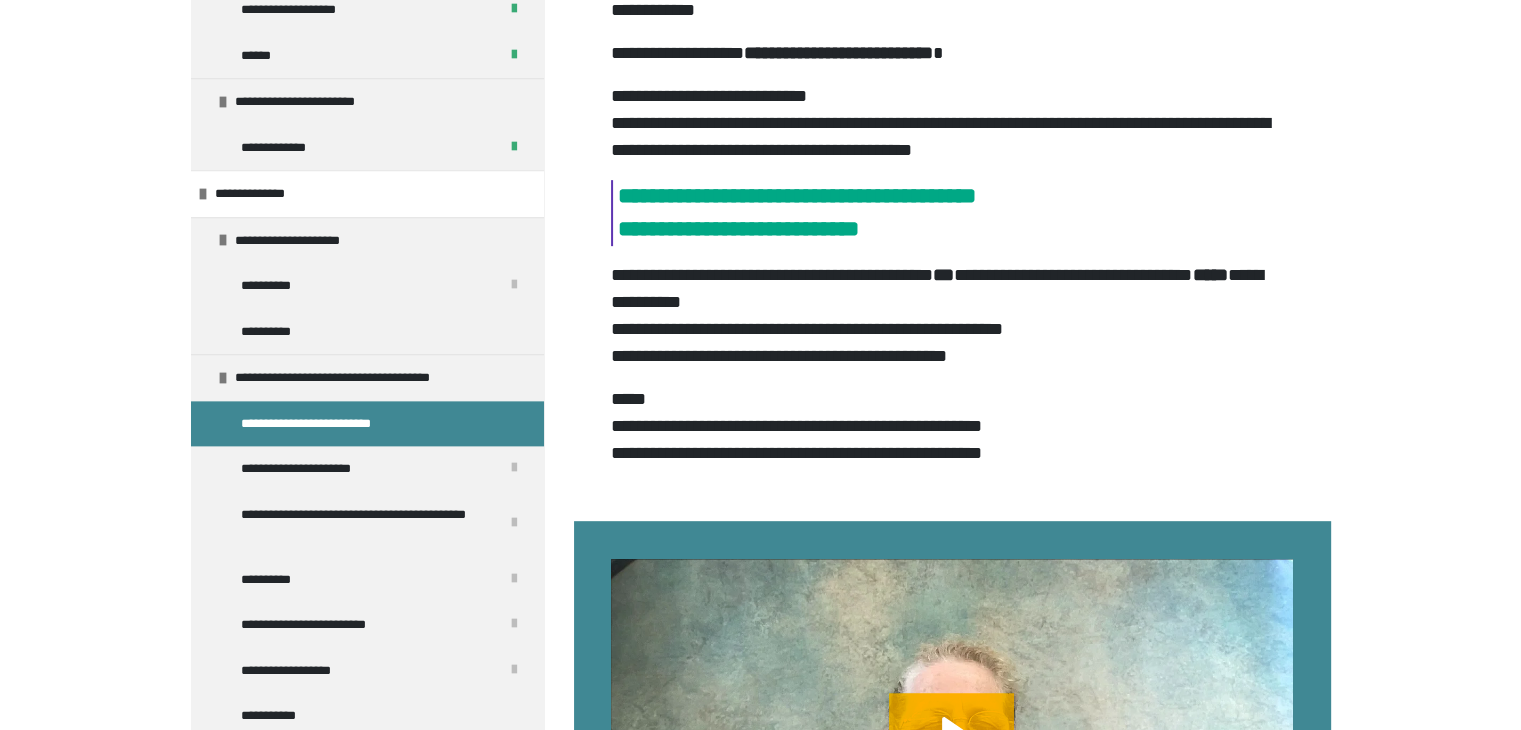 scroll, scrollTop: 865, scrollLeft: 0, axis: vertical 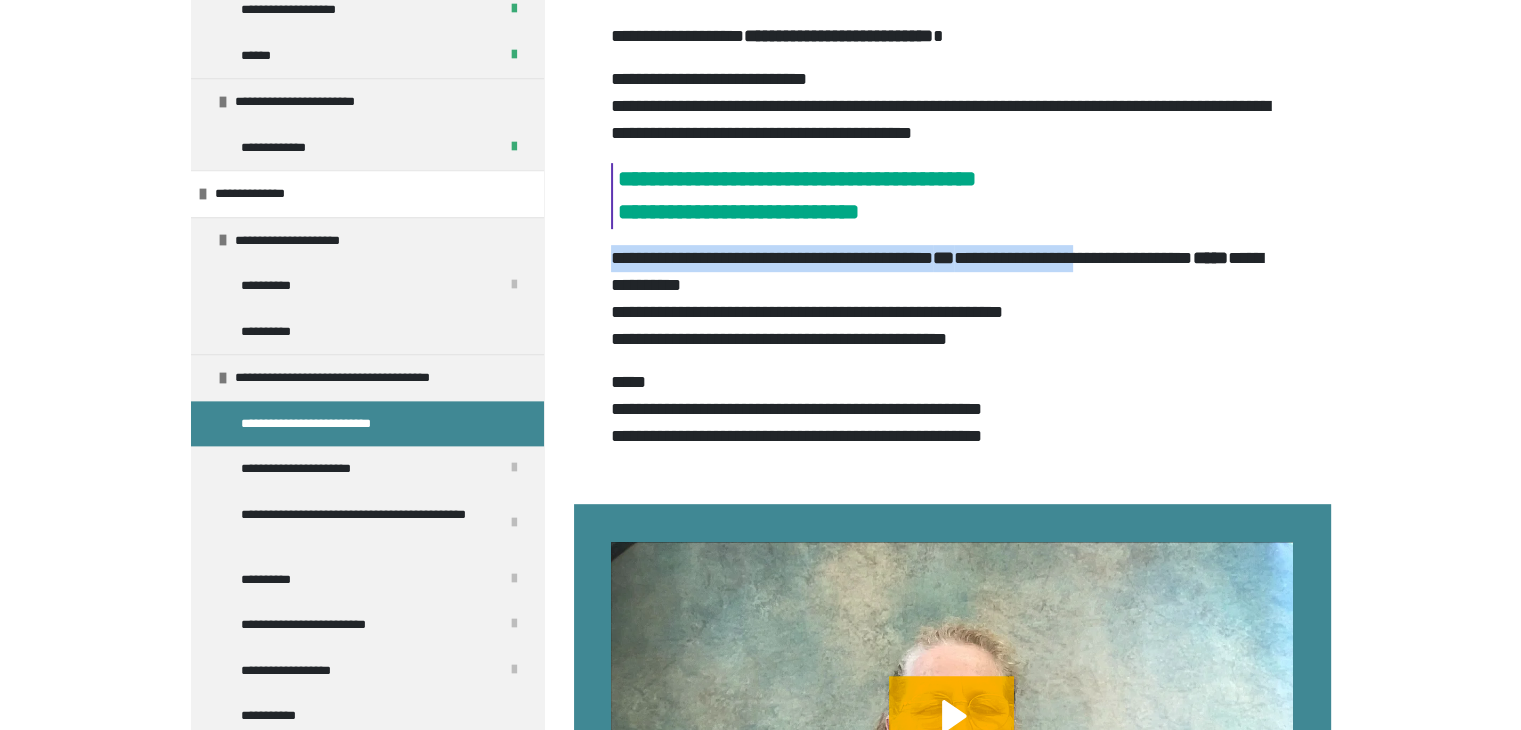 drag, startPoint x: 1516, startPoint y: 243, endPoint x: 1516, endPoint y: 277, distance: 34 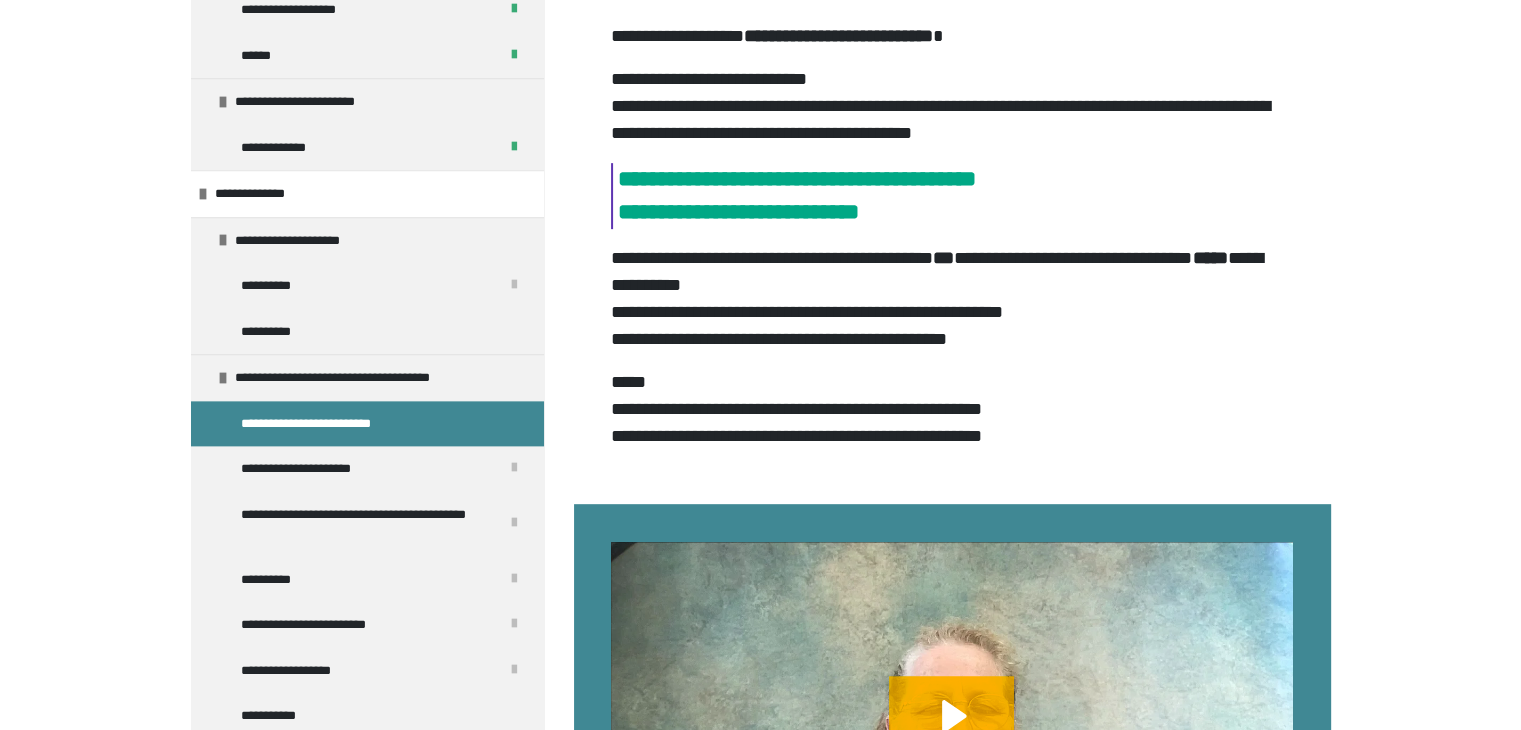 click on "**********" at bounding box center (760, 755) 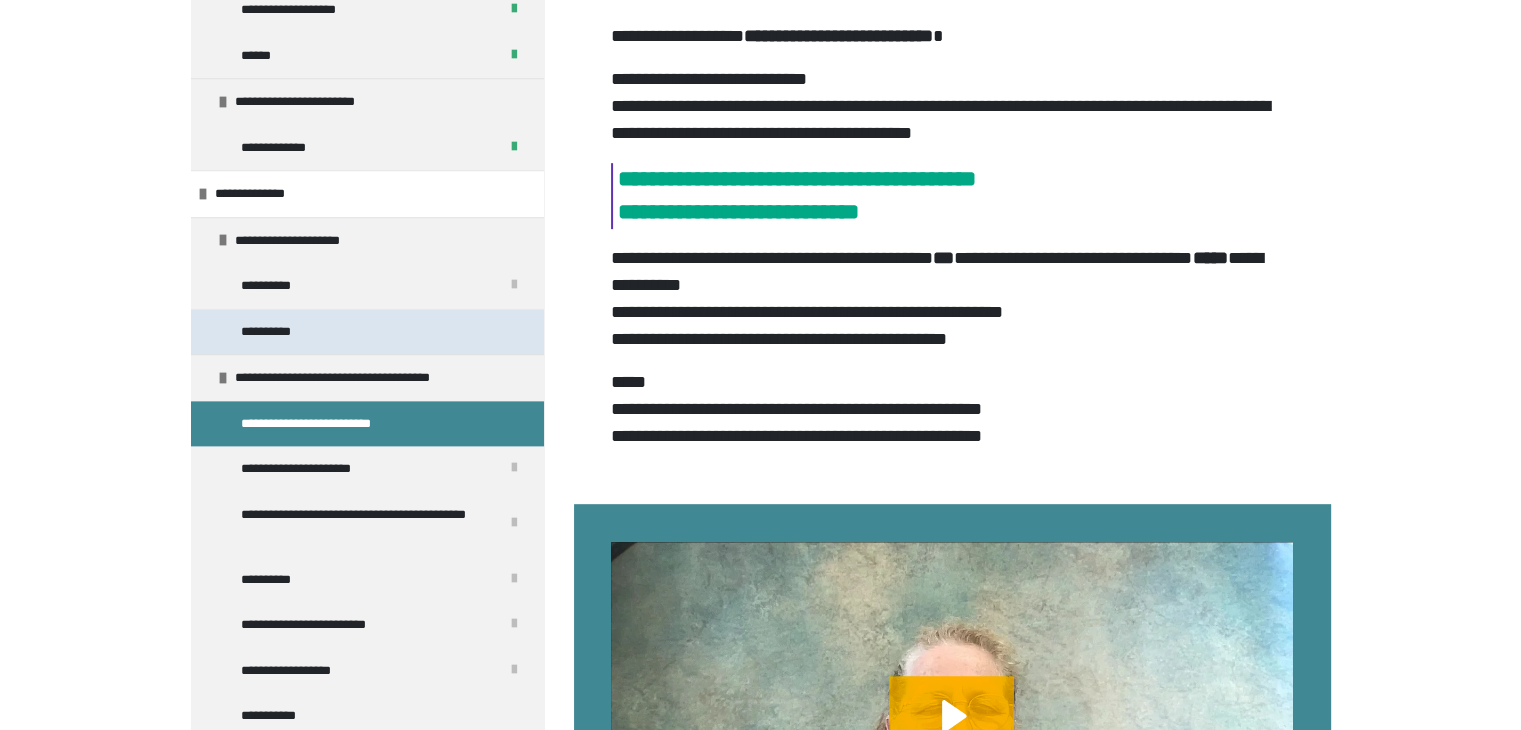 click on "**********" at bounding box center [277, 332] 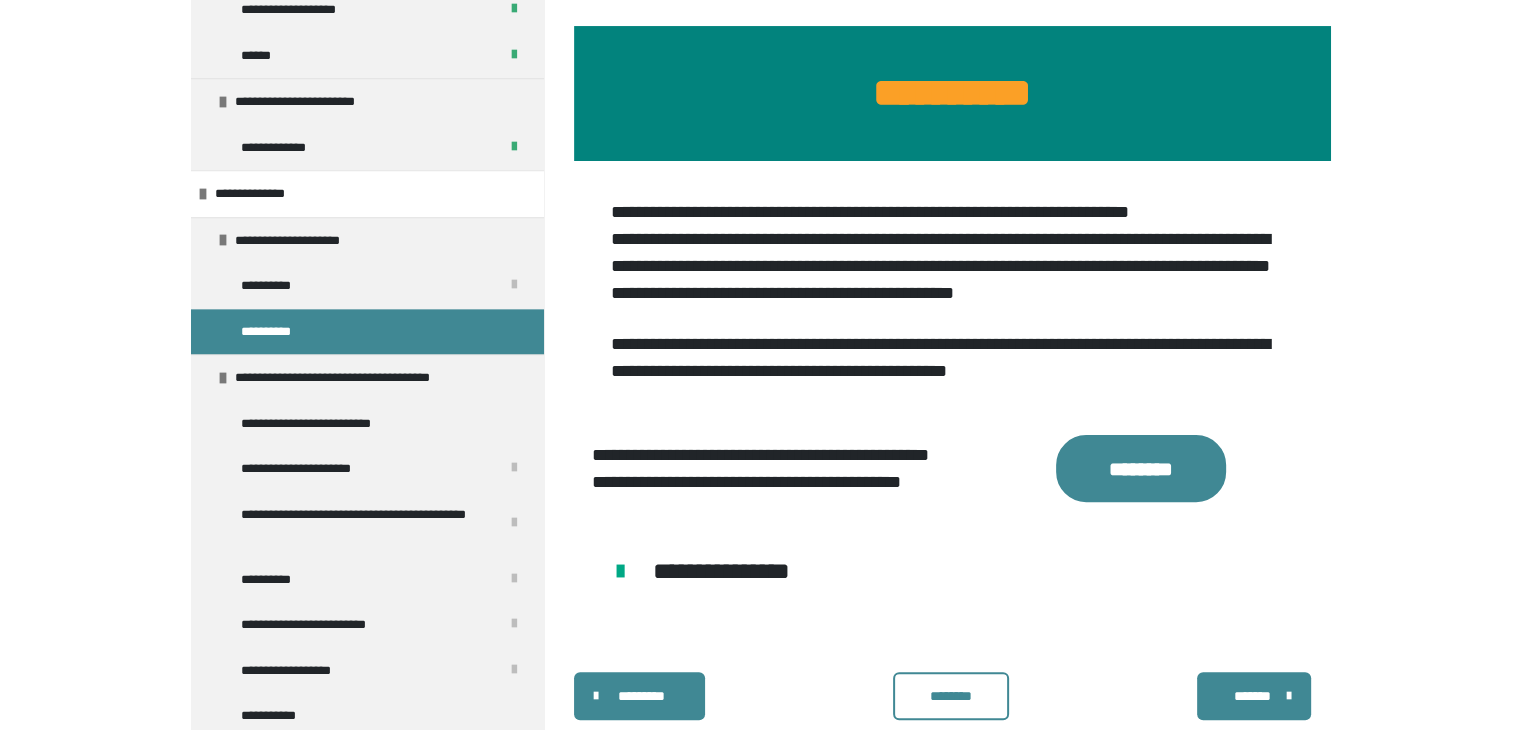 scroll, scrollTop: 440, scrollLeft: 0, axis: vertical 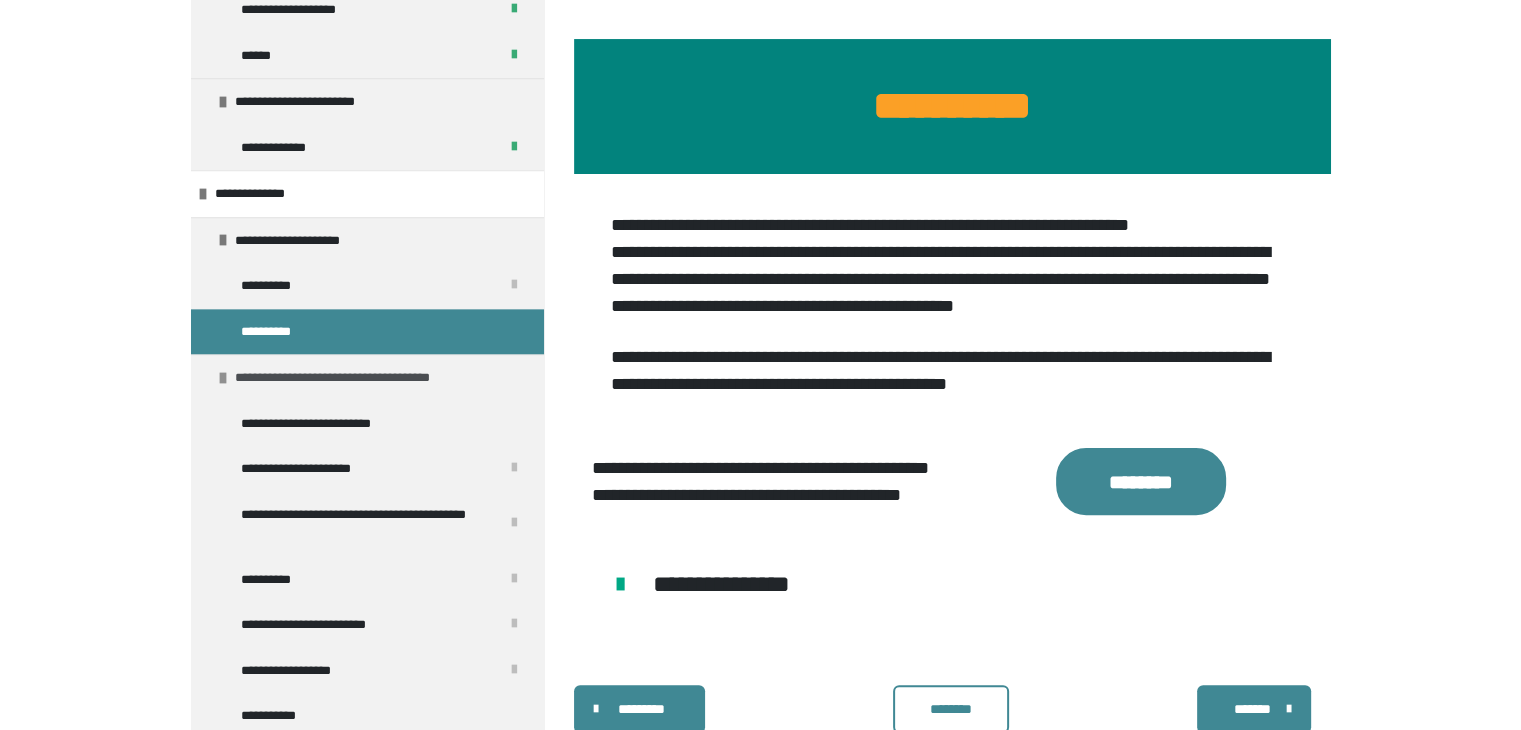 click on "**********" at bounding box center [372, 378] 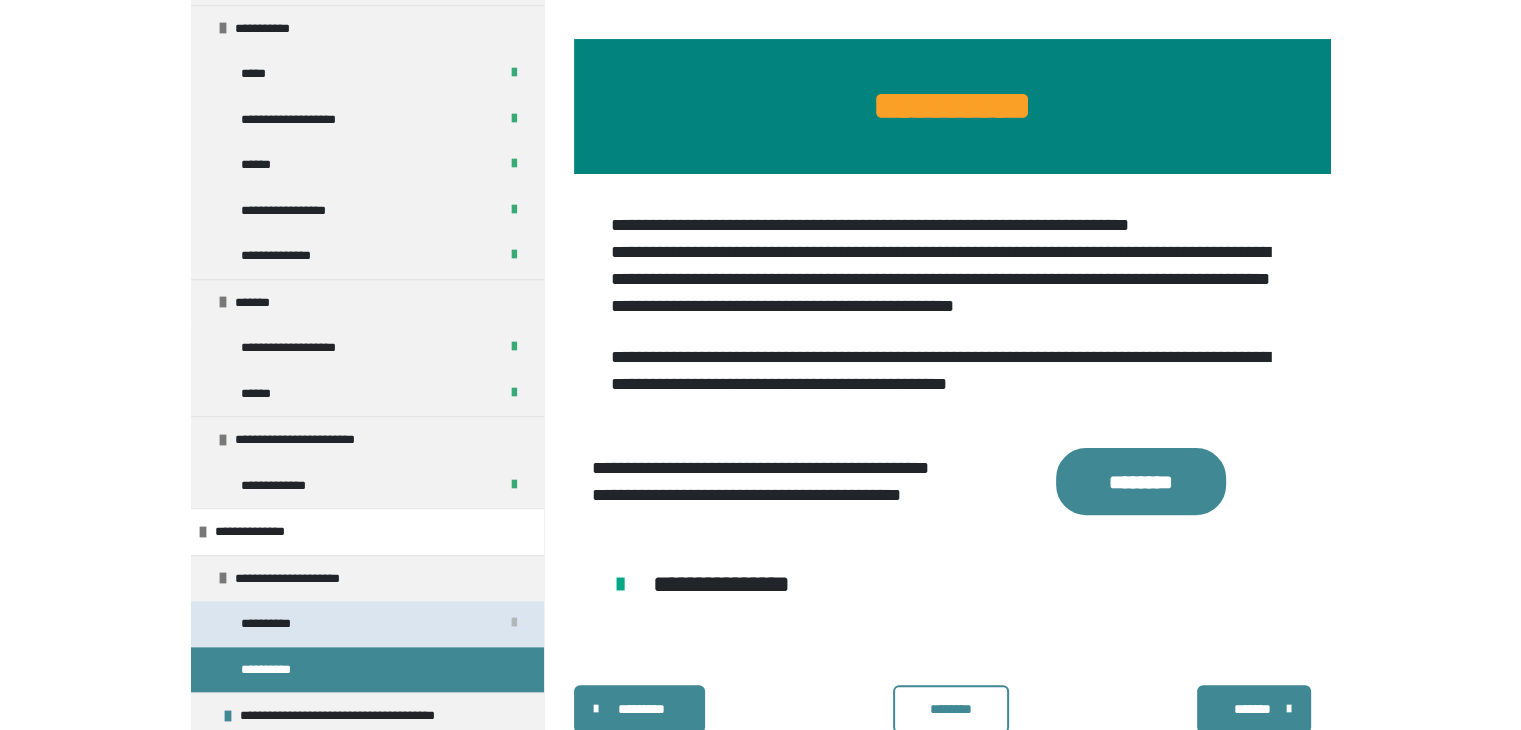 click on "**********" at bounding box center [367, 624] 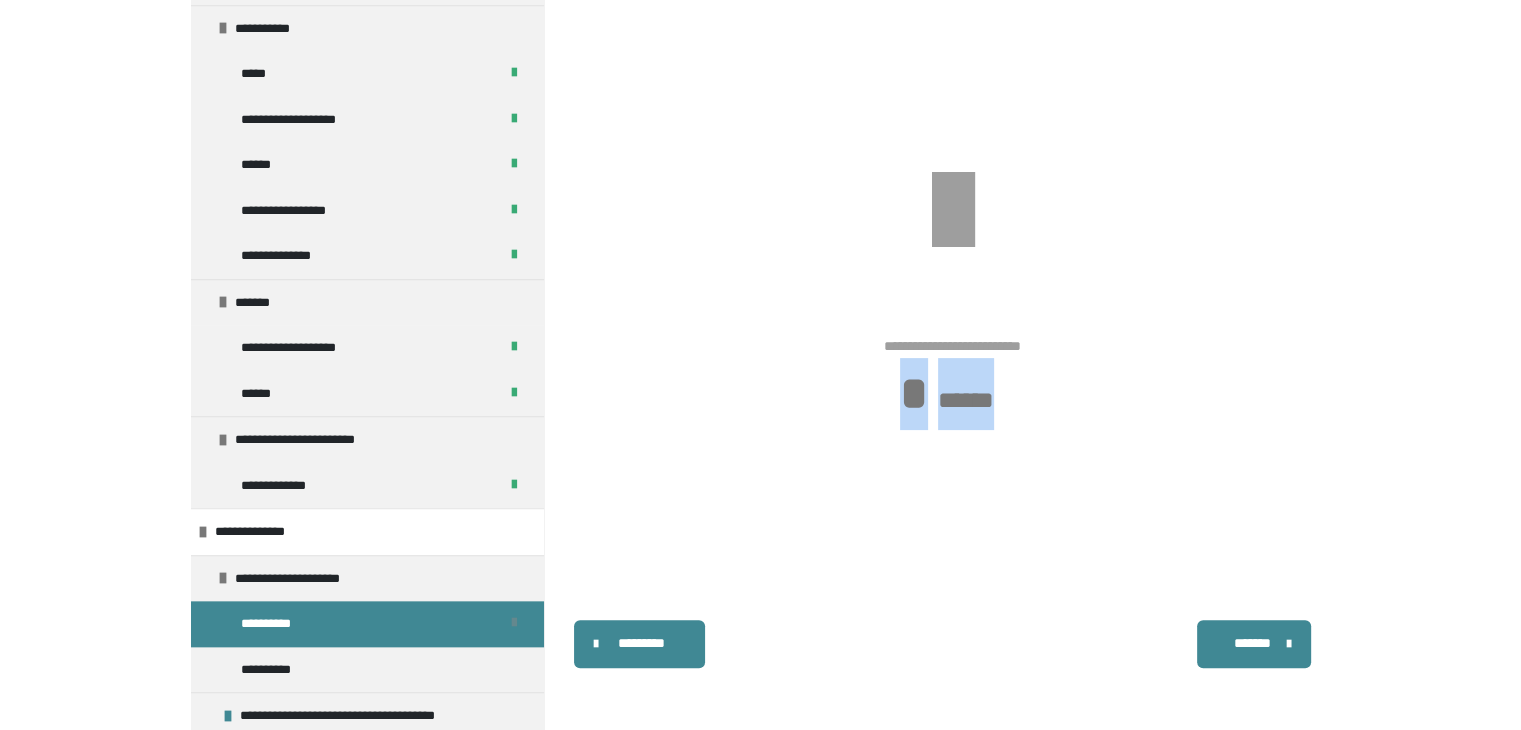 drag, startPoint x: 1516, startPoint y: 320, endPoint x: 1525, endPoint y: 392, distance: 72.56032 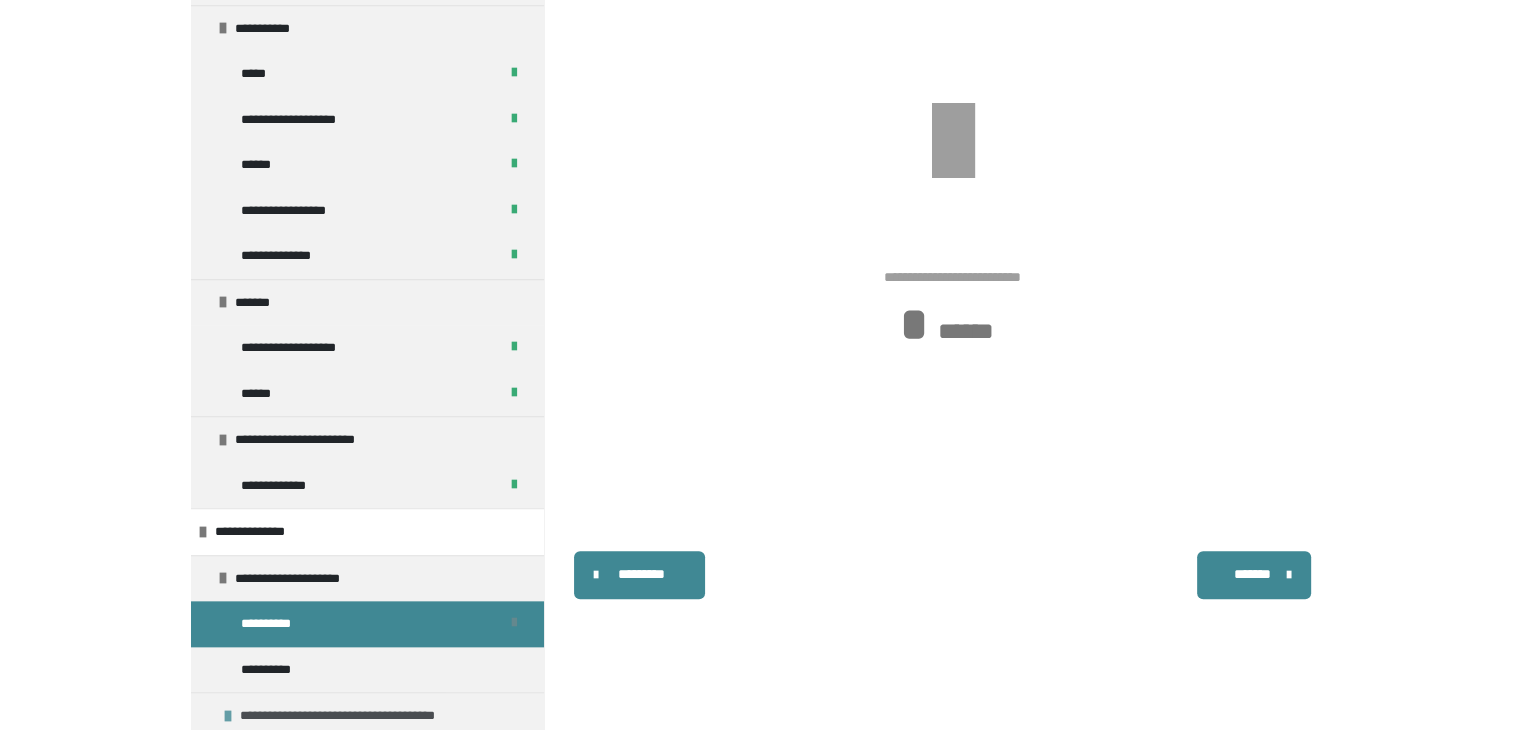 click on "**********" at bounding box center (377, 716) 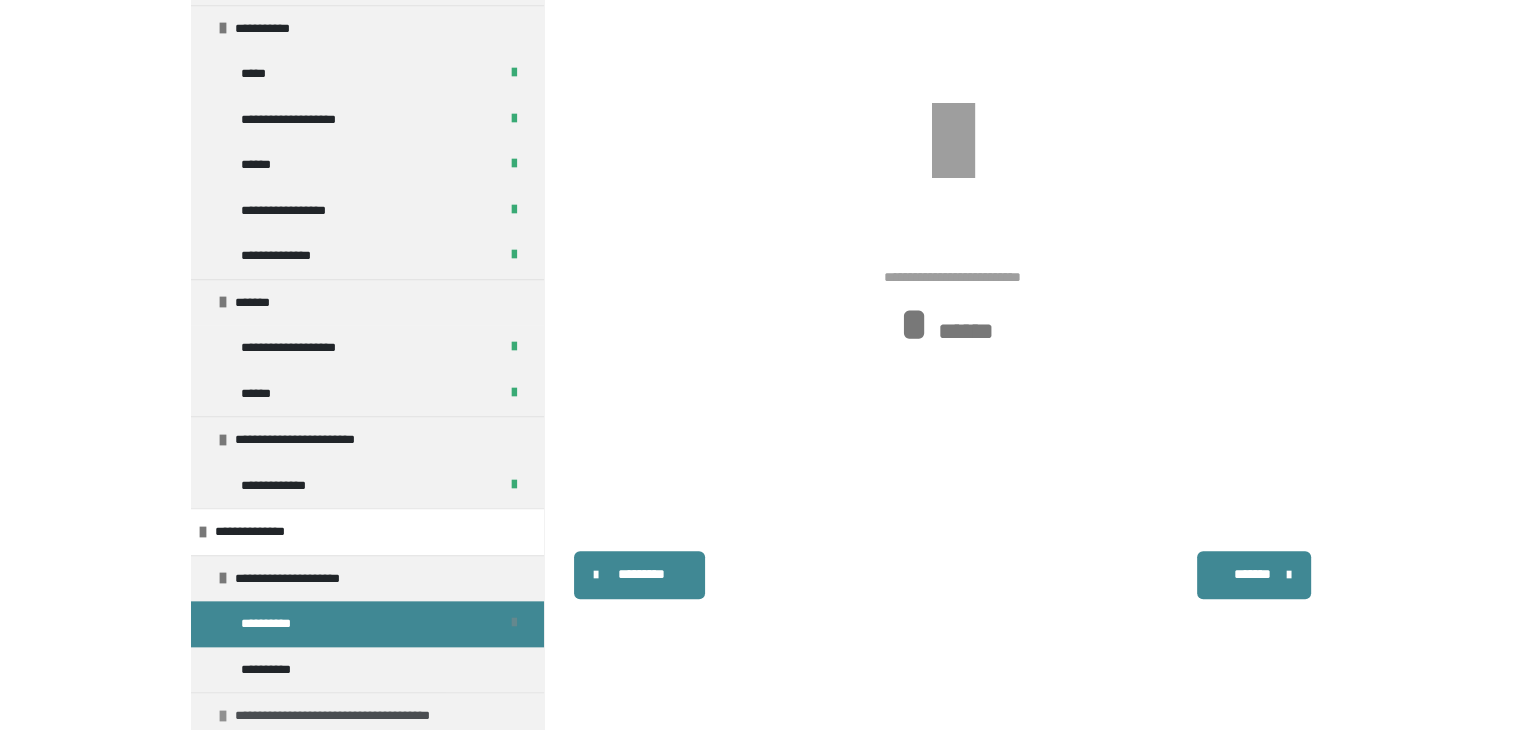 scroll, scrollTop: 2426, scrollLeft: 0, axis: vertical 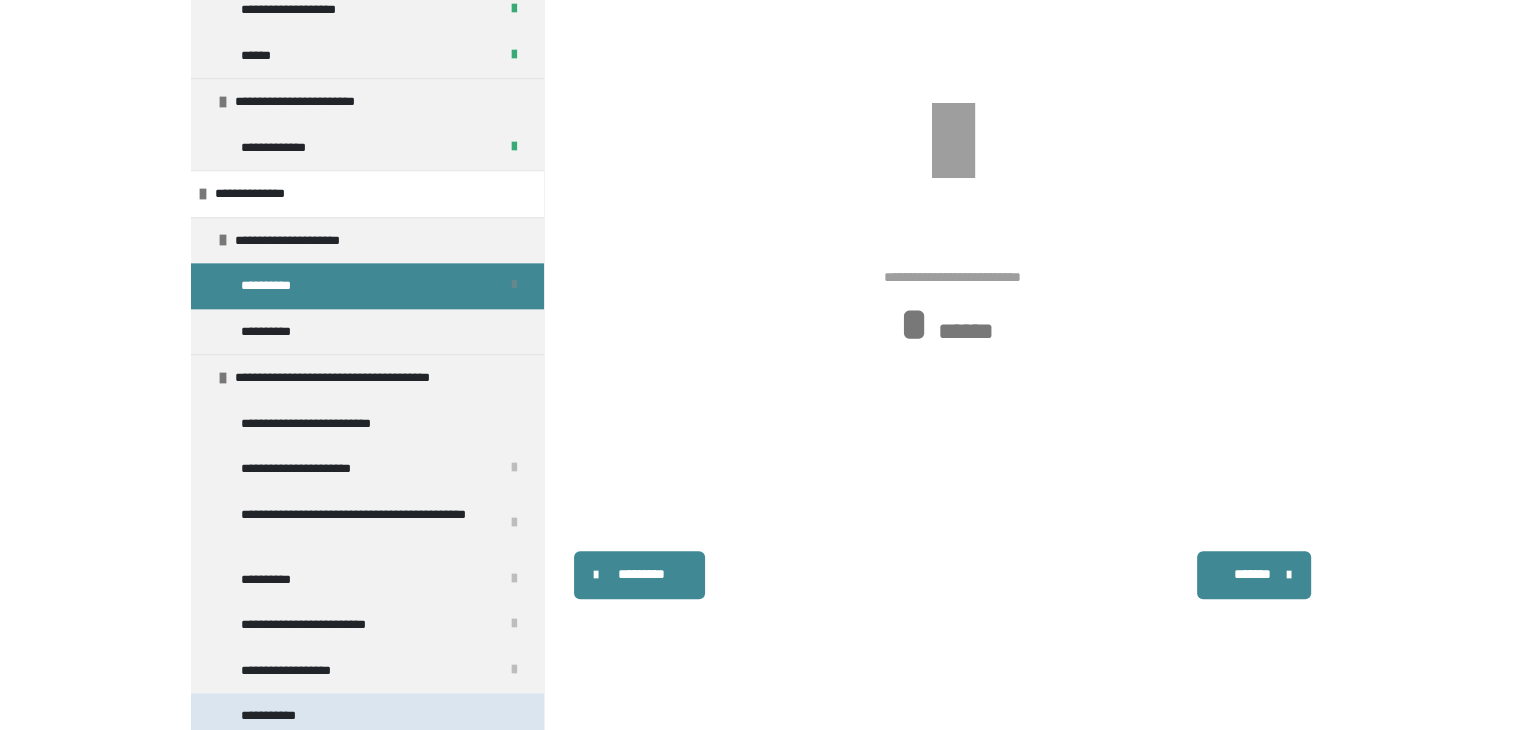 click on "**********" at bounding box center [367, 716] 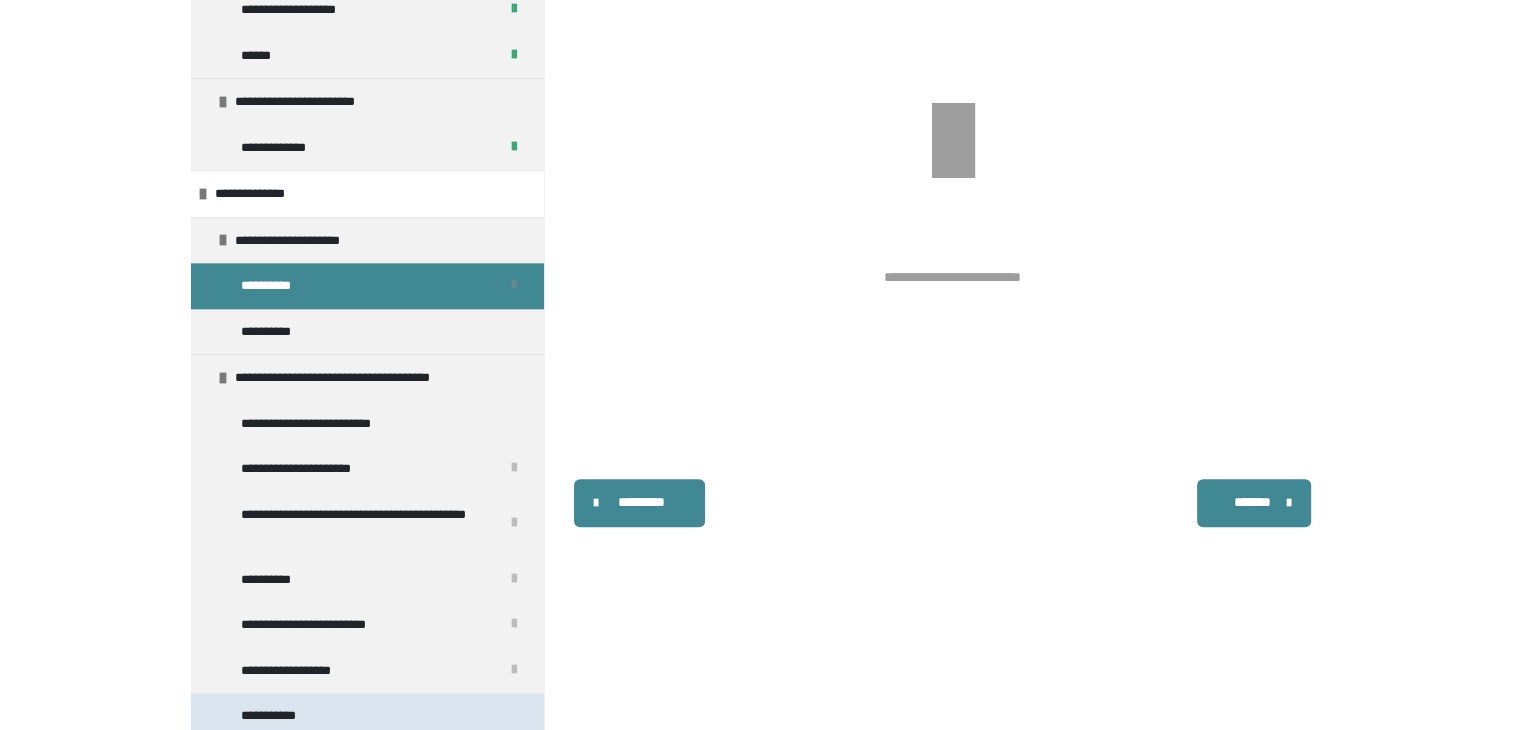 scroll, scrollTop: 439, scrollLeft: 0, axis: vertical 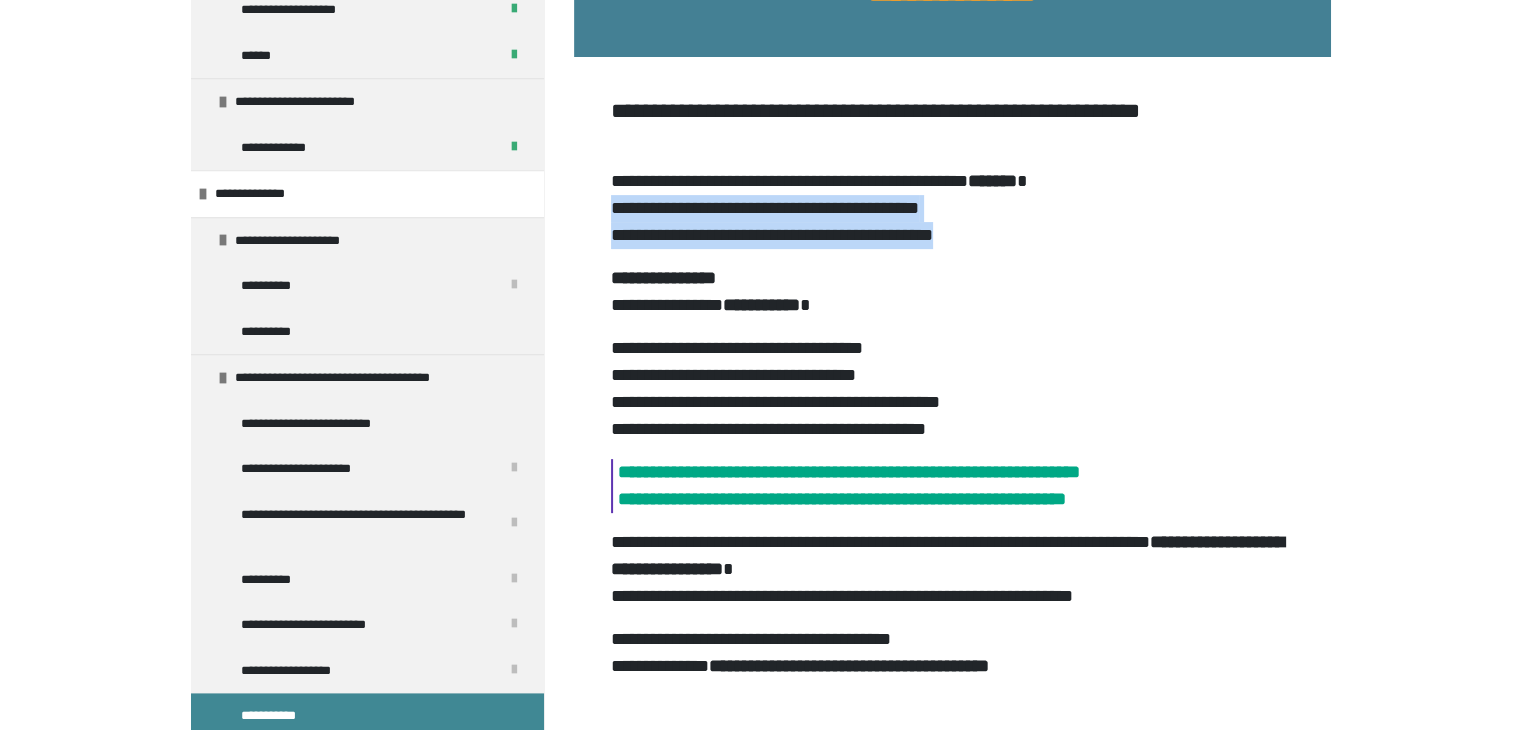drag, startPoint x: 1516, startPoint y: 212, endPoint x: 1516, endPoint y: 246, distance: 34 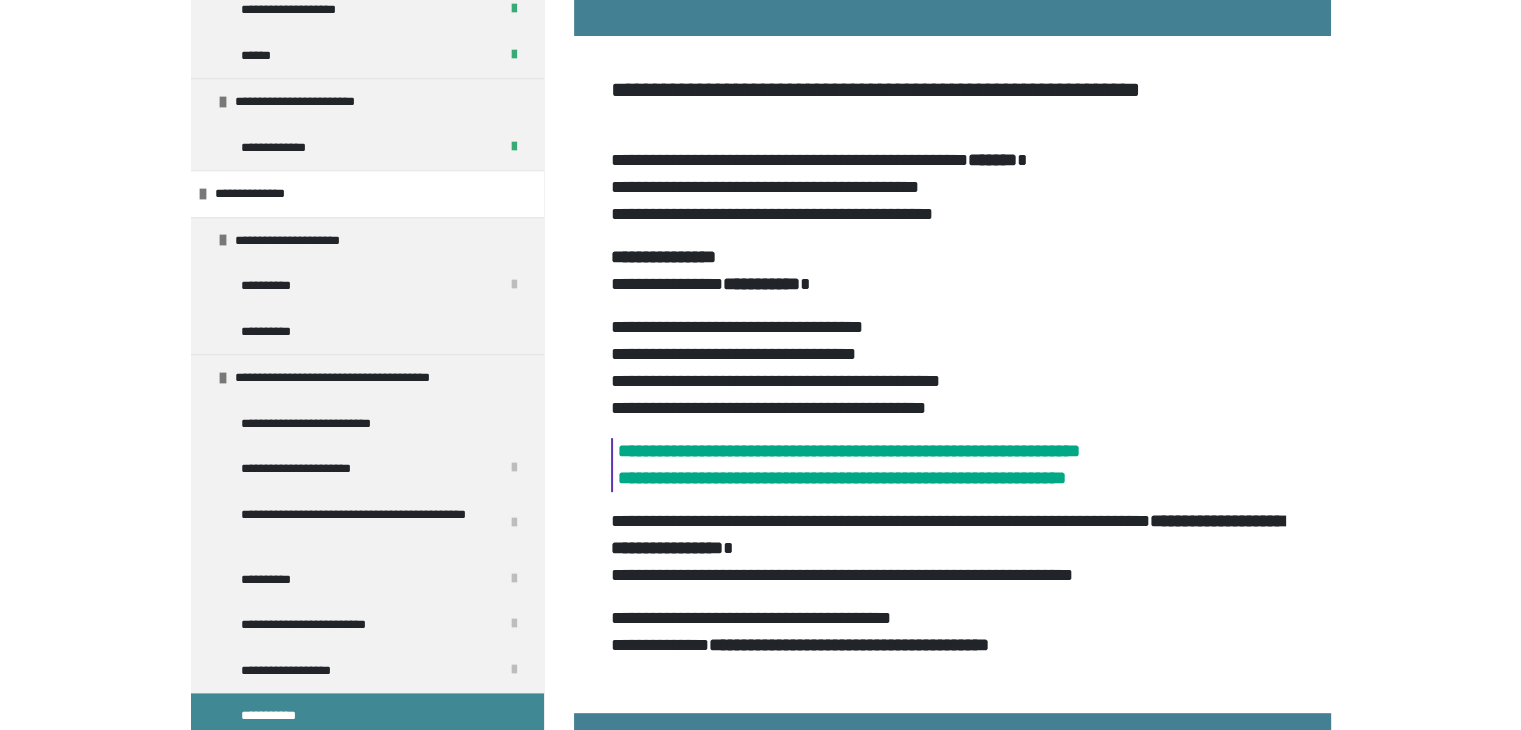 scroll, scrollTop: 159, scrollLeft: 0, axis: vertical 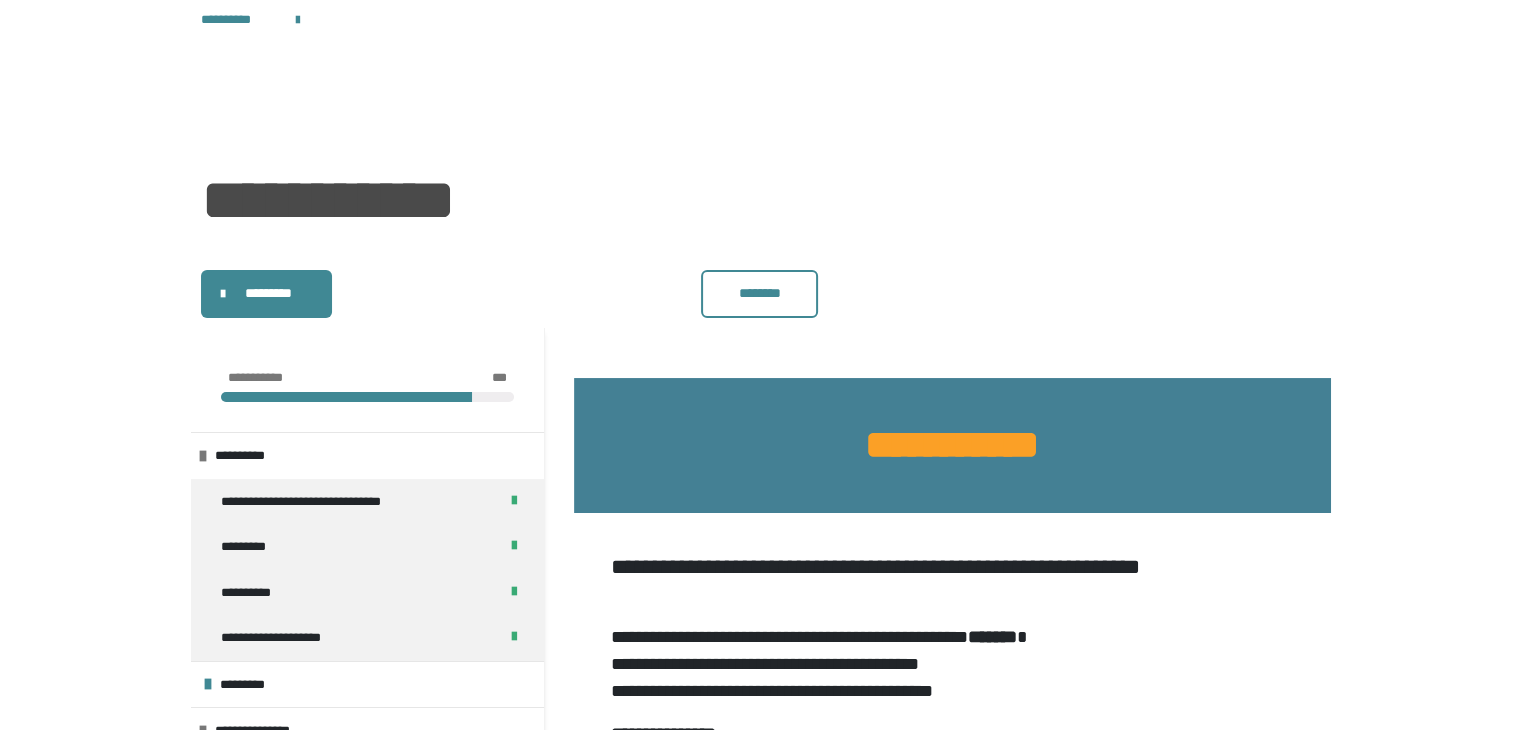 drag, startPoint x: 1509, startPoint y: 0, endPoint x: 941, endPoint y: 177, distance: 594.9395 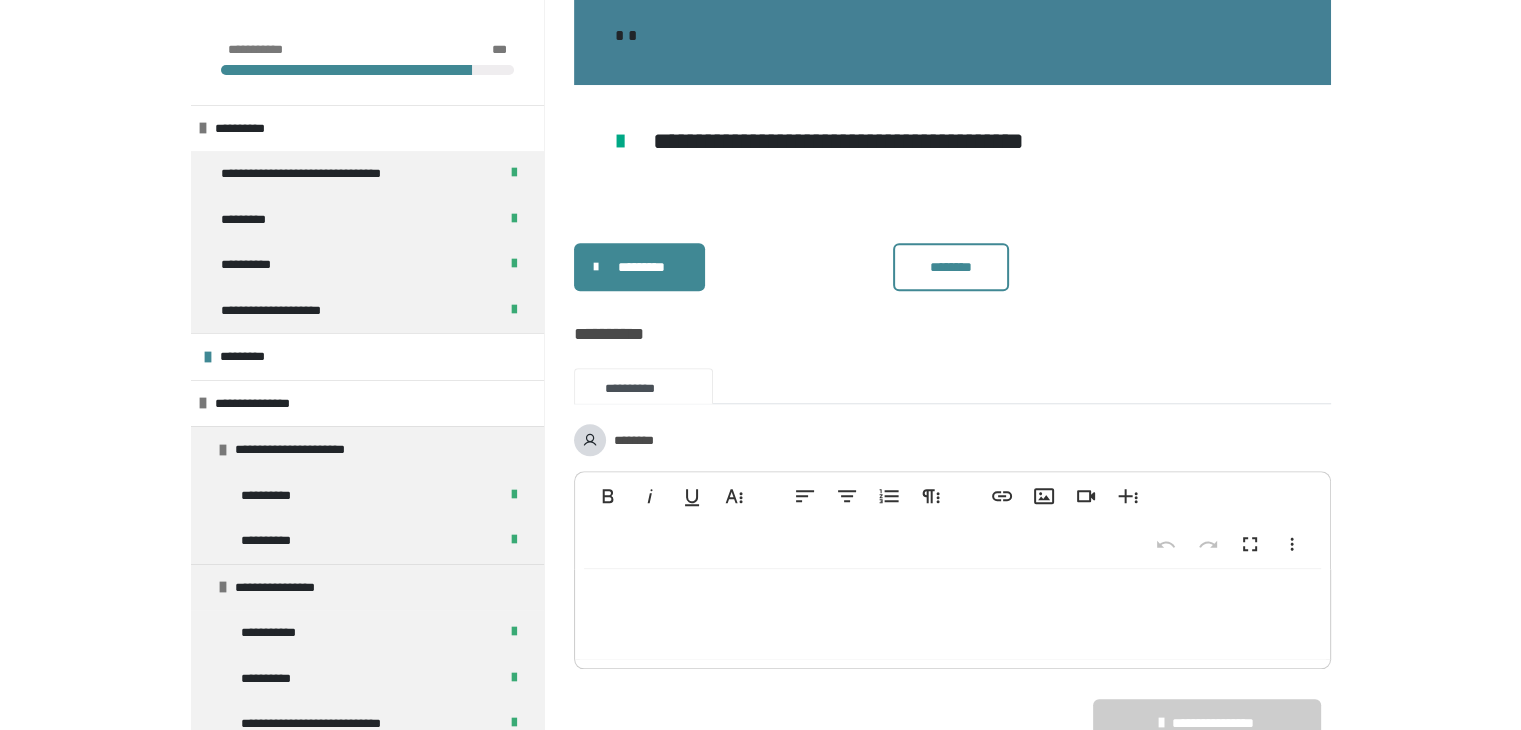 scroll, scrollTop: 1841, scrollLeft: 0, axis: vertical 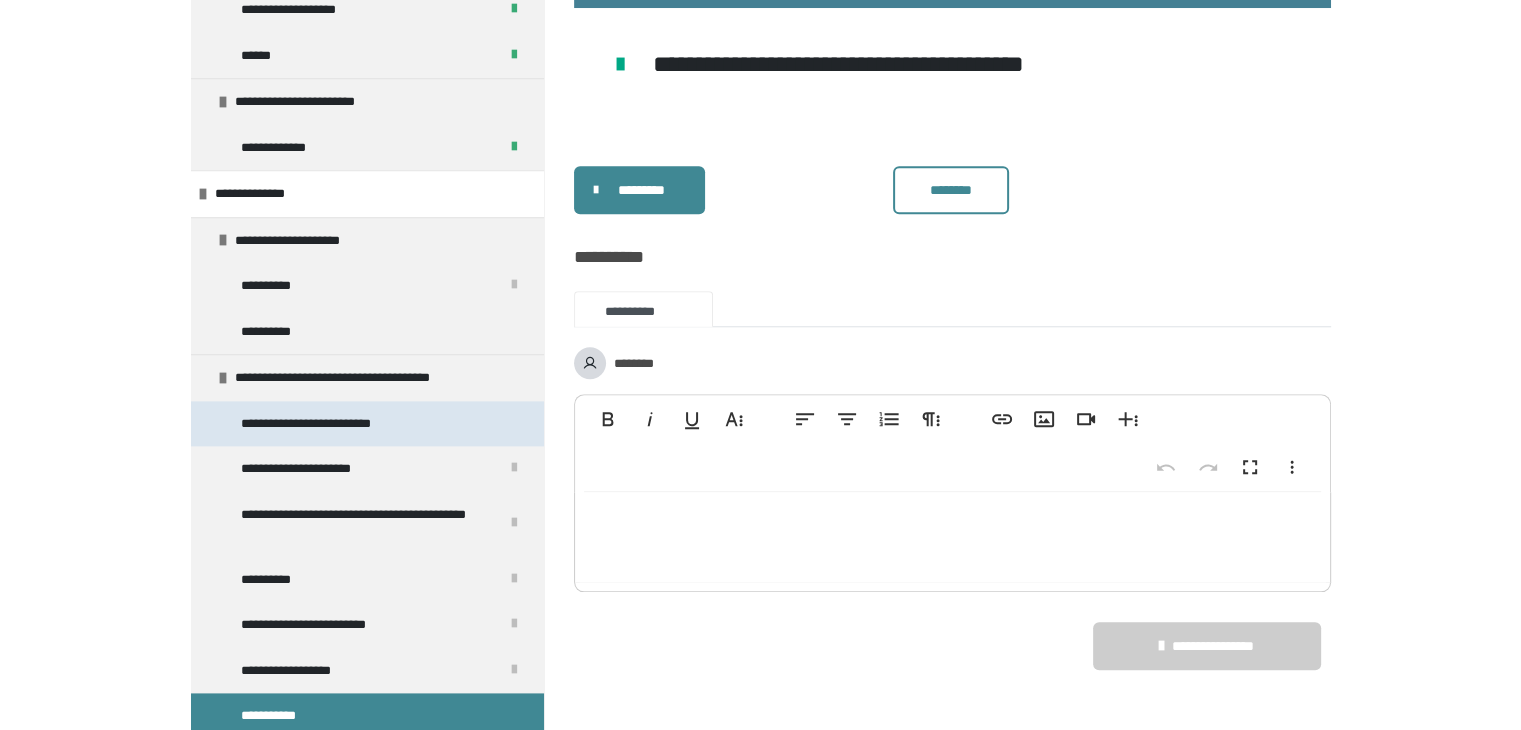 click on "**********" at bounding box center [334, 424] 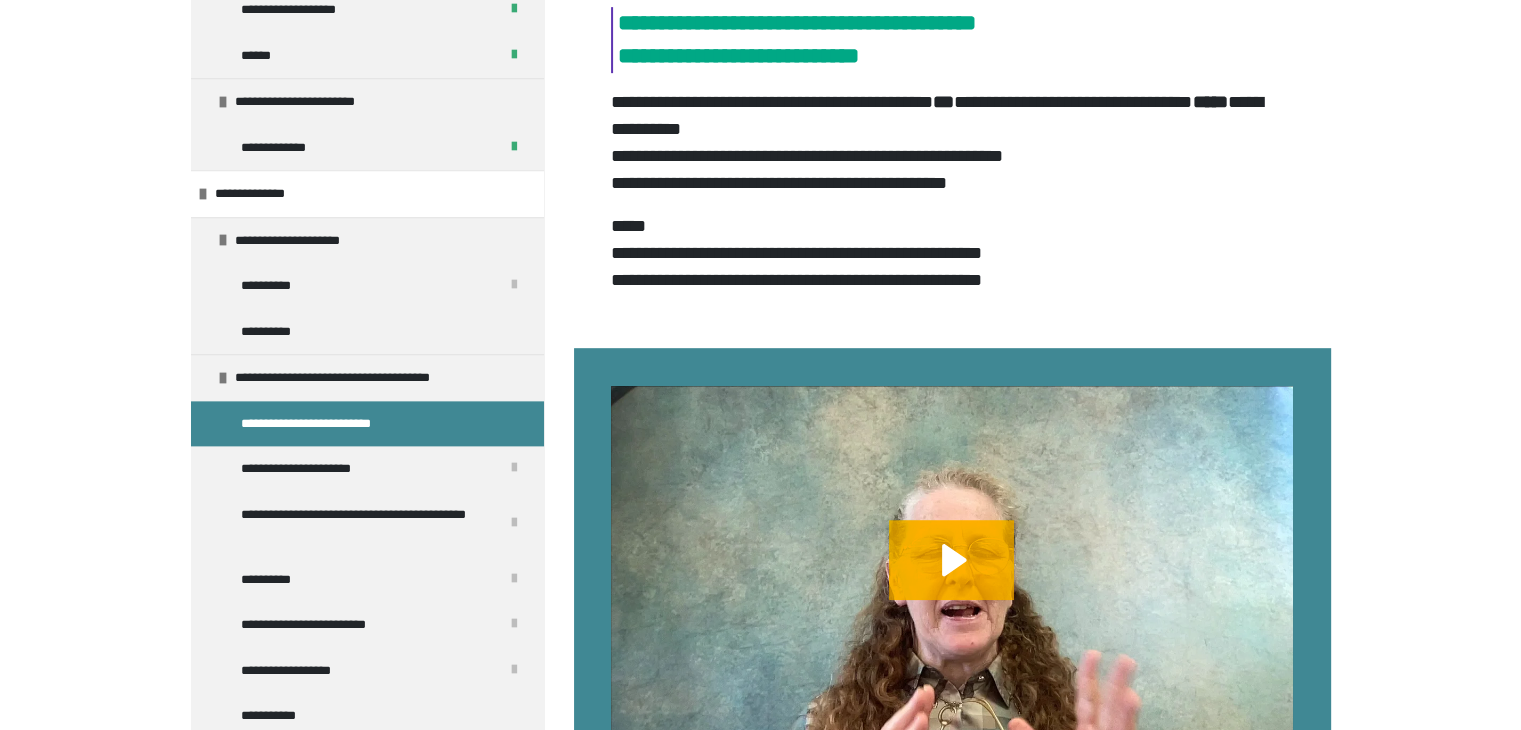 scroll, scrollTop: 852, scrollLeft: 0, axis: vertical 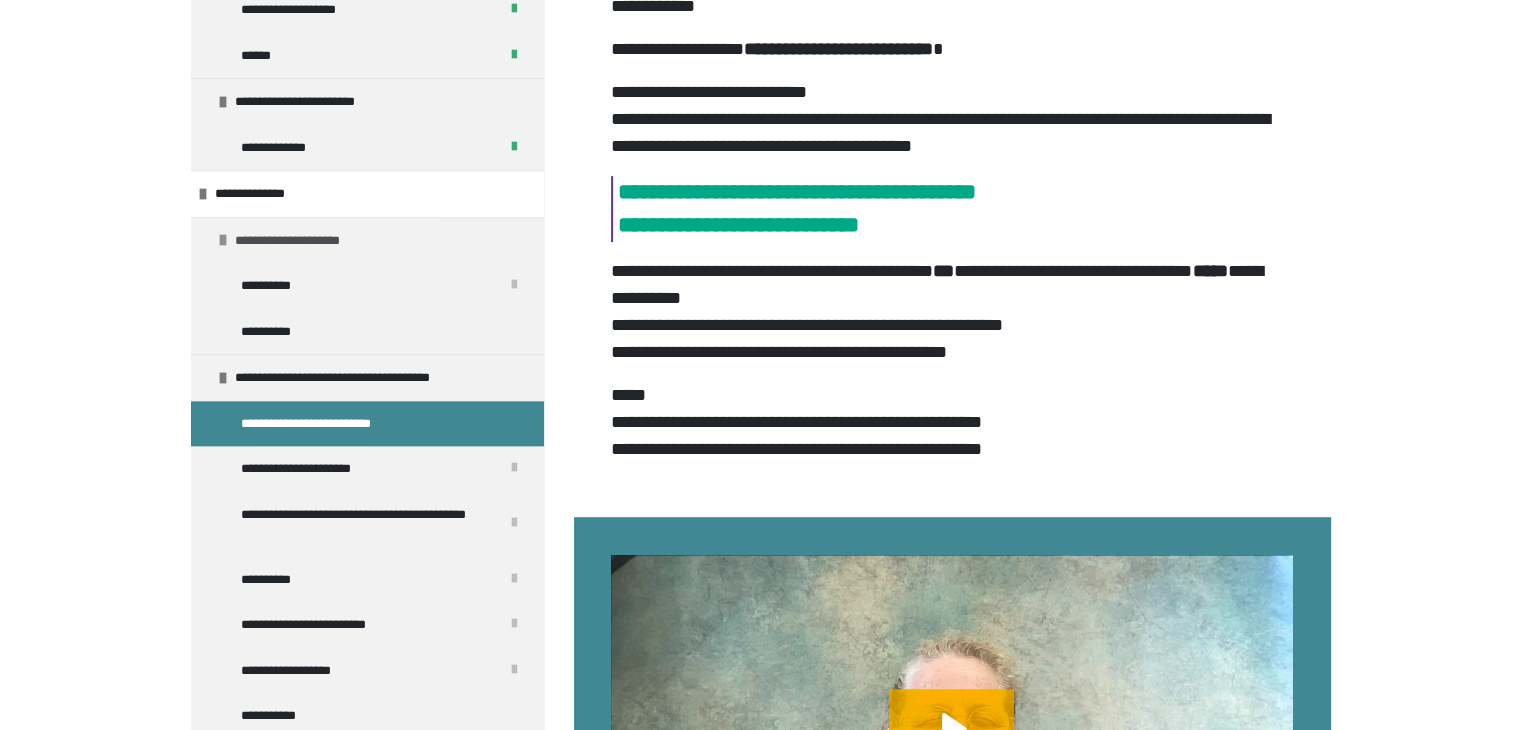 click on "**********" at bounding box center [312, 241] 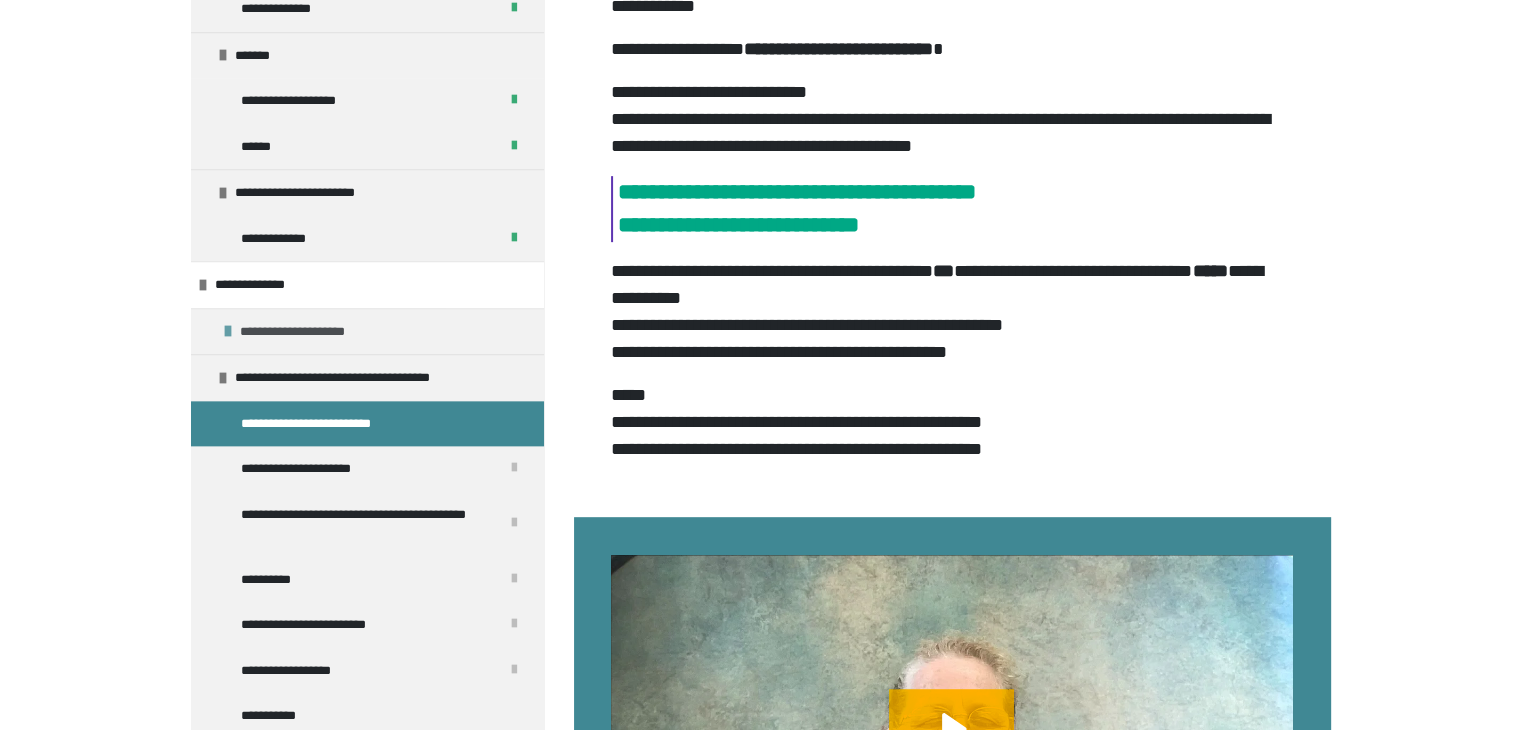 click on "**********" at bounding box center (317, 332) 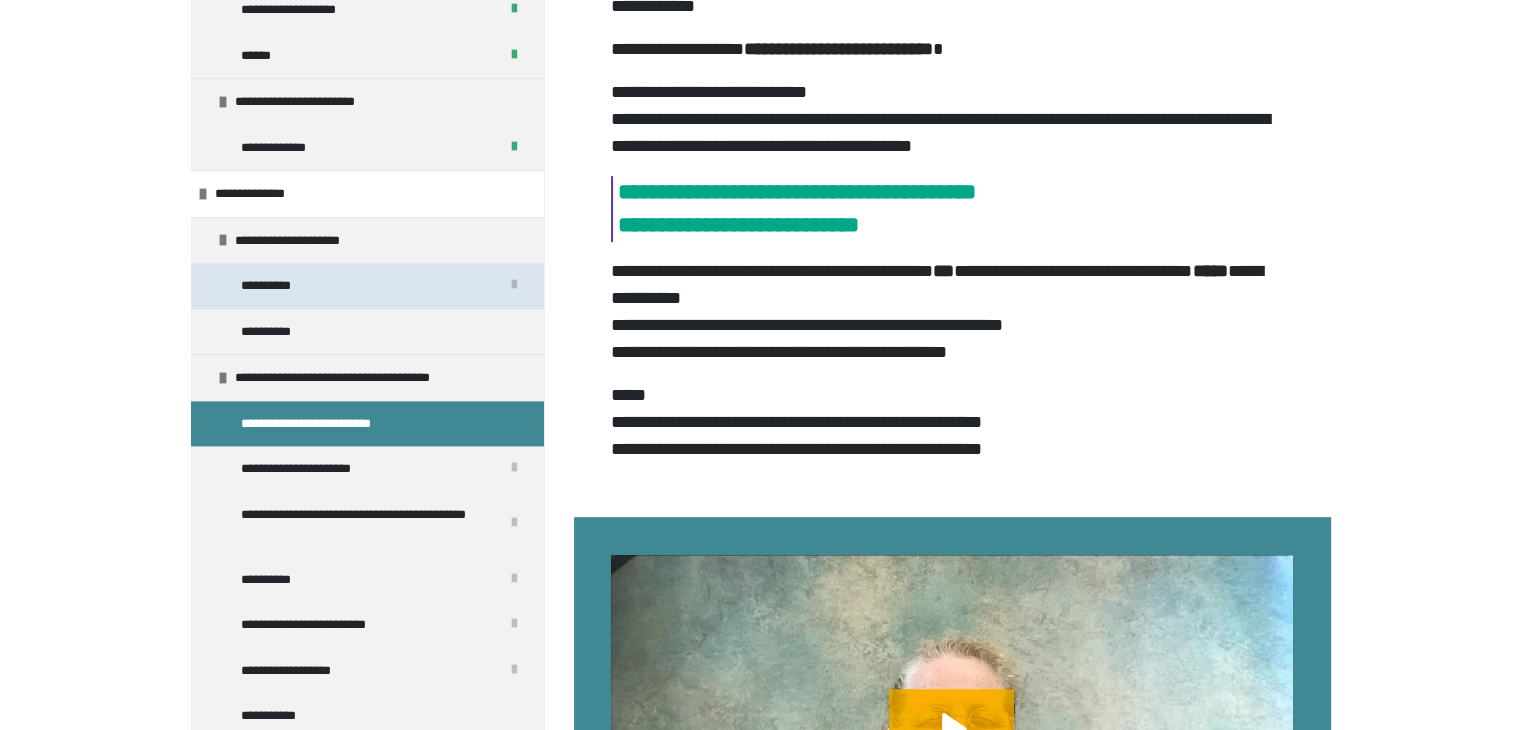 click on "**********" at bounding box center (279, 286) 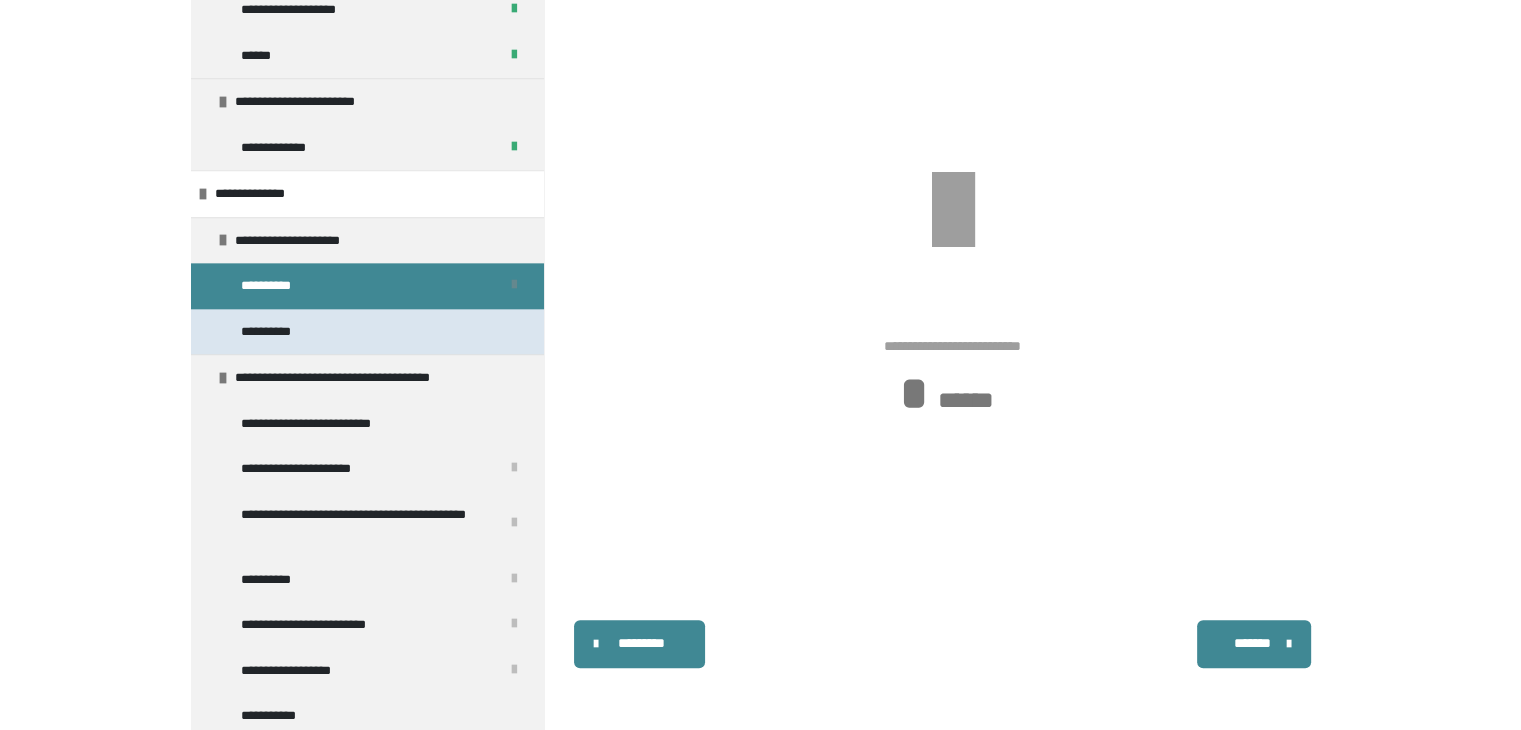 click on "**********" at bounding box center [367, 332] 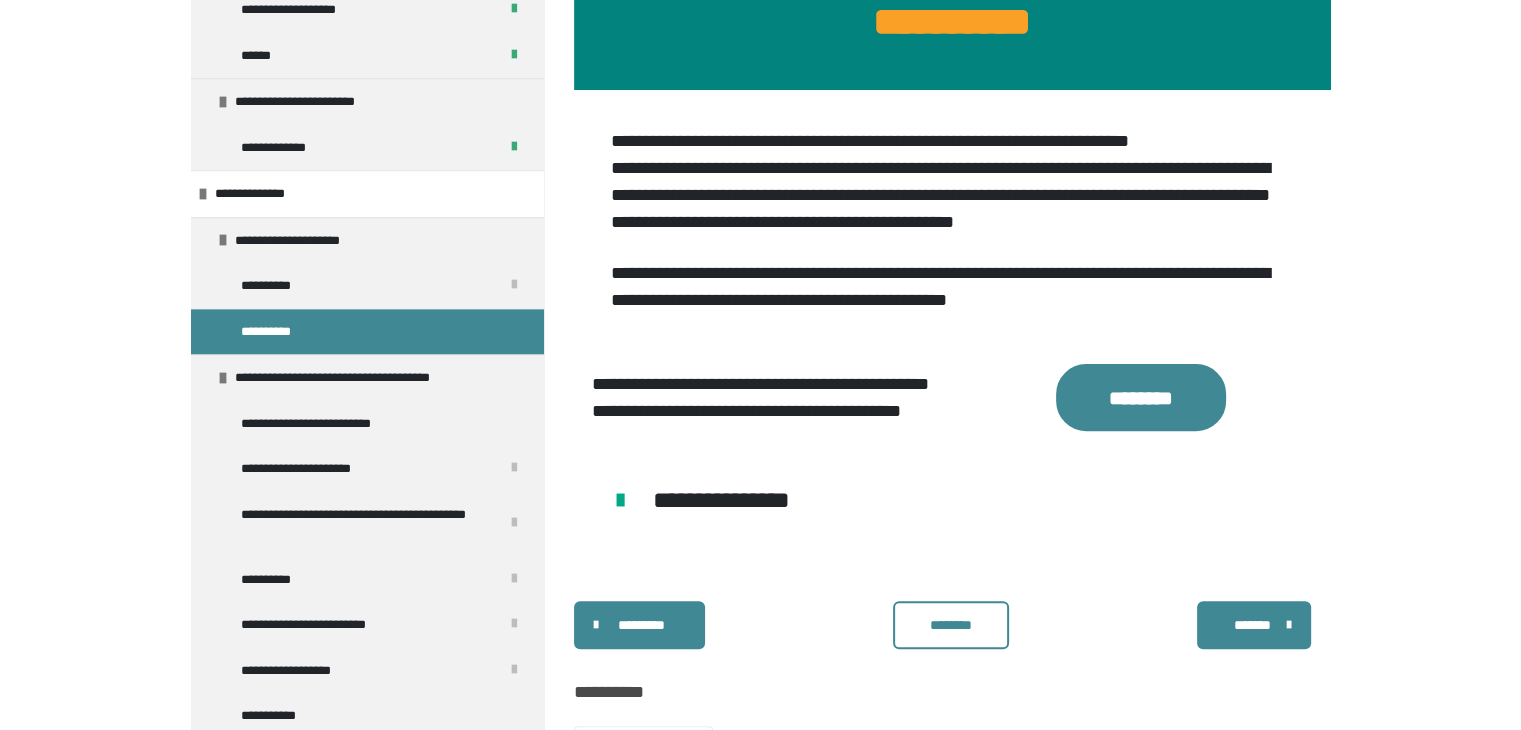 scroll, scrollTop: 540, scrollLeft: 0, axis: vertical 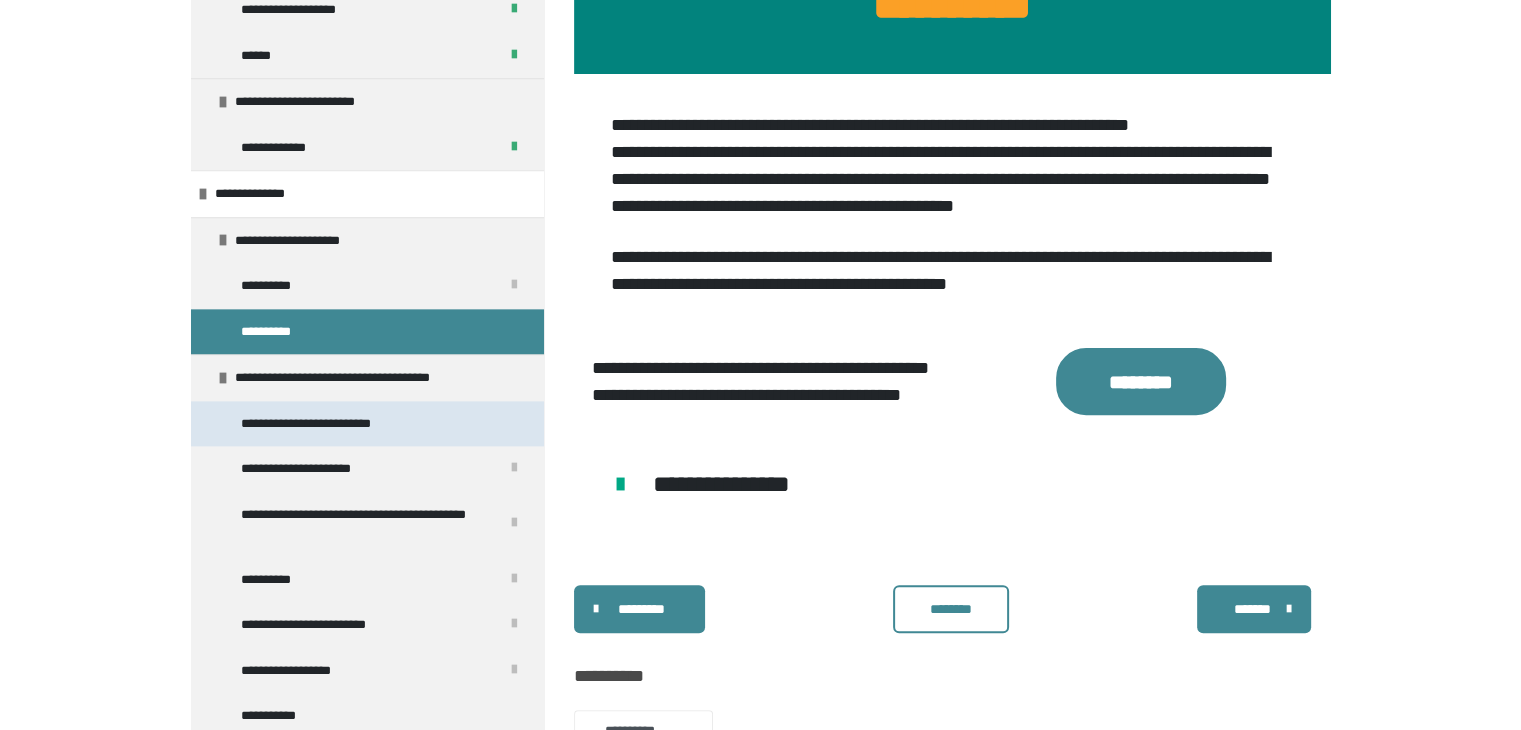 click on "**********" at bounding box center [334, 424] 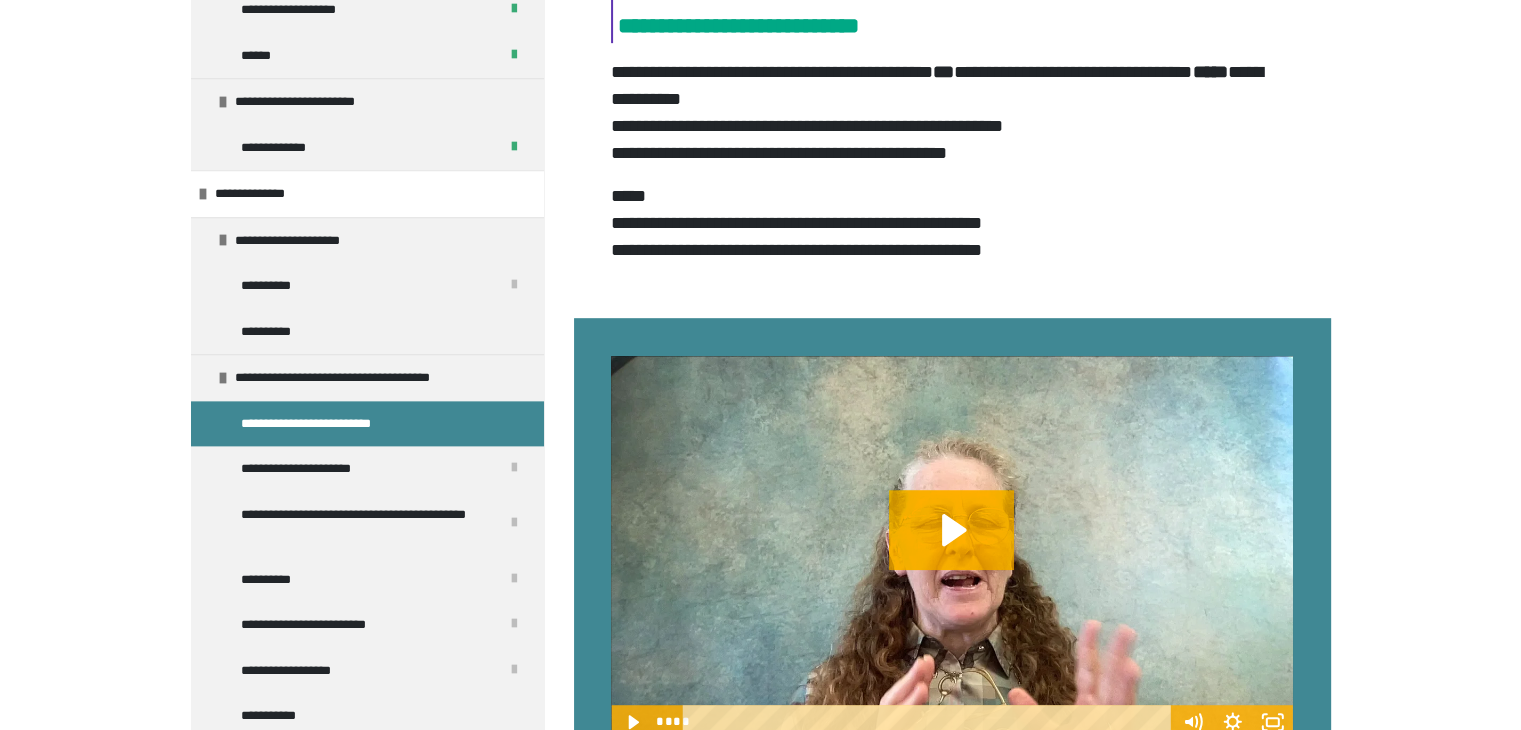 scroll, scrollTop: 1216, scrollLeft: 0, axis: vertical 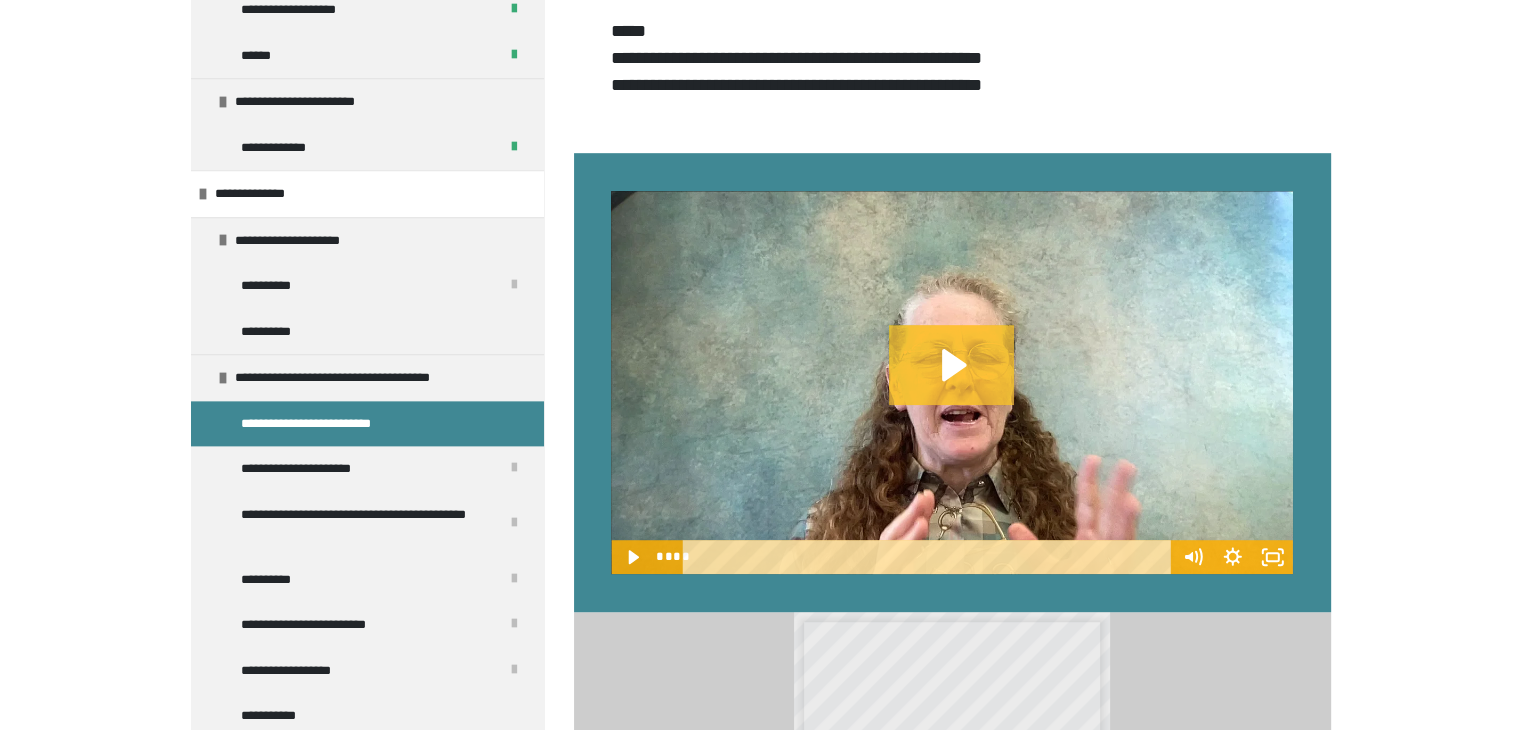 click 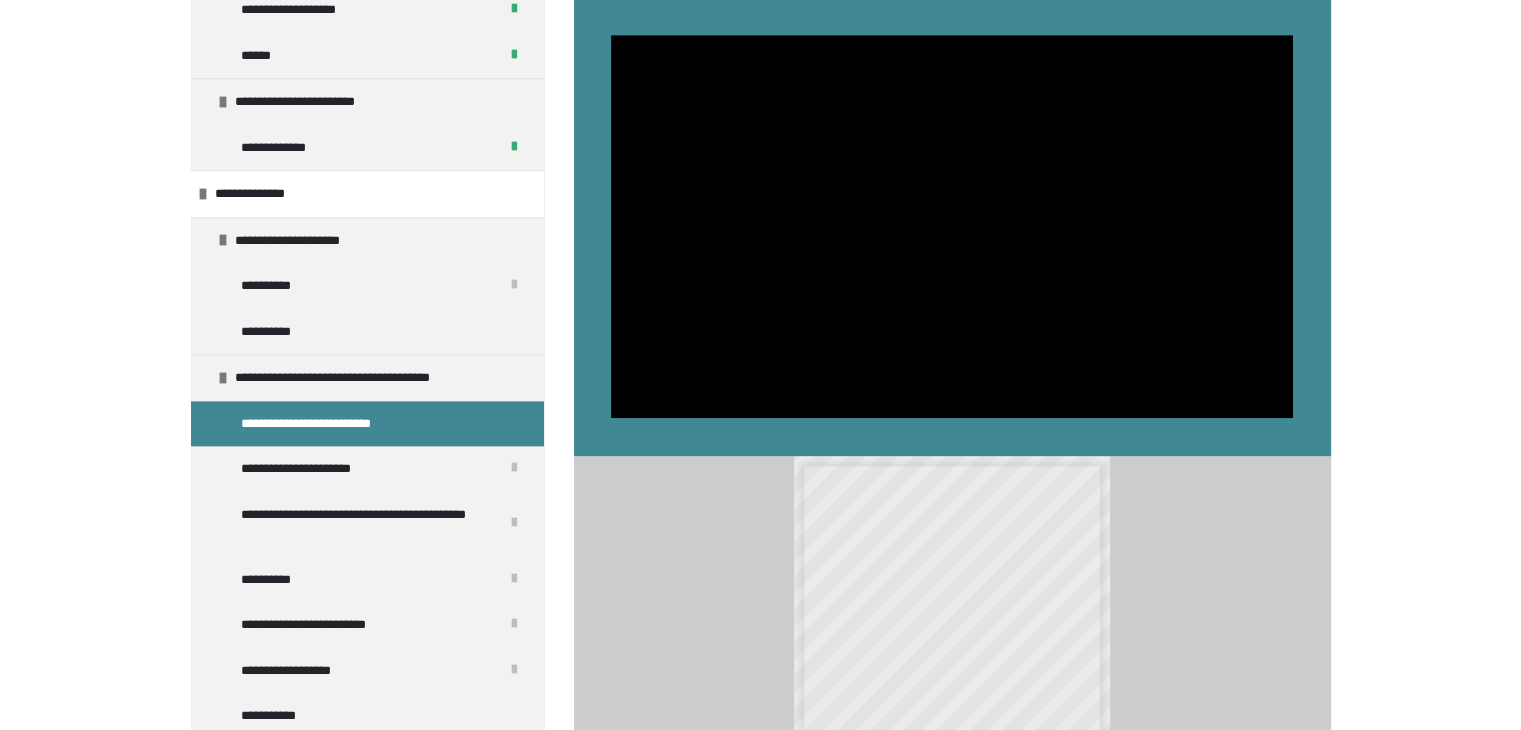 scroll, scrollTop: 1390, scrollLeft: 0, axis: vertical 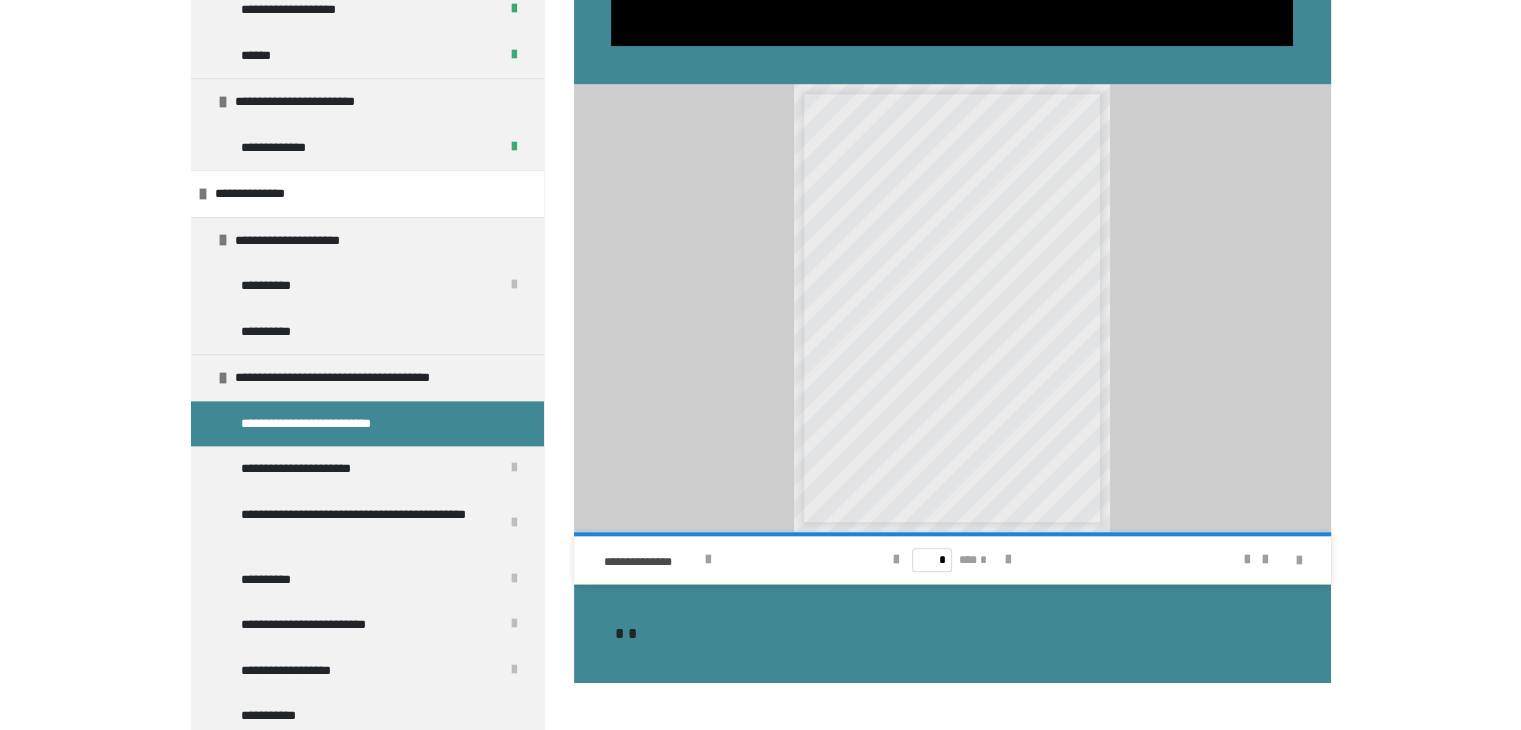 drag, startPoint x: 1520, startPoint y: 451, endPoint x: 1528, endPoint y: 343, distance: 108.29589 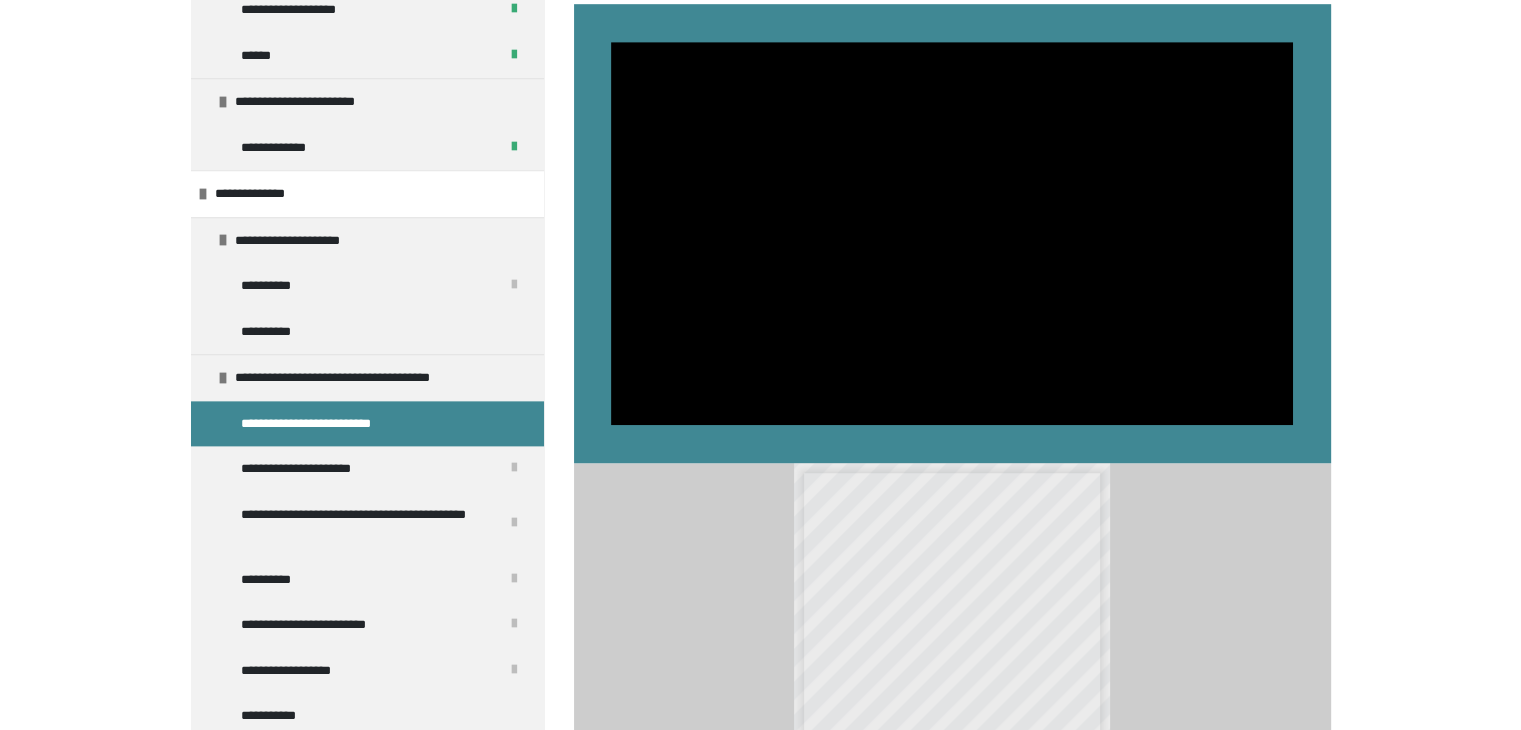 scroll, scrollTop: 1369, scrollLeft: 0, axis: vertical 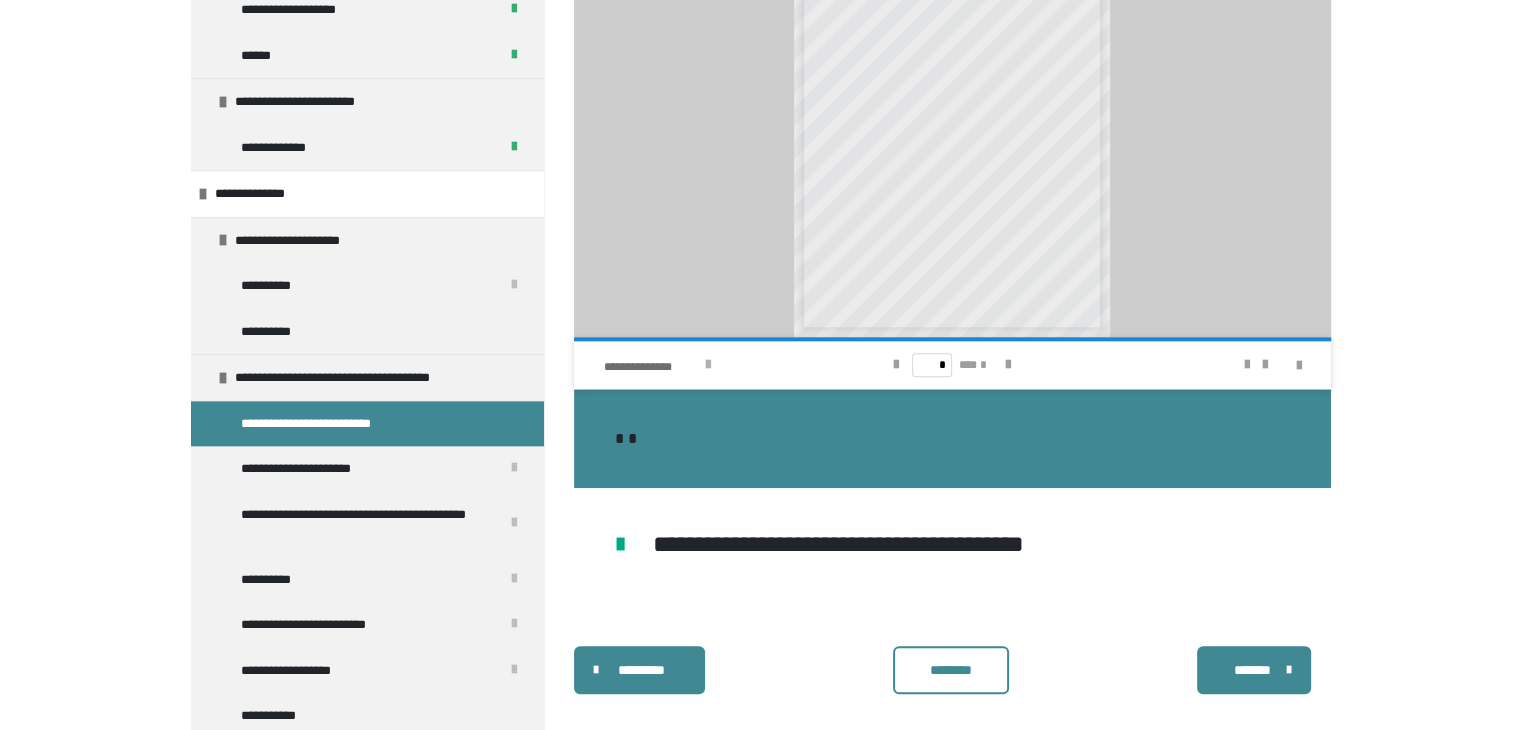 click on "**********" at bounding box center [651, 367] 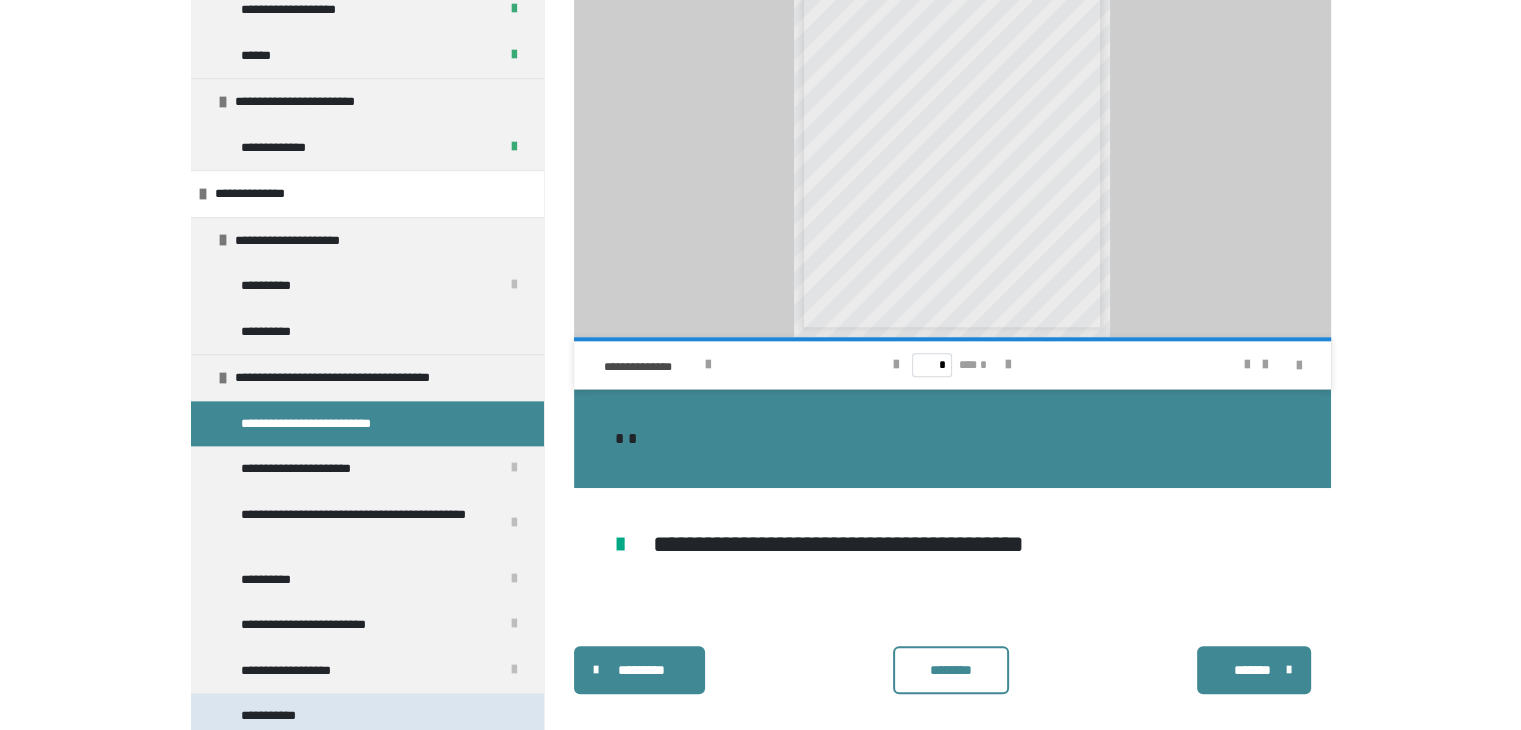 click on "**********" at bounding box center (367, 716) 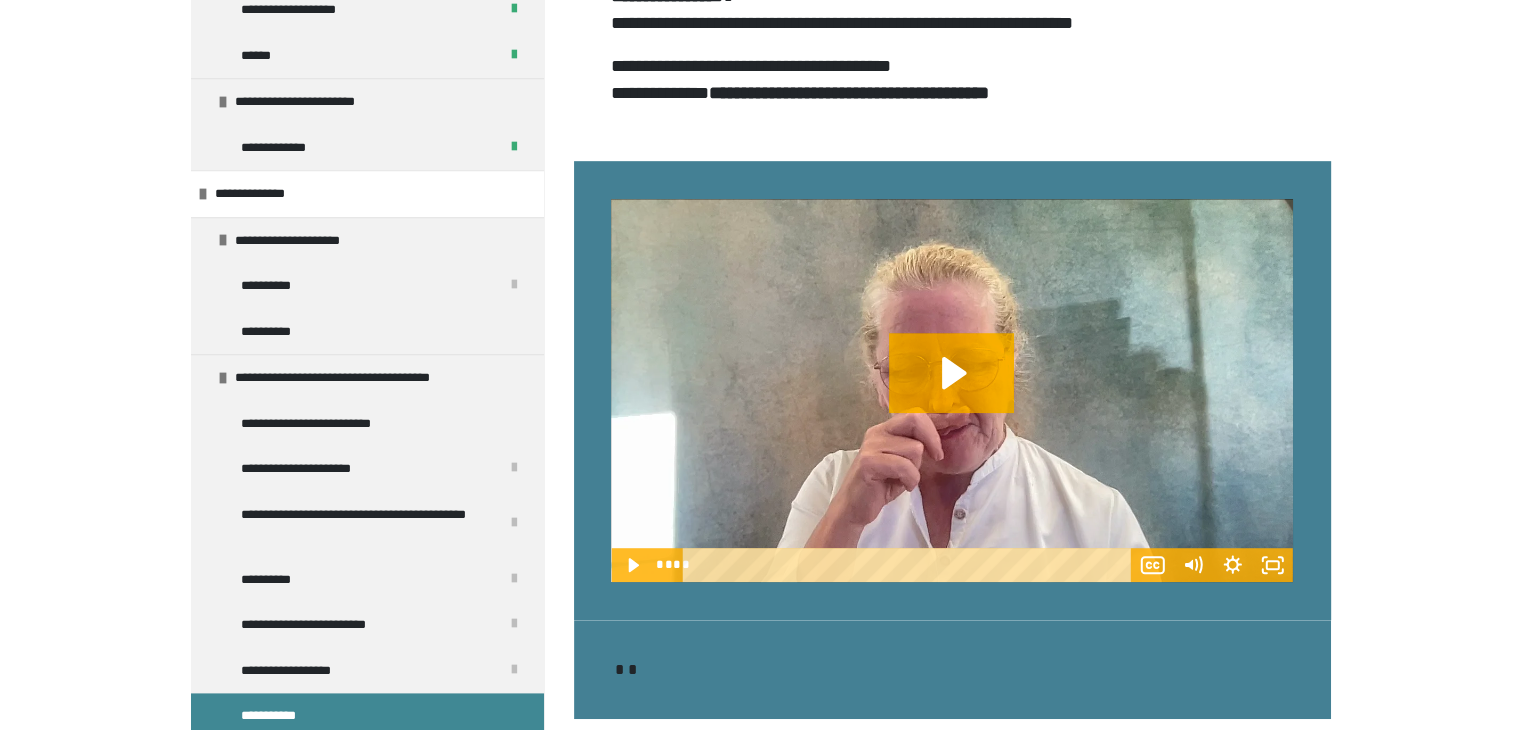 scroll, scrollTop: 1192, scrollLeft: 0, axis: vertical 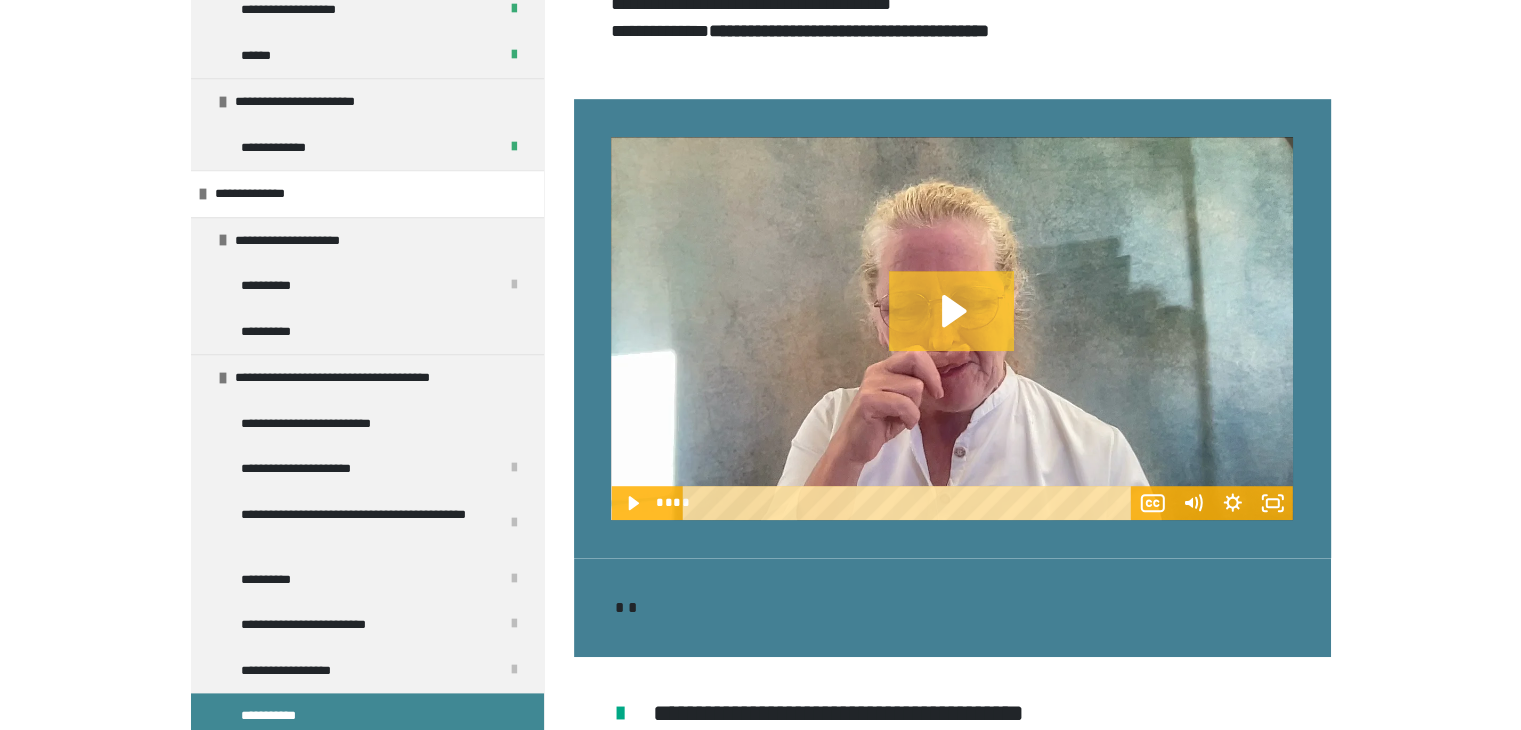 click 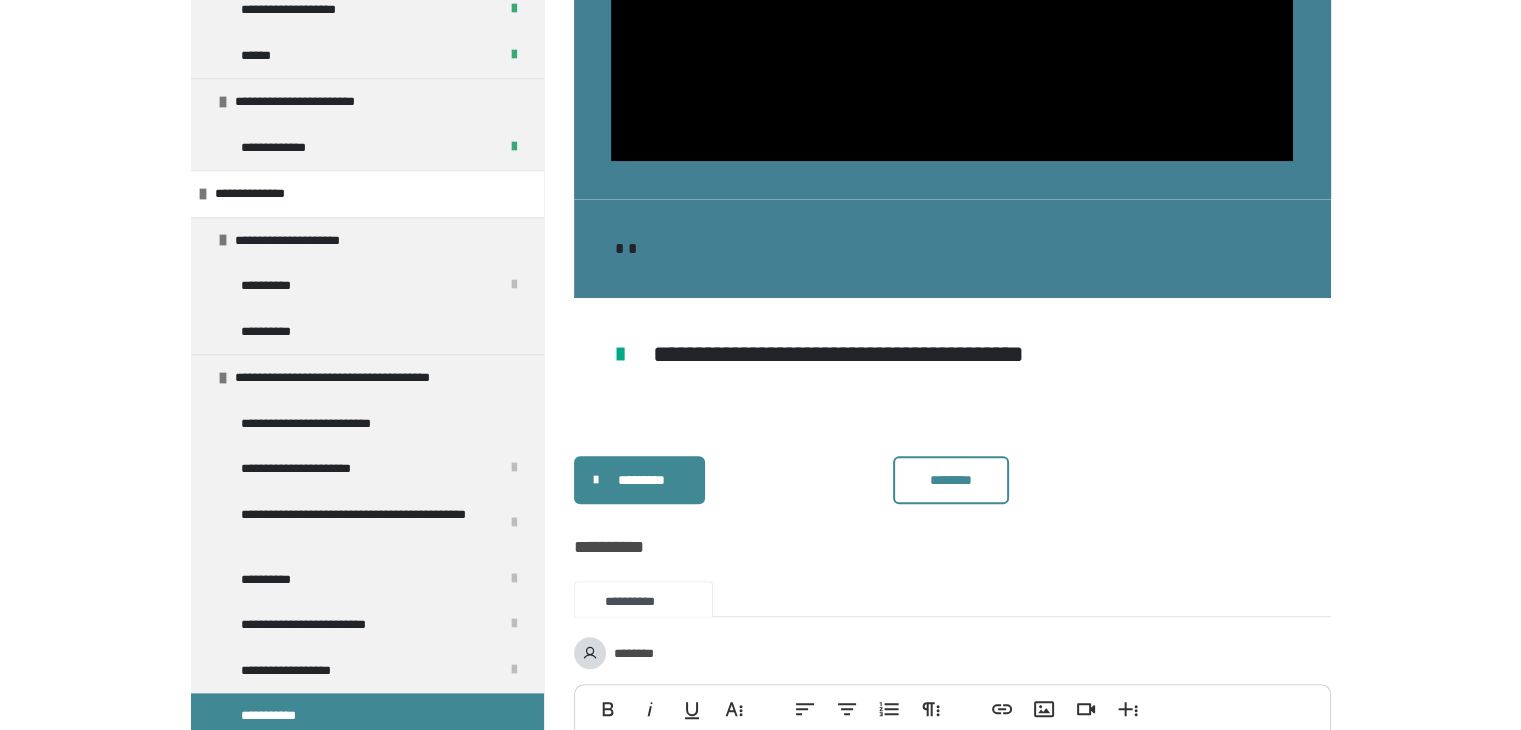 scroll, scrollTop: 1841, scrollLeft: 0, axis: vertical 